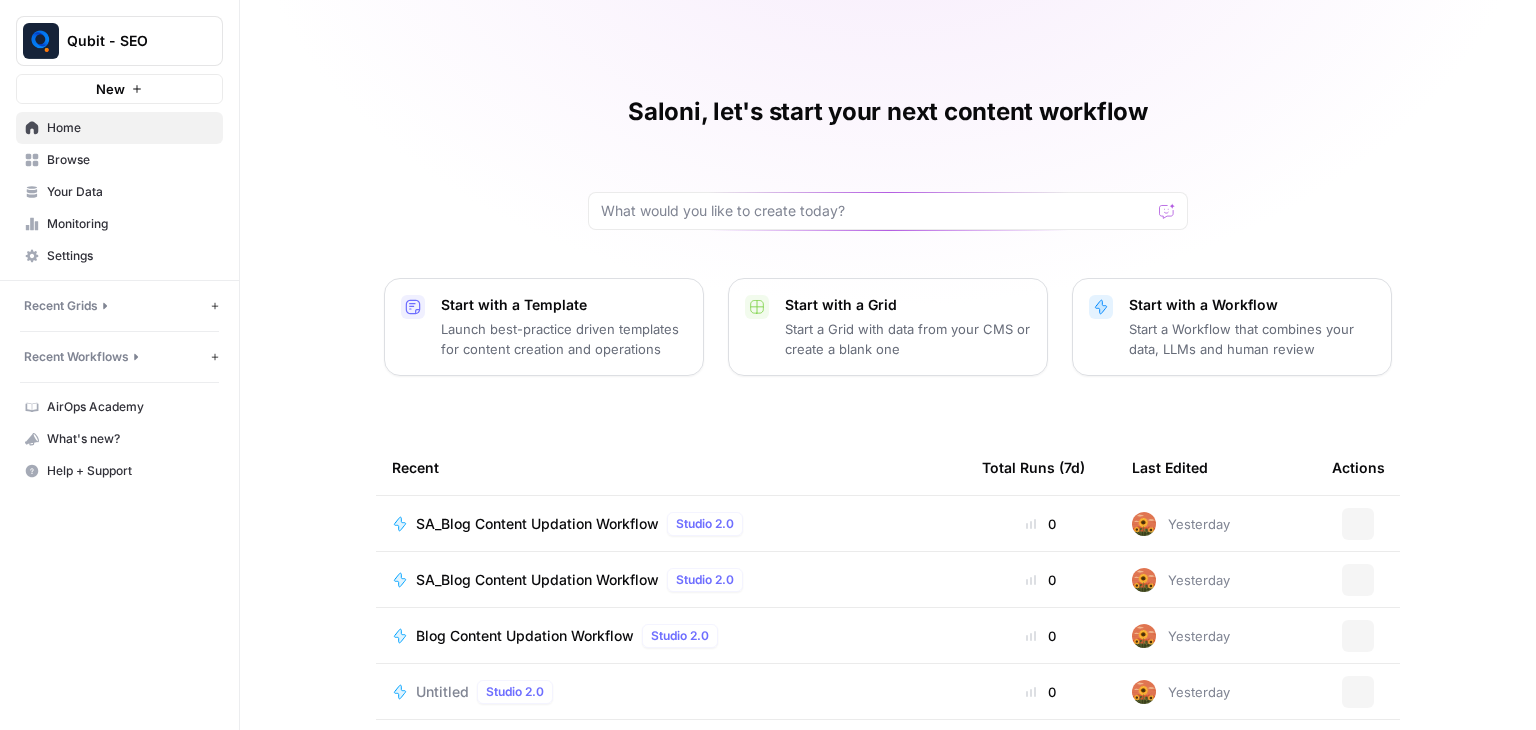 scroll, scrollTop: 0, scrollLeft: 0, axis: both 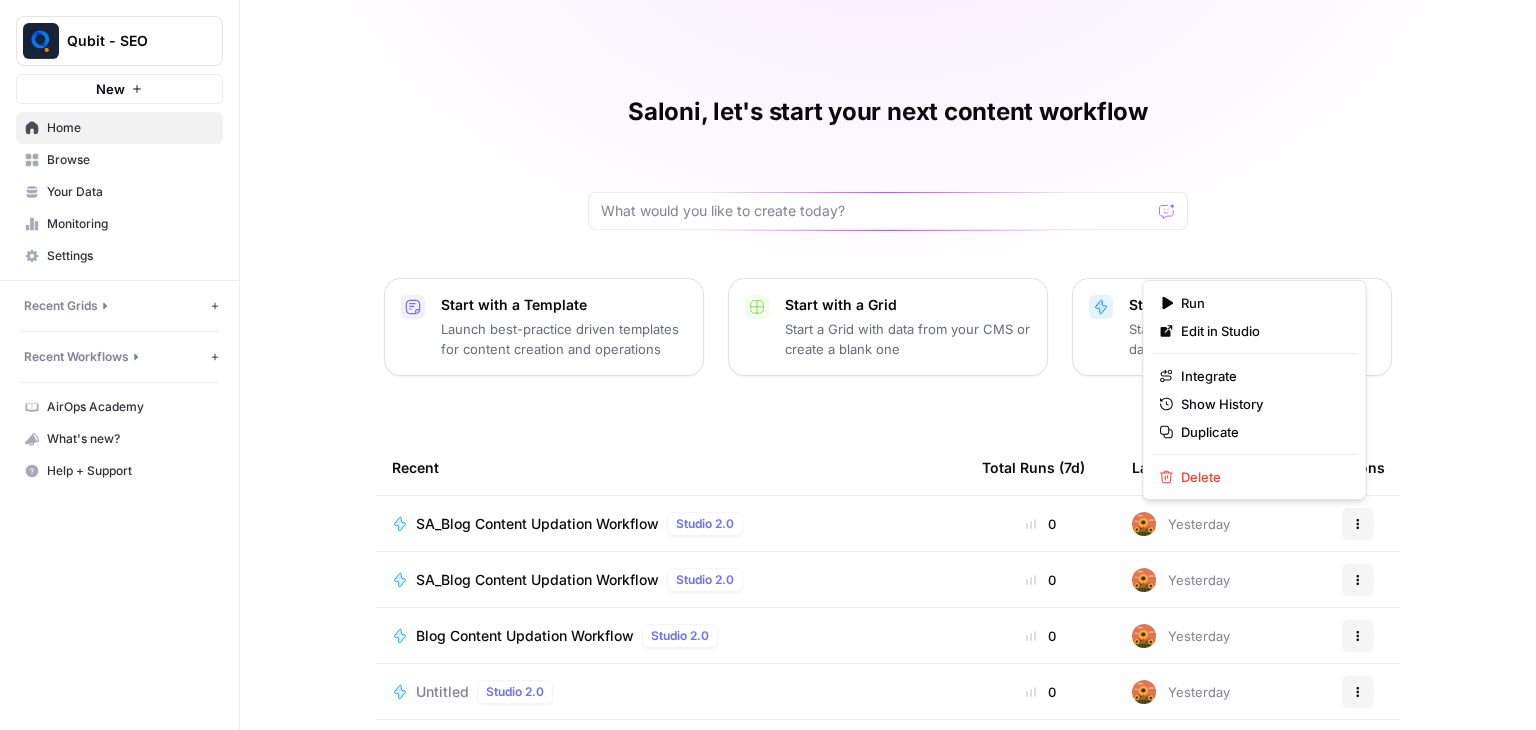 click 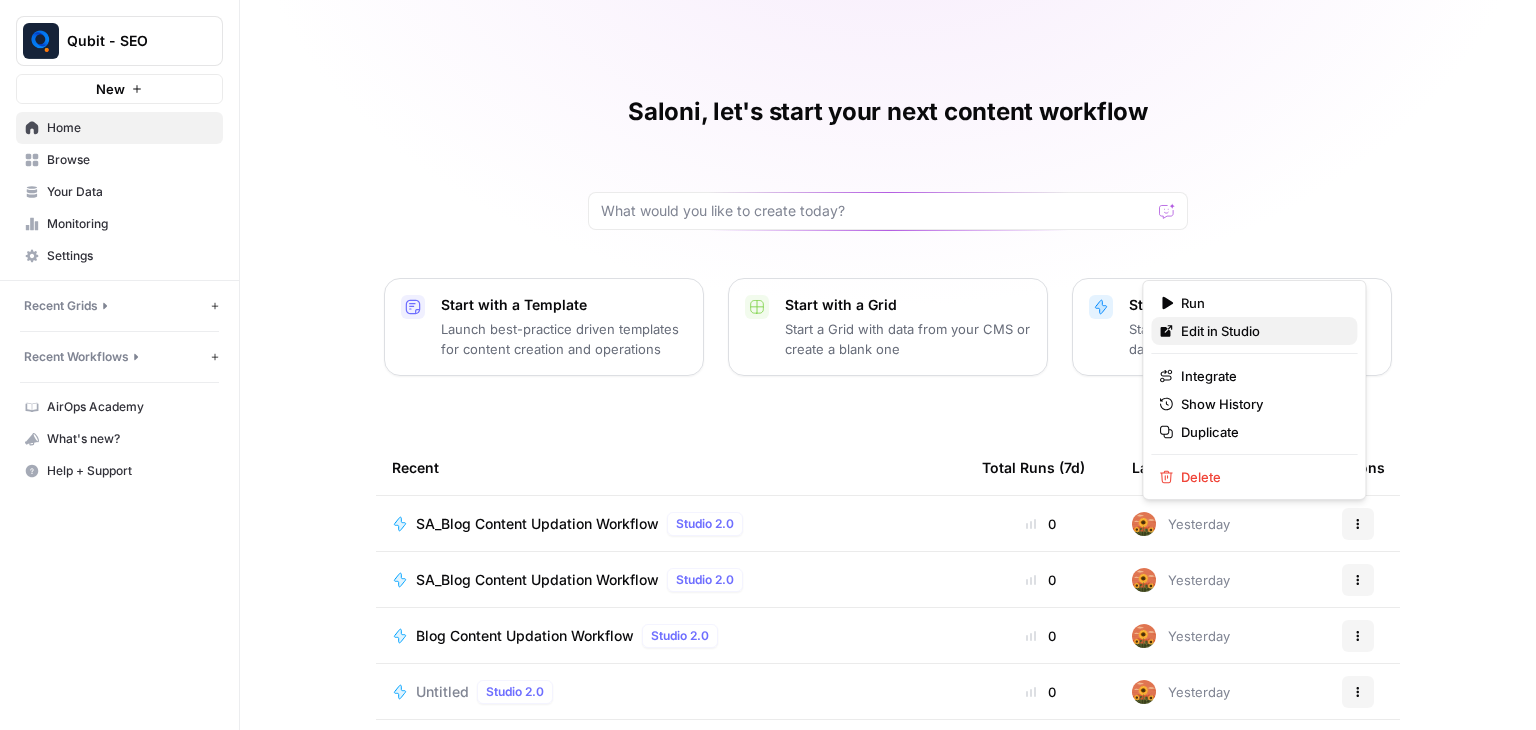 click on "Edit in Studio" at bounding box center [1220, 331] 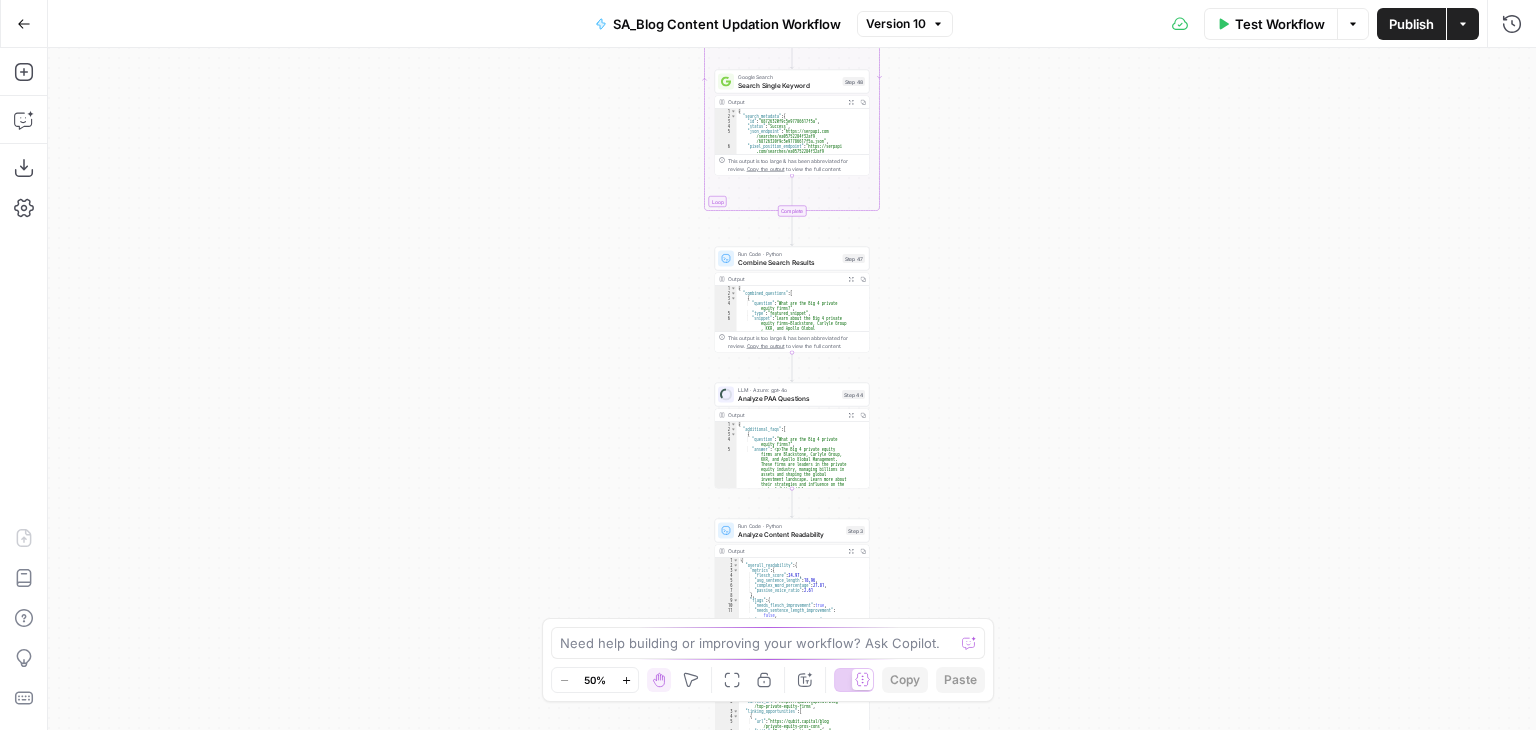 drag, startPoint x: 609, startPoint y: 215, endPoint x: 608, endPoint y: 503, distance: 288.00174 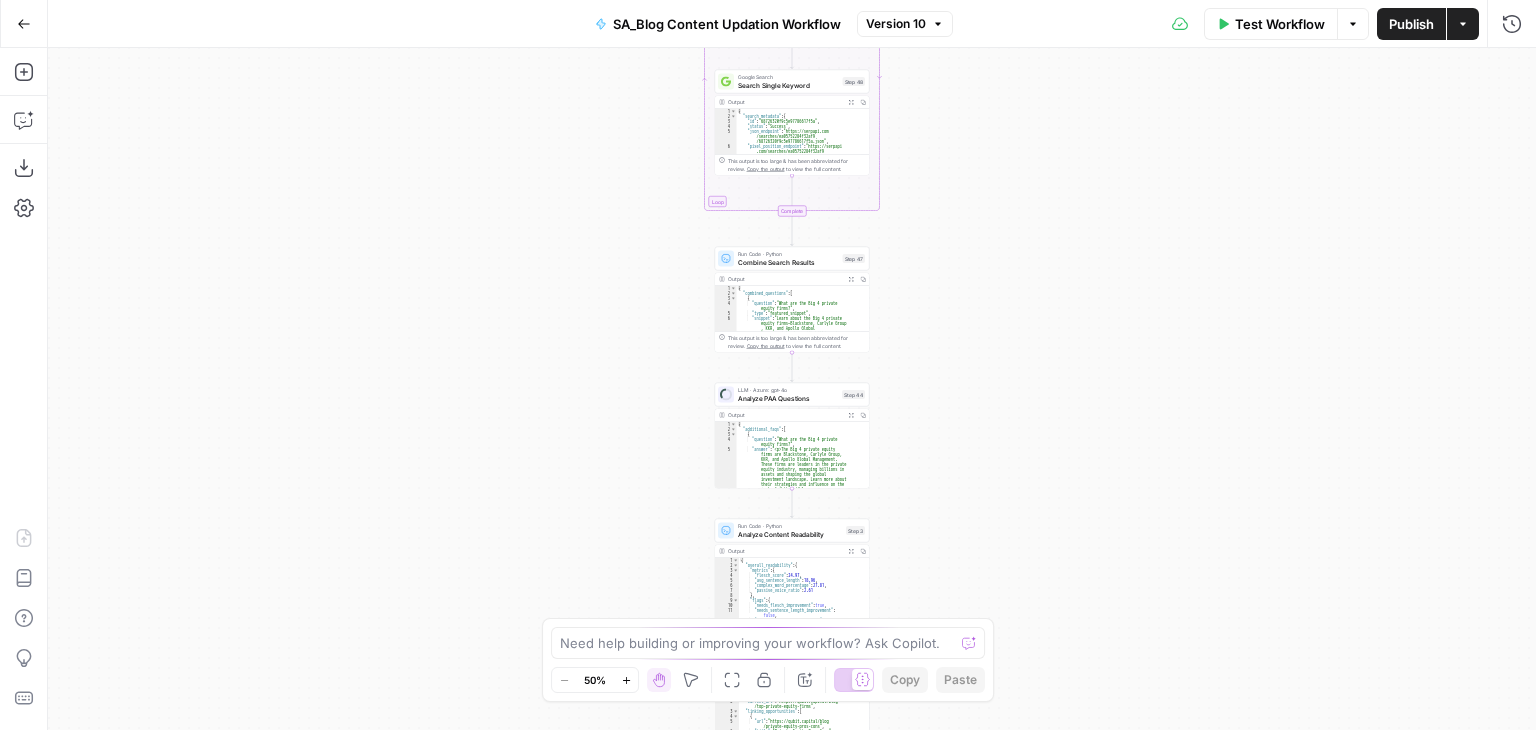 click on "Workflow Set Inputs Inputs Web Page Scrape Extract Page Content Step 51 Output Expand Output Copy This output is too large & has been abbreviated for review. Copy the output to view the full content. Run Code · Python Parse Page Components Step 52 Output Expand Output Copy 1 2 { "content" : "<body><h1>Top 10 Private Equity </h1><div><title><p >Top 10 Private Equity Firms to Watch in [YEAR]</p></title><section><div><div><div ><div><div><a href= \" https://[DOMAIN].capital \" >Home</a> / <a href= \" https://[DOMAIN].capital/blog/ \" >Blog</a> / <a href = \" https://[DOMAIN].capital/blog/category /investor-mapping-and-discovery \" >Investor Mapping and Discovery</a></div><h1>Top 10 Private Equity Firms You Should Know About in [YEAR]</h1><div><div><img alt= \"\" data-od -added-sizes= \"\" data-od-xpath= \" /HTML ::IMG]" at bounding box center [792, 389] 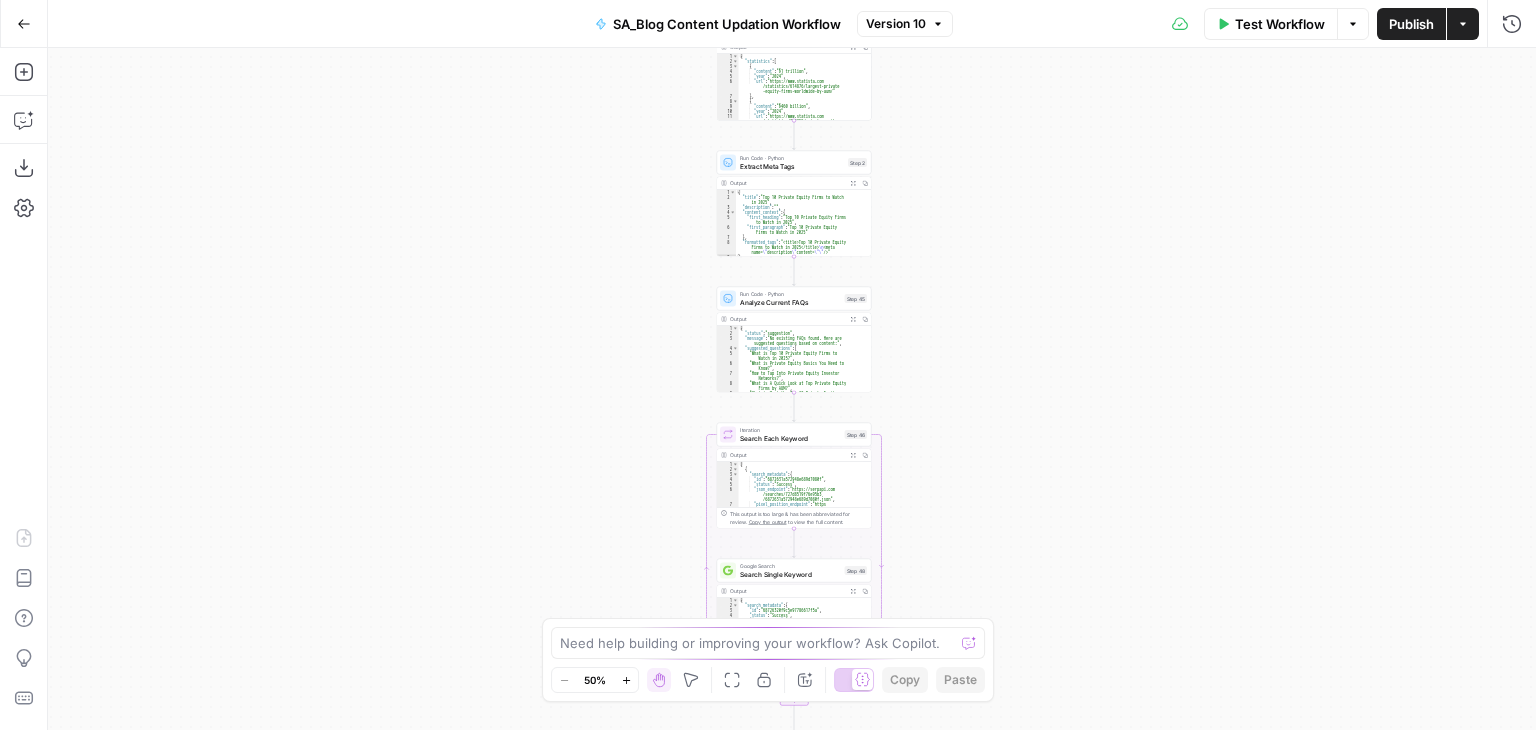 drag, startPoint x: 612, startPoint y: 193, endPoint x: 616, endPoint y: 536, distance: 343.02332 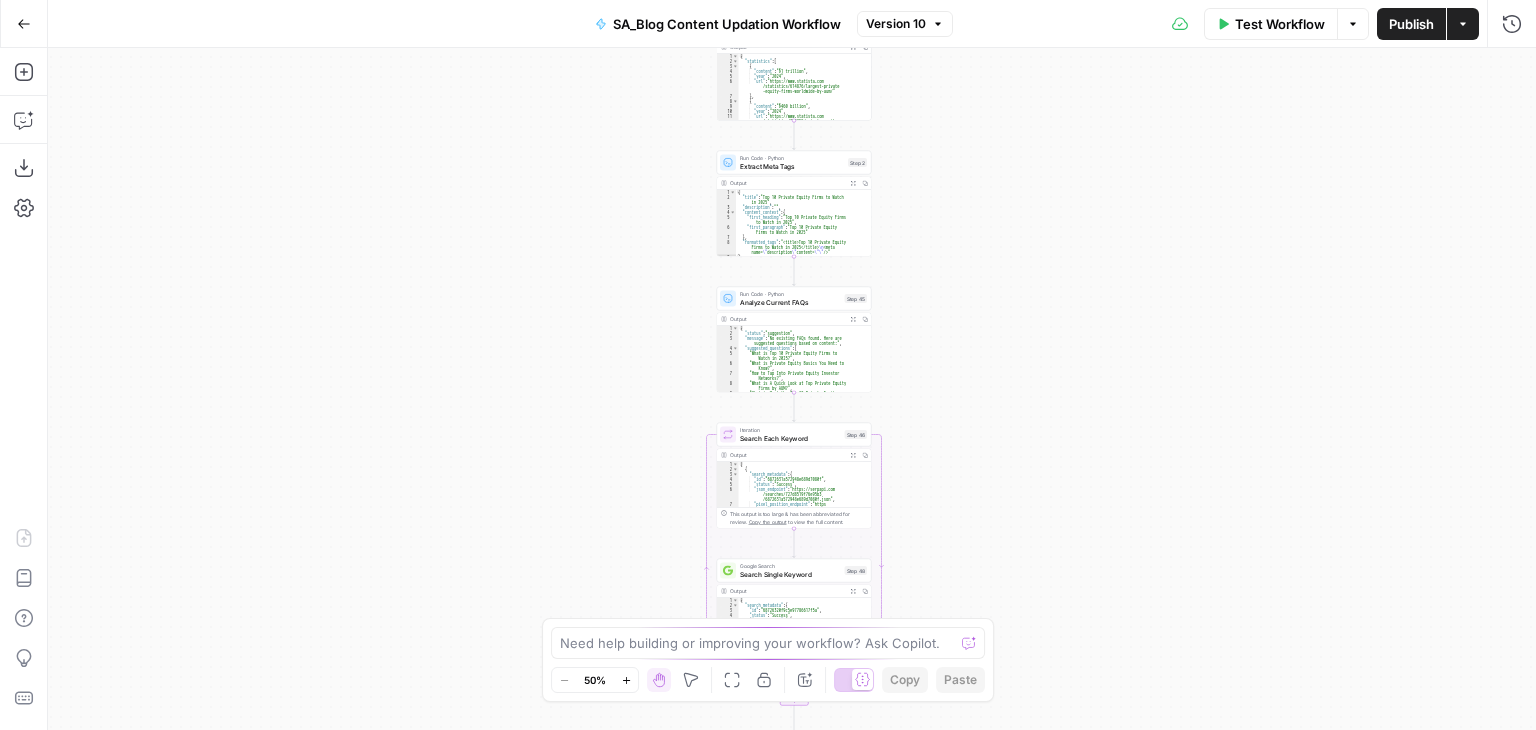 click on "Workflow Set Inputs Inputs Web Page Scrape Extract Page Content Step 51 Output Expand Output Copy This output is too large & has been abbreviated for review. Copy the output to view the full content. Run Code · Python Parse Page Components Step 52 Output Expand Output Copy 1 2 { "content" : "<body><h1>Top 10 Private Equity </h1><div><title><p >Top 10 Private Equity Firms to Watch in [YEAR]</p></title><section><div><div><div ><div><div><a href= \" https://[DOMAIN].capital \" >Home</a> / <a href= \" https://[DOMAIN].capital/blog/ \" >Blog</a> / <a href = \" https://[DOMAIN].capital/blog/category /investor-mapping-and-discovery \" >Investor Mapping and Discovery</a></div><h1>Top 10 Private Equity Firms You Should Know About in [YEAR]</h1><div><div><img alt= \"\" data-od -added-sizes= \"\" data-od-xpath= \" /HTML ::IMG]" at bounding box center [792, 389] 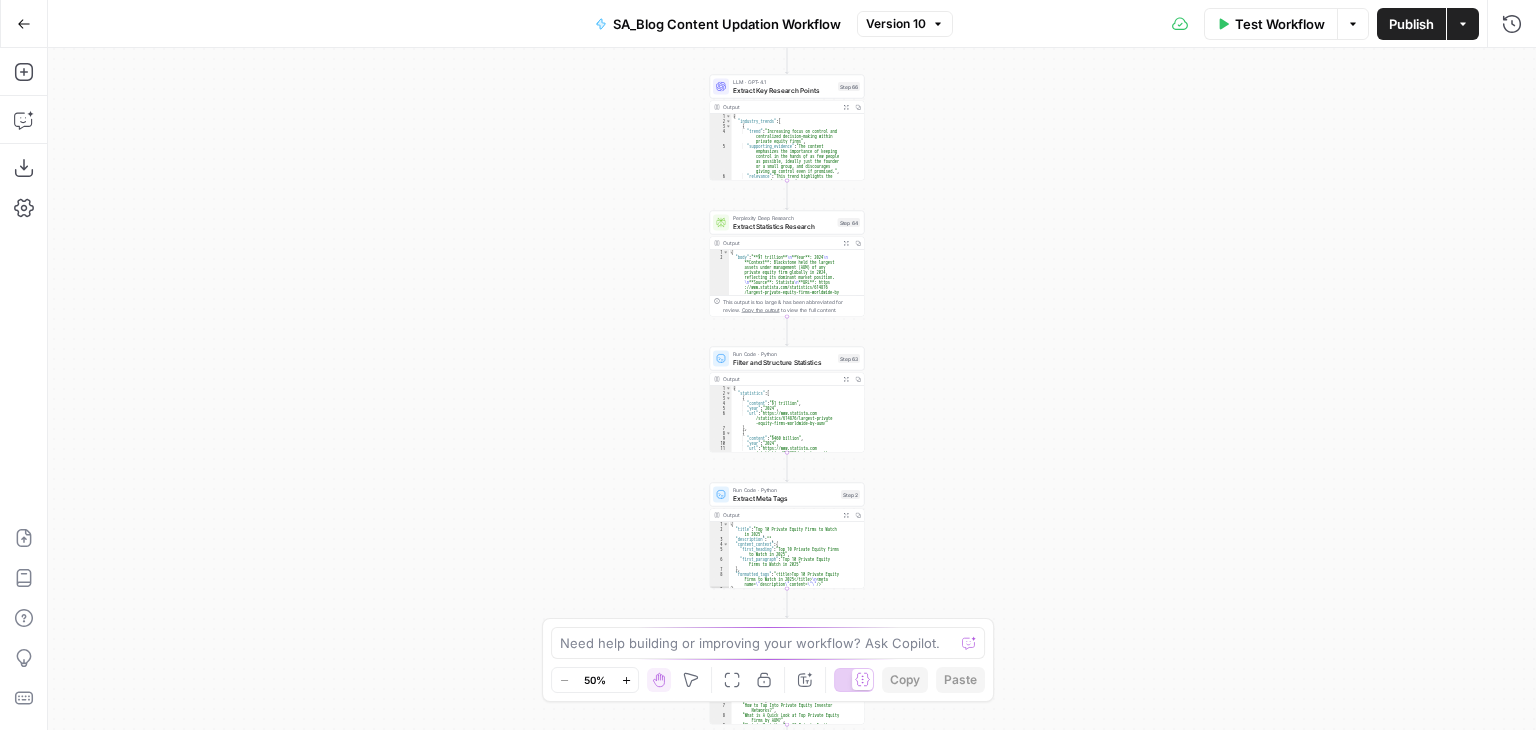 drag, startPoint x: 649, startPoint y: 146, endPoint x: 640, endPoint y: 450, distance: 304.1332 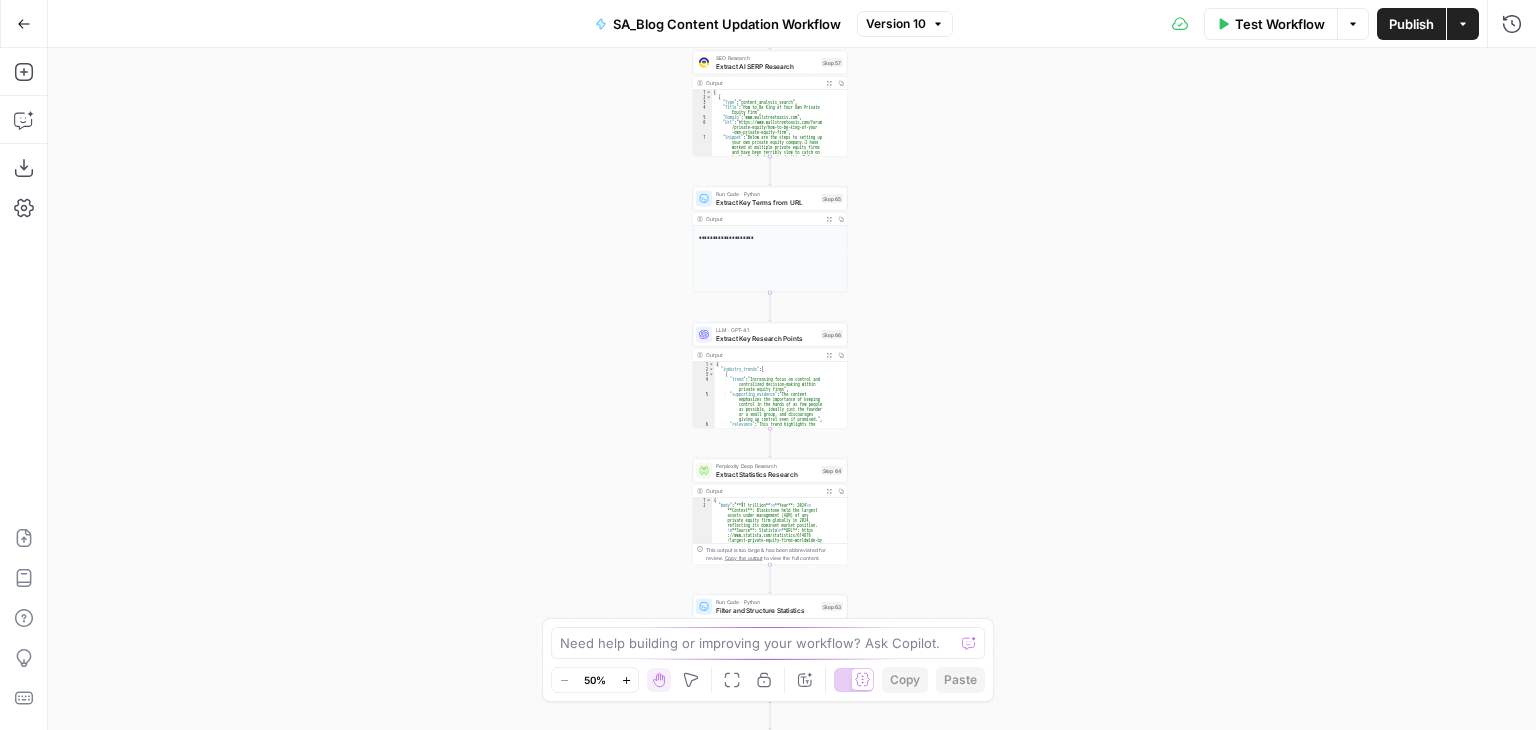 drag, startPoint x: 613, startPoint y: 173, endPoint x: 597, endPoint y: 393, distance: 220.58105 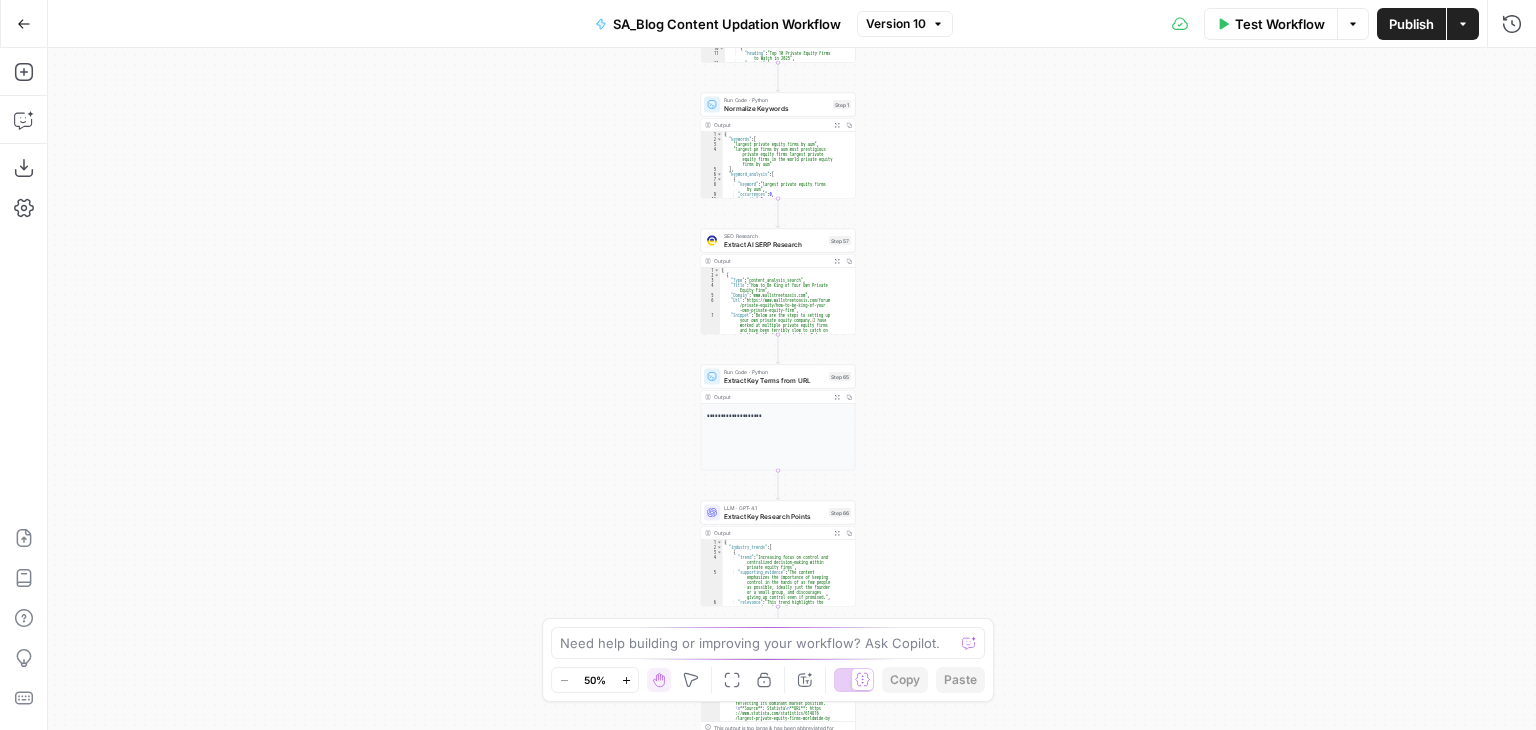 drag, startPoint x: 587, startPoint y: 229, endPoint x: 595, endPoint y: 409, distance: 180.17769 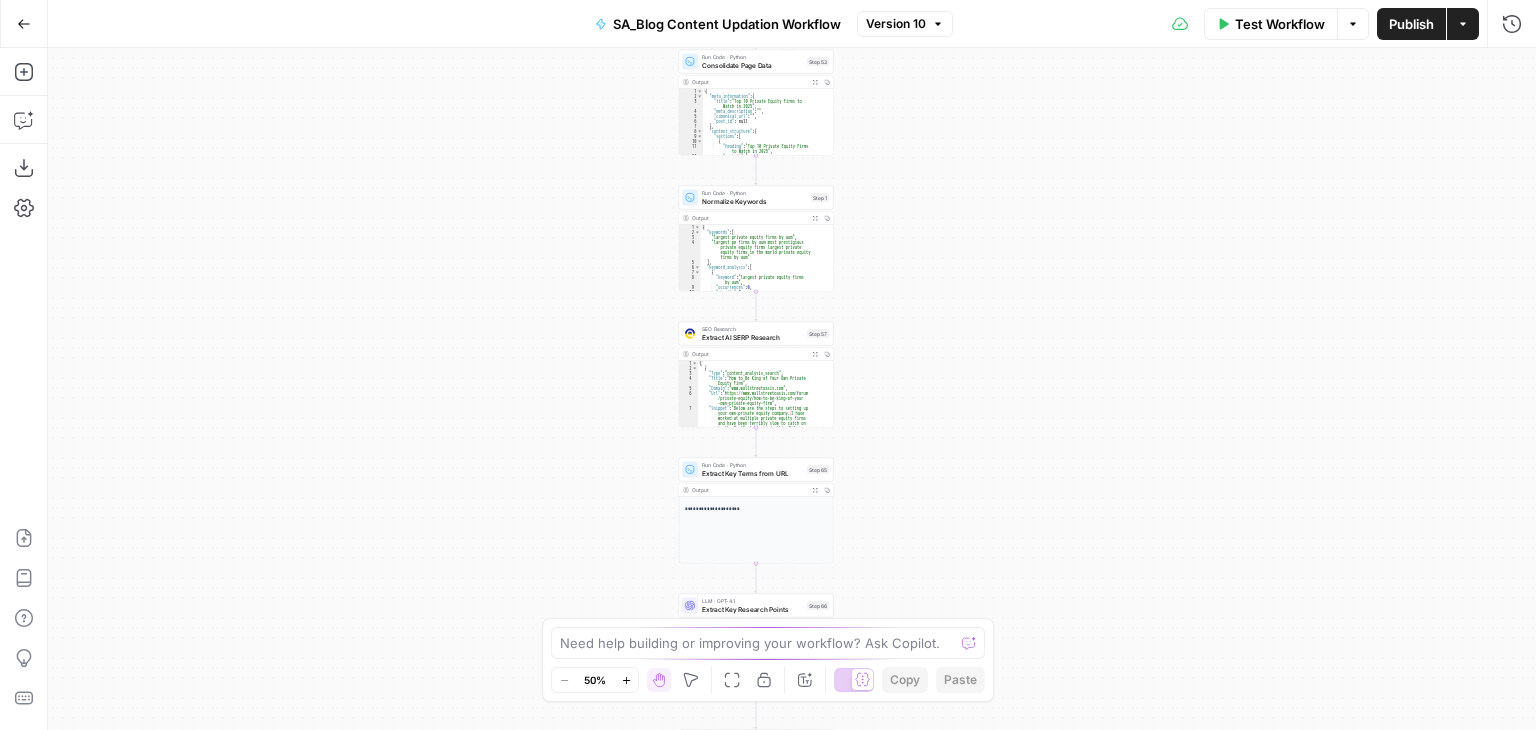 drag, startPoint x: 589, startPoint y: 282, endPoint x: 546, endPoint y: 519, distance: 240.86926 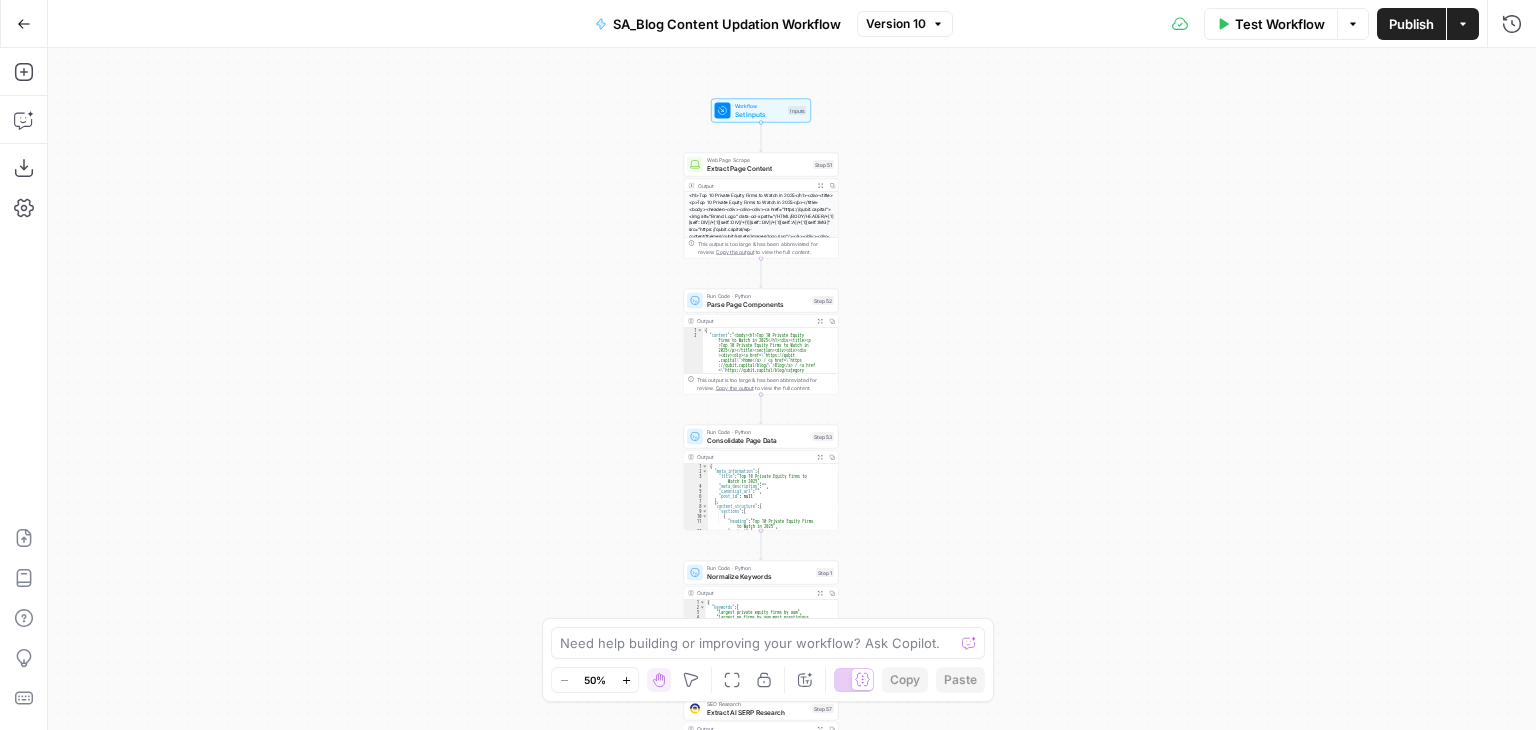 drag, startPoint x: 560, startPoint y: 282, endPoint x: 587, endPoint y: 513, distance: 232.57257 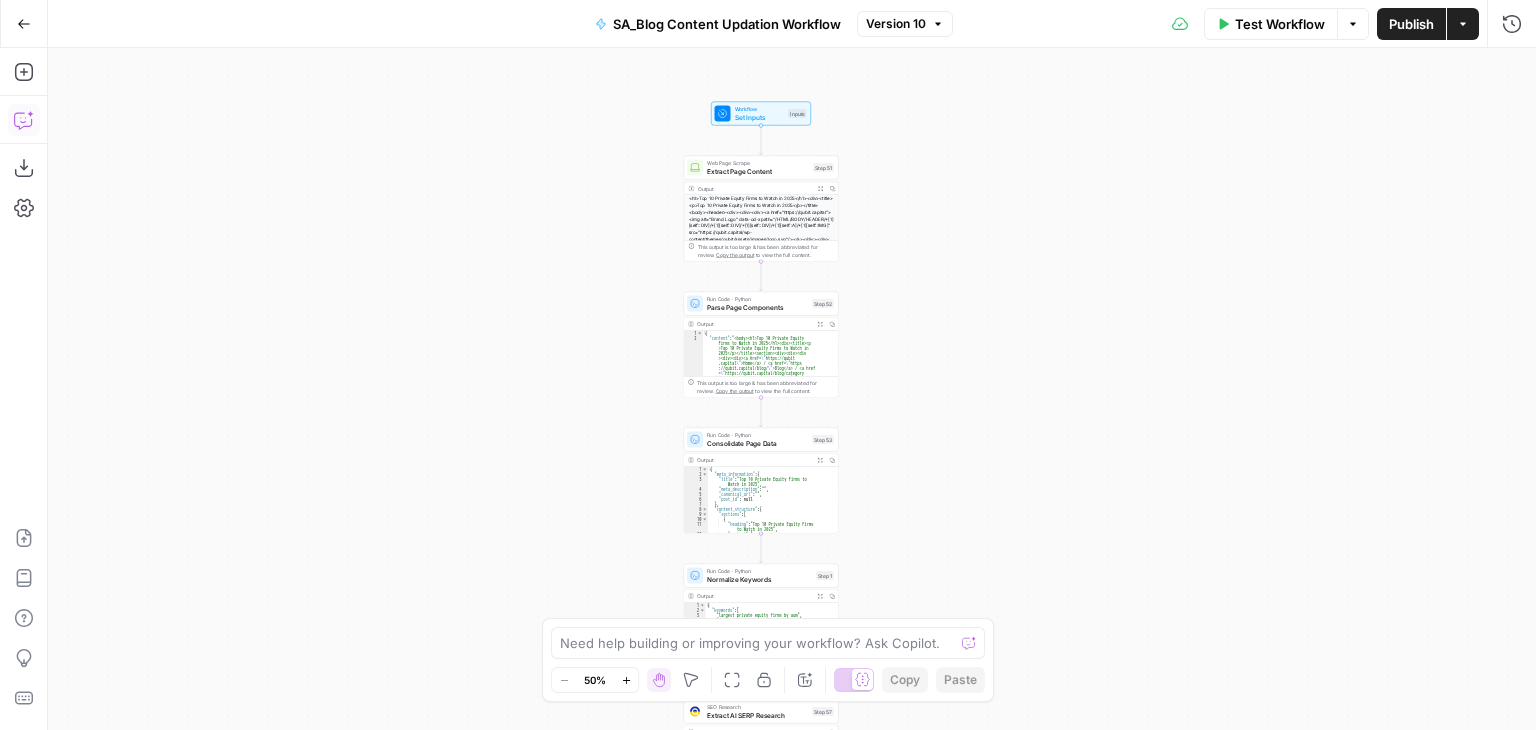 click on "Copilot" at bounding box center [24, 120] 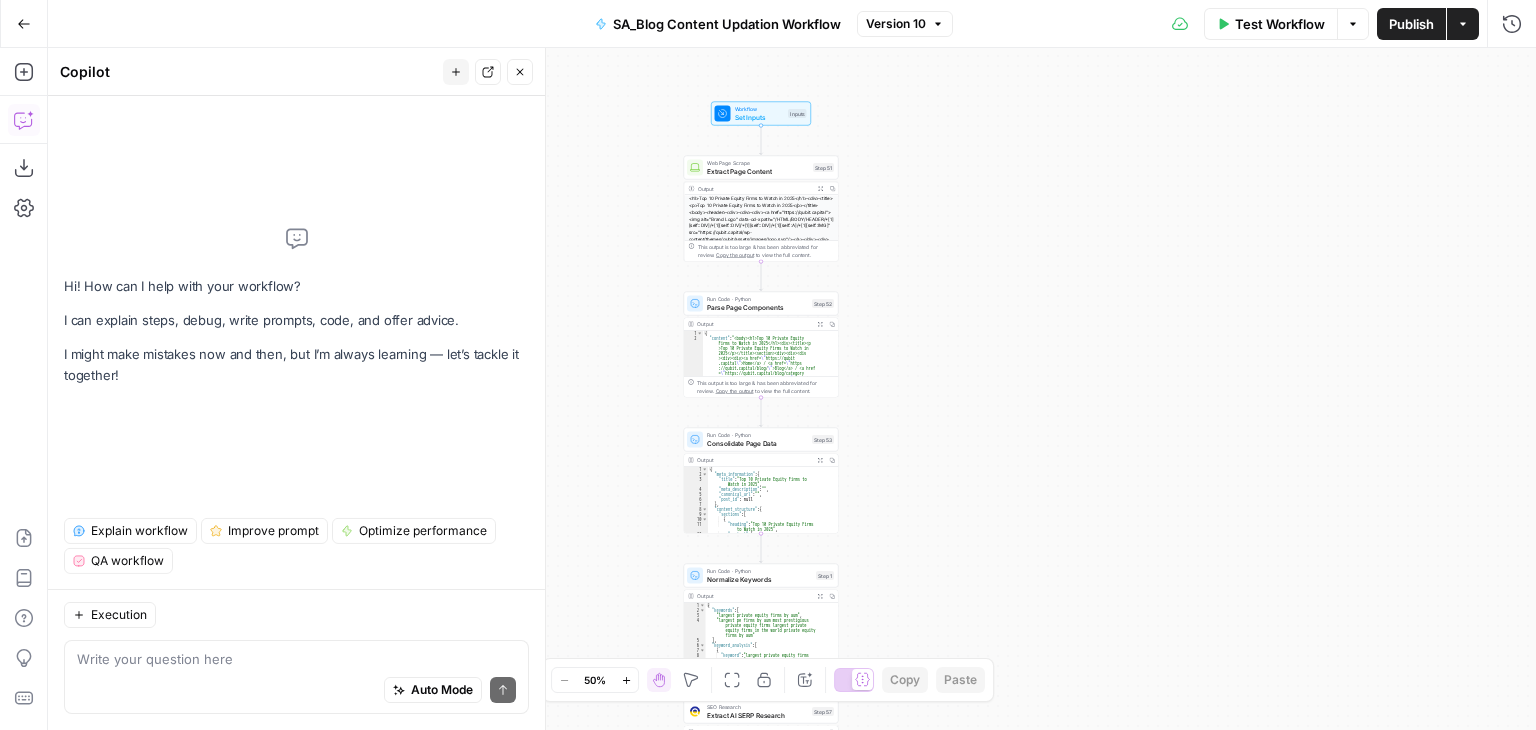 click at bounding box center (296, 659) 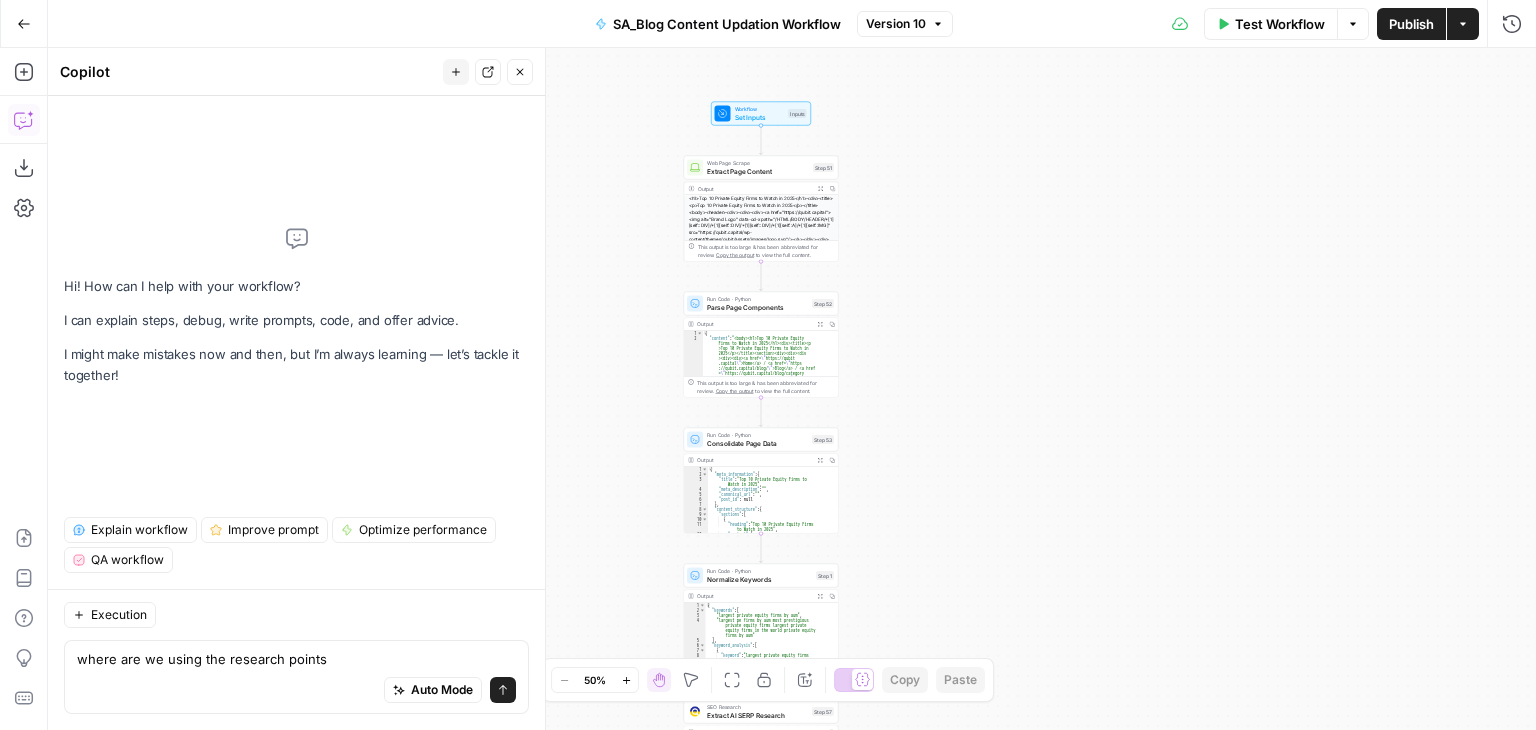 type on "where are we using the research points?" 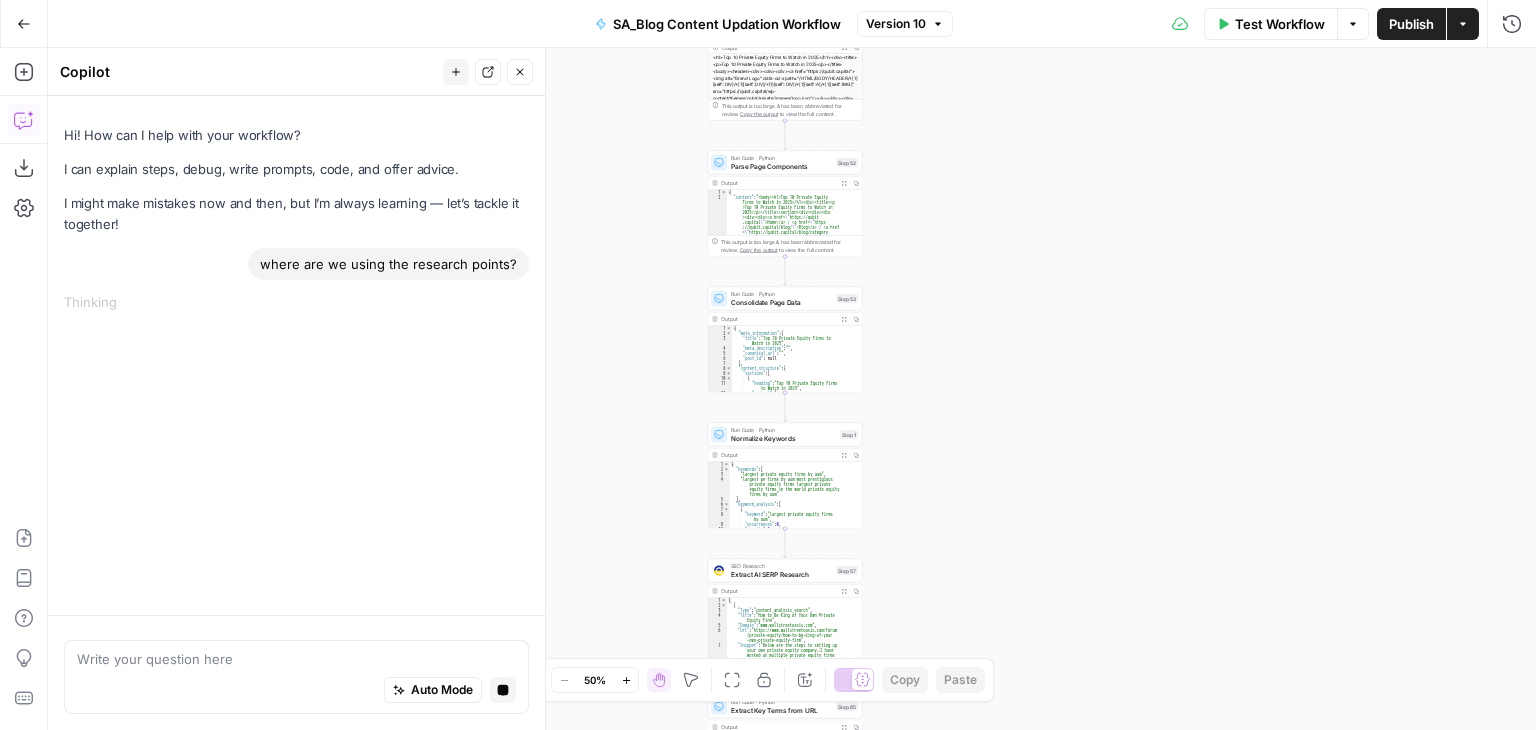 drag, startPoint x: 1012, startPoint y: 444, endPoint x: 1036, endPoint y: 291, distance: 154.87091 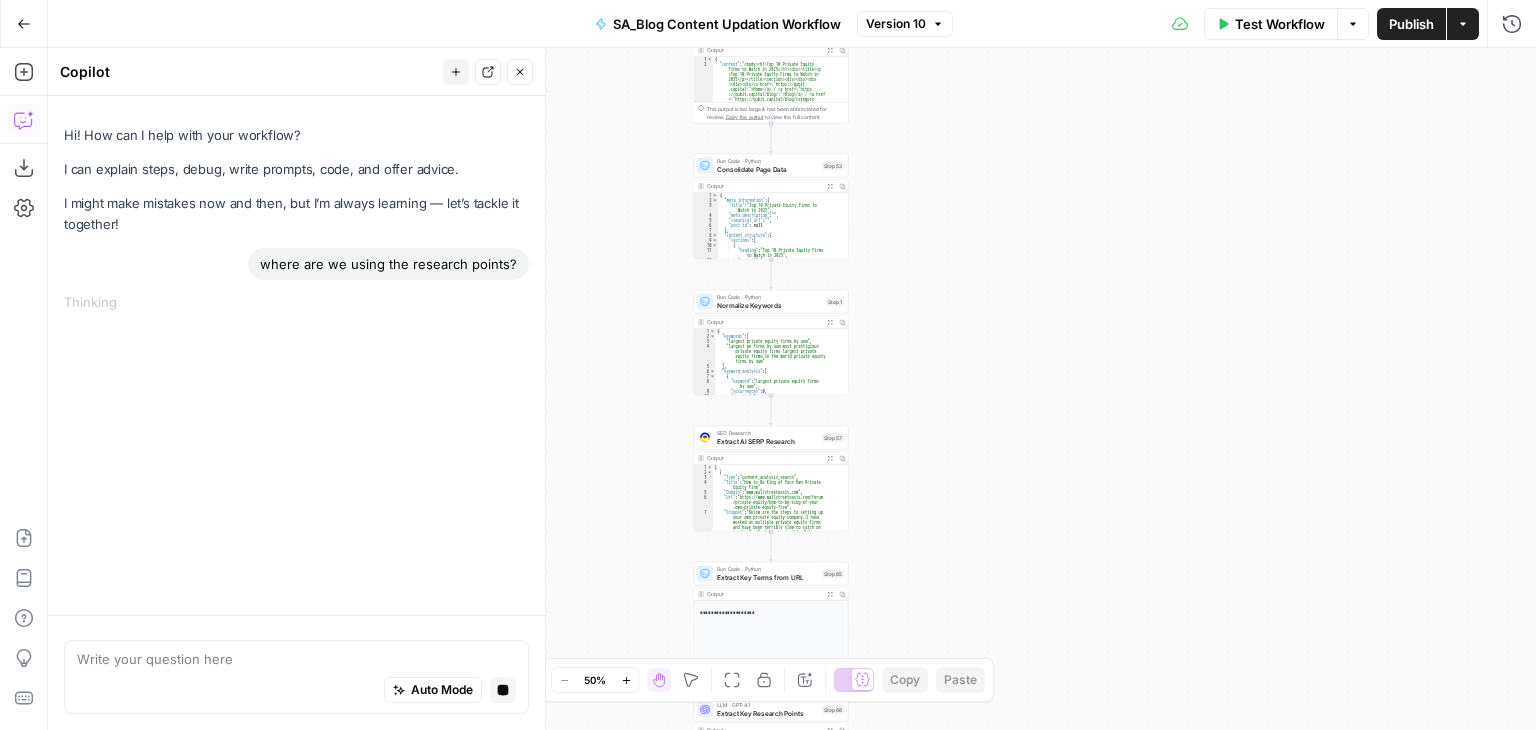 drag, startPoint x: 1008, startPoint y: 470, endPoint x: 997, endPoint y: 257, distance: 213.28384 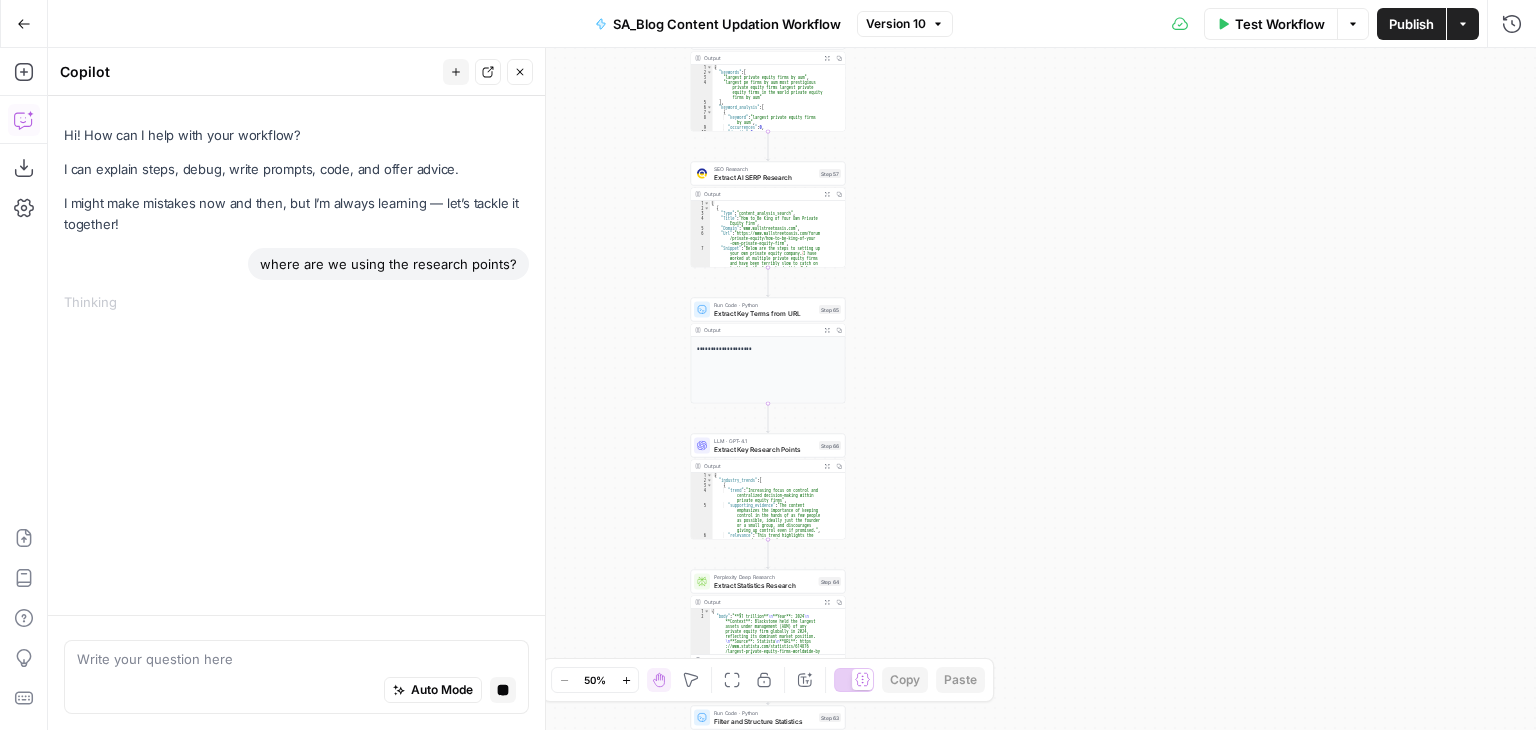 drag, startPoint x: 994, startPoint y: 441, endPoint x: 988, endPoint y: 269, distance: 172.10461 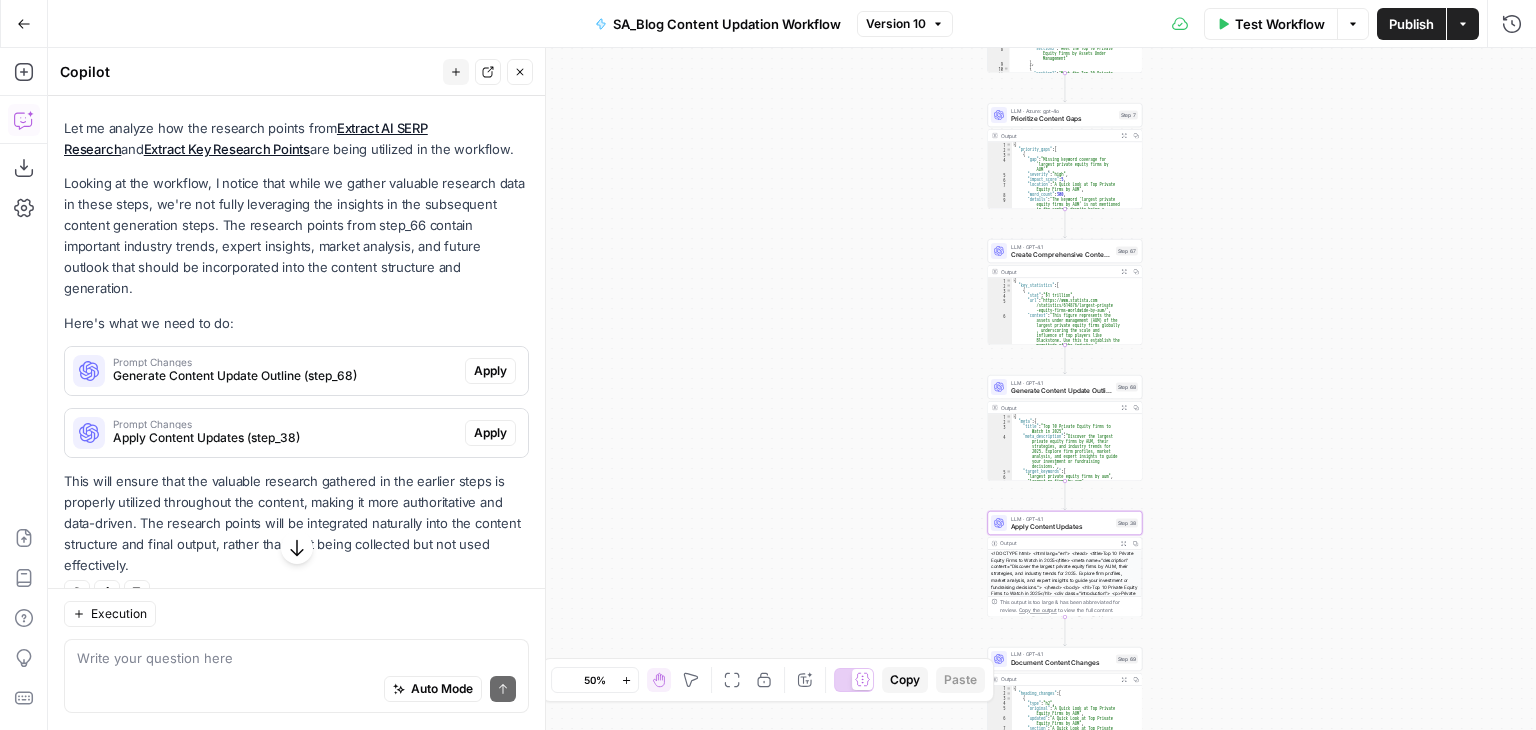 scroll, scrollTop: 220, scrollLeft: 0, axis: vertical 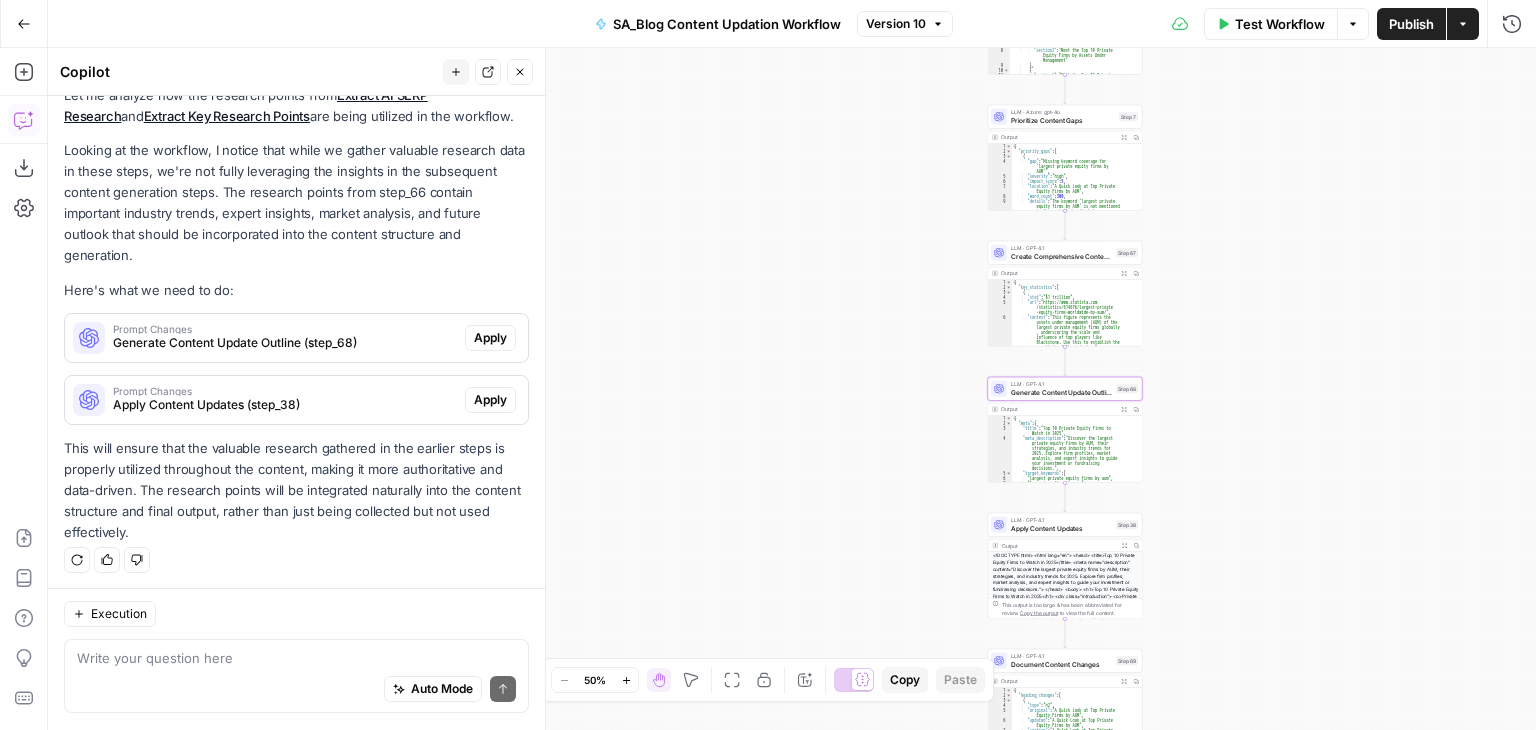 click on "Generate Content Update Outline (step_68)" at bounding box center [285, 343] 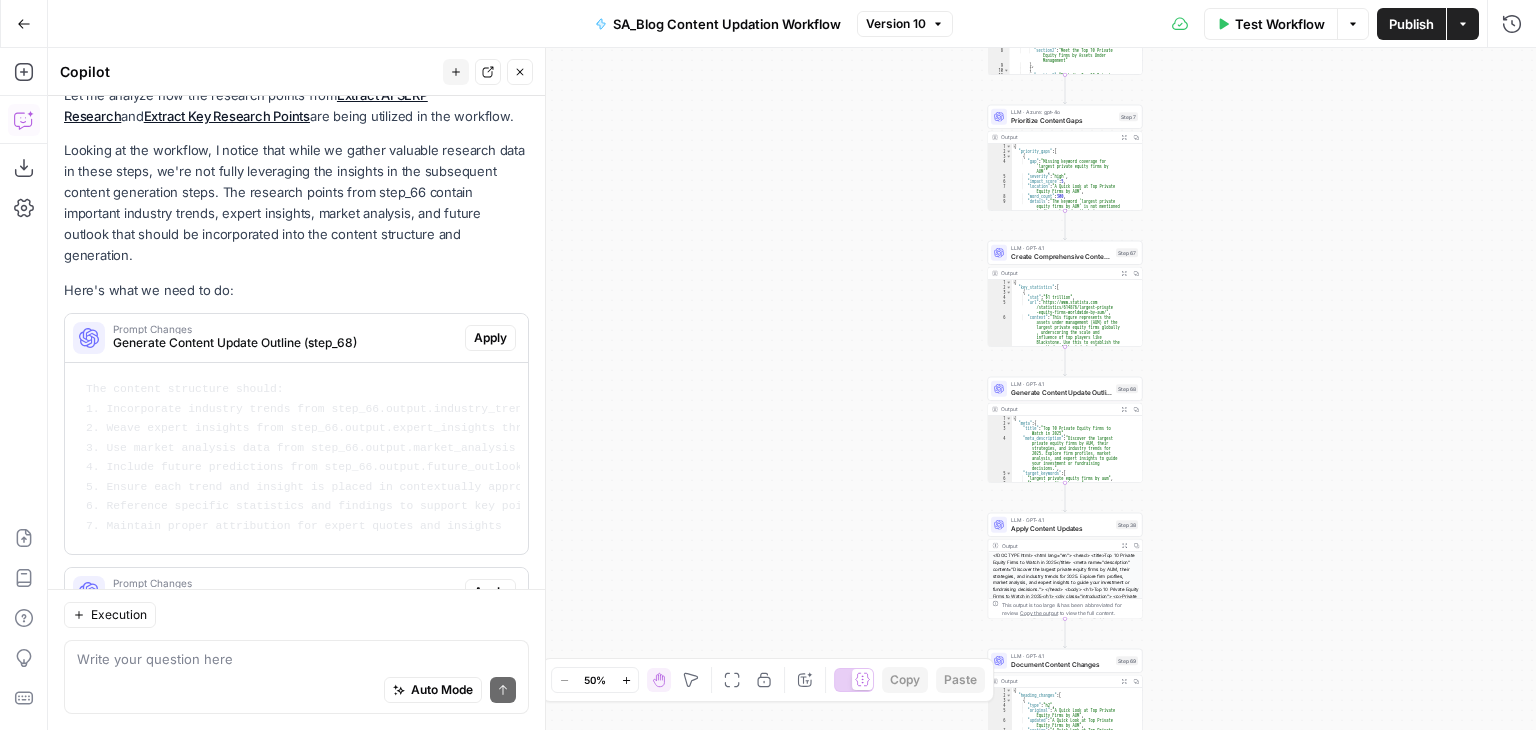 scroll, scrollTop: 428, scrollLeft: 0, axis: vertical 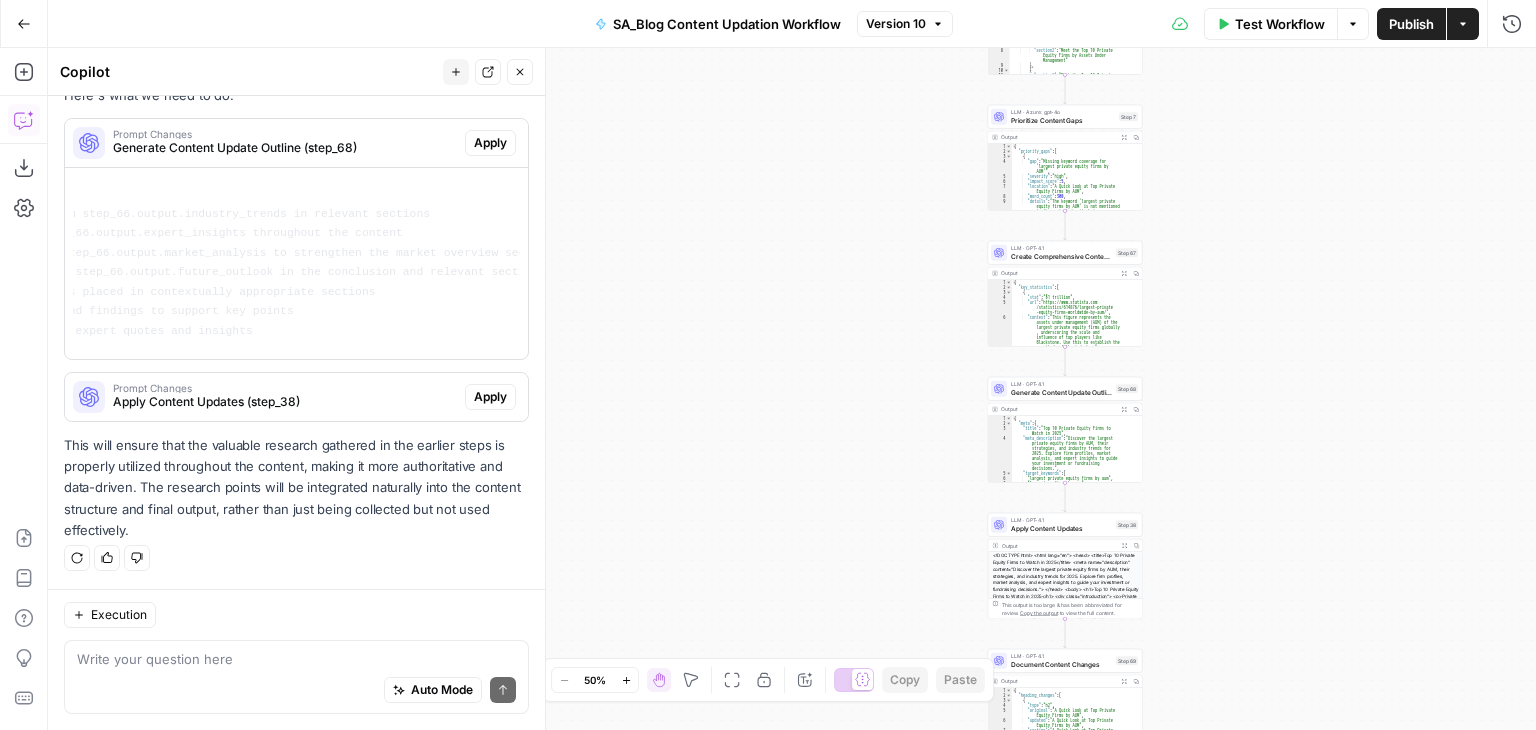 drag, startPoint x: 83, startPoint y: 179, endPoint x: 524, endPoint y: 308, distance: 459.48013 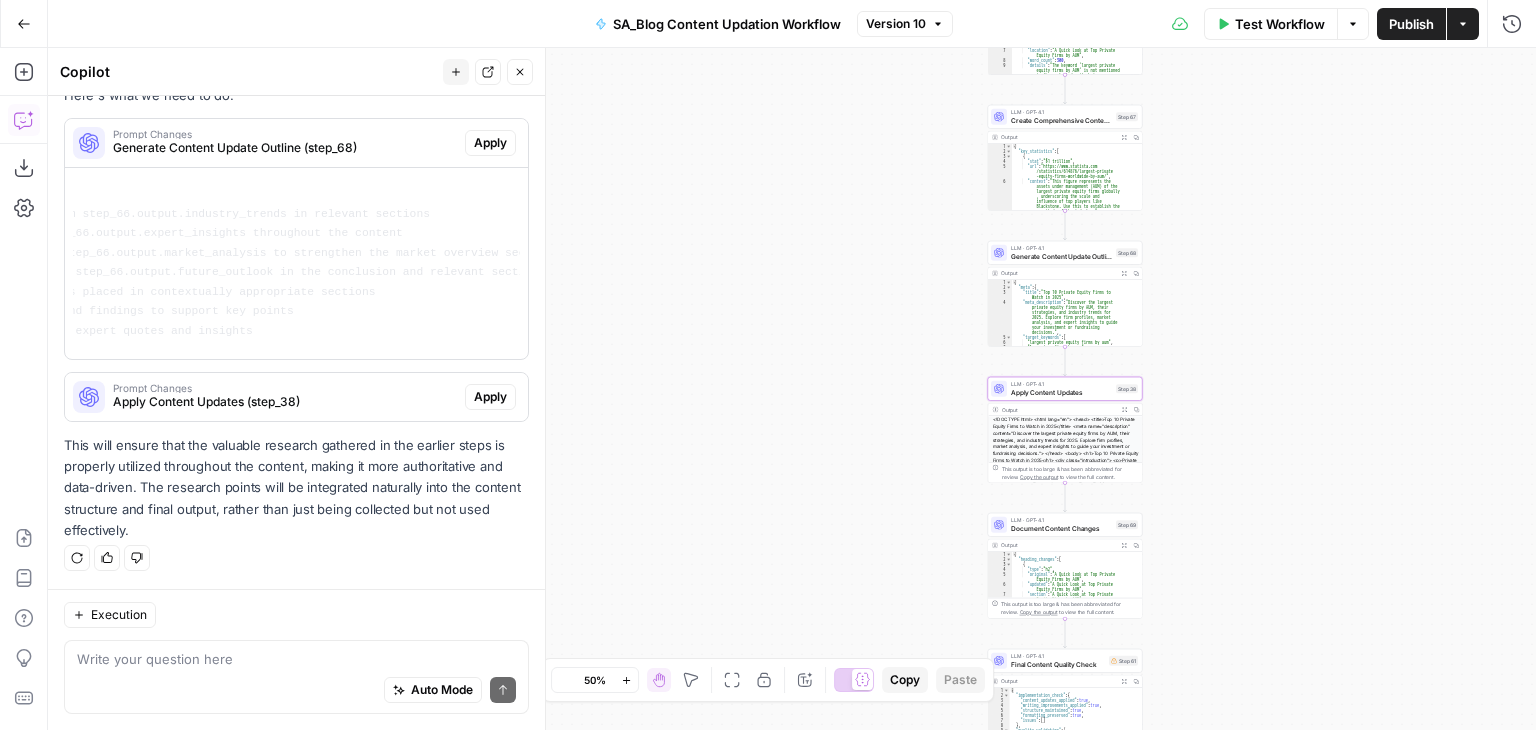click on "Apply Content Updates (step_38)" at bounding box center [285, 402] 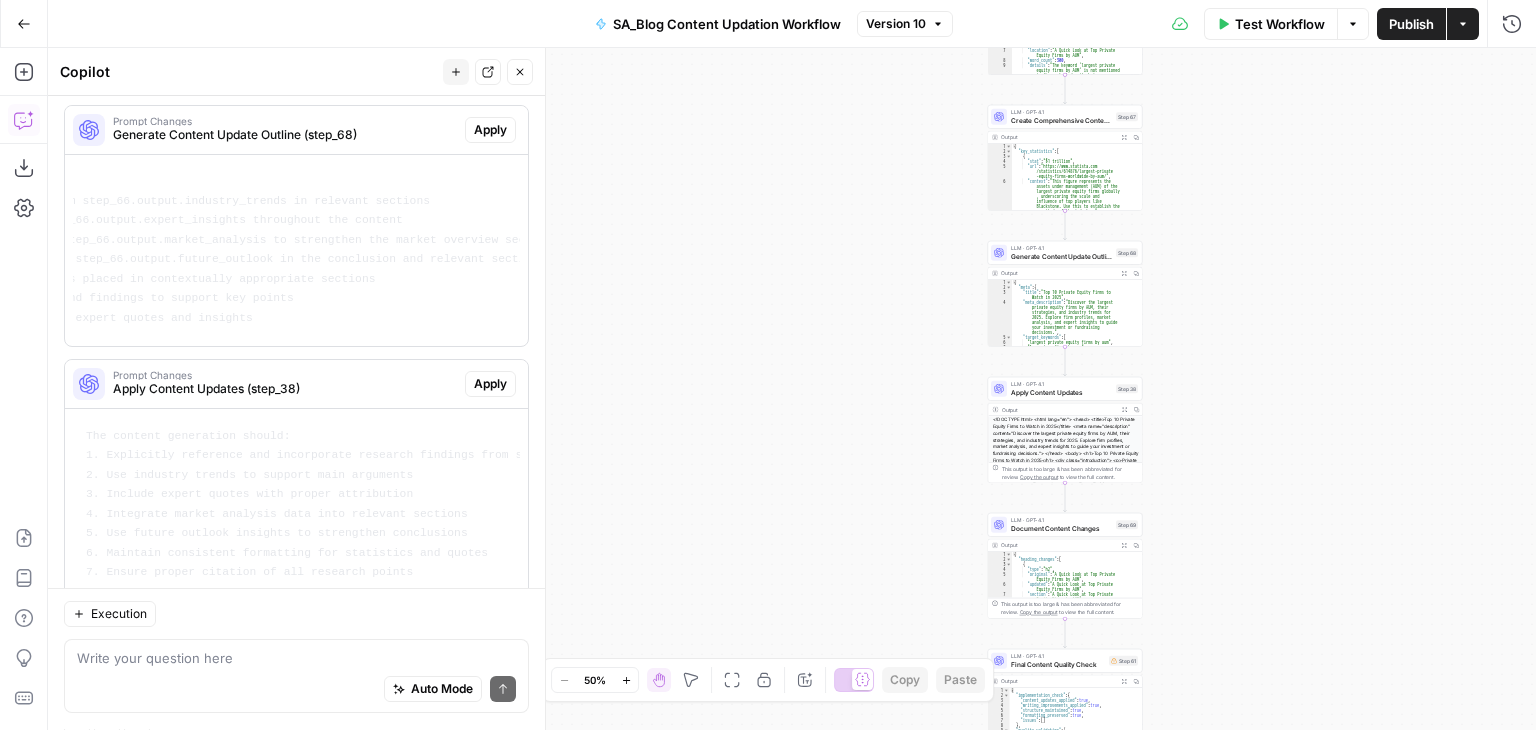 scroll, scrollTop: 636, scrollLeft: 0, axis: vertical 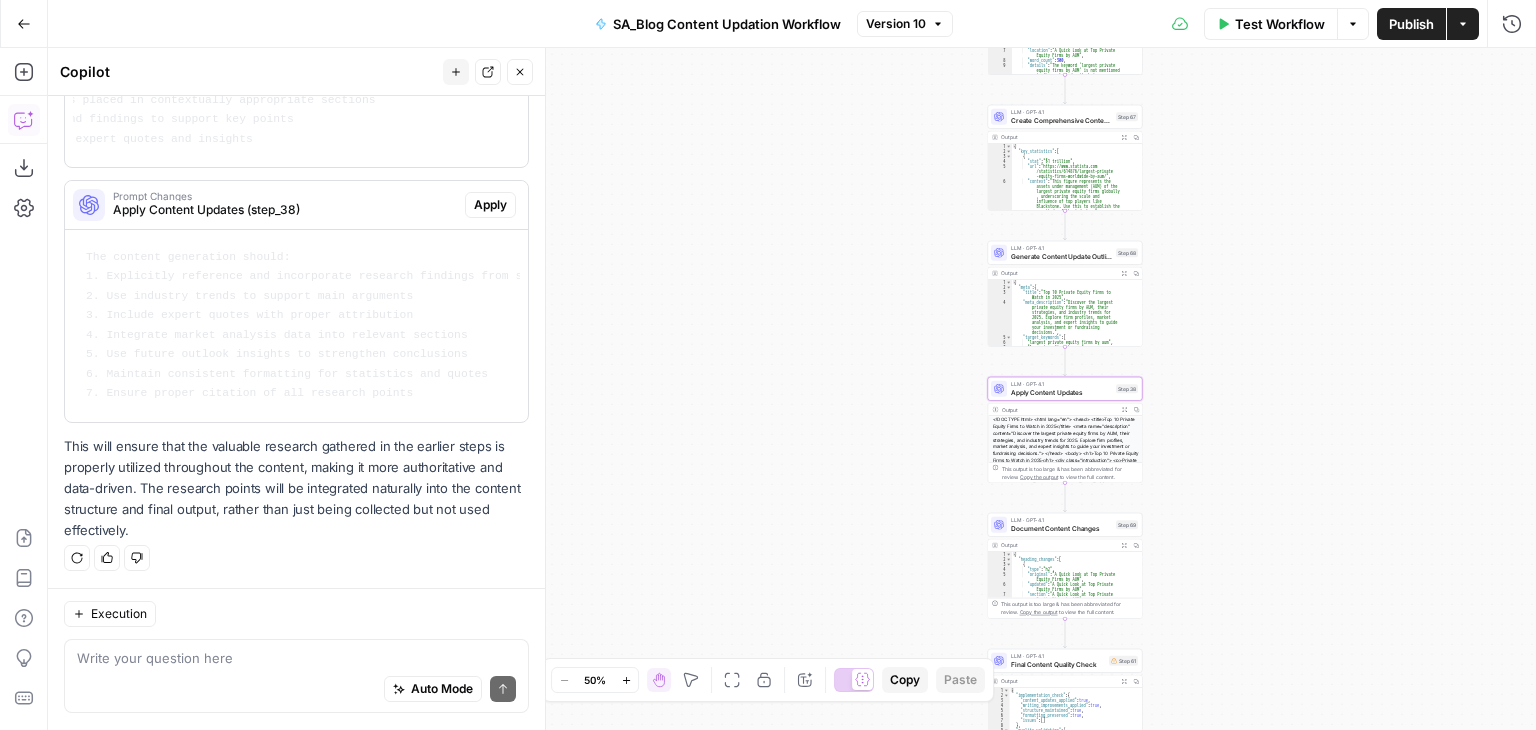 drag, startPoint x: 83, startPoint y: 434, endPoint x: 427, endPoint y: 377, distance: 348.6904 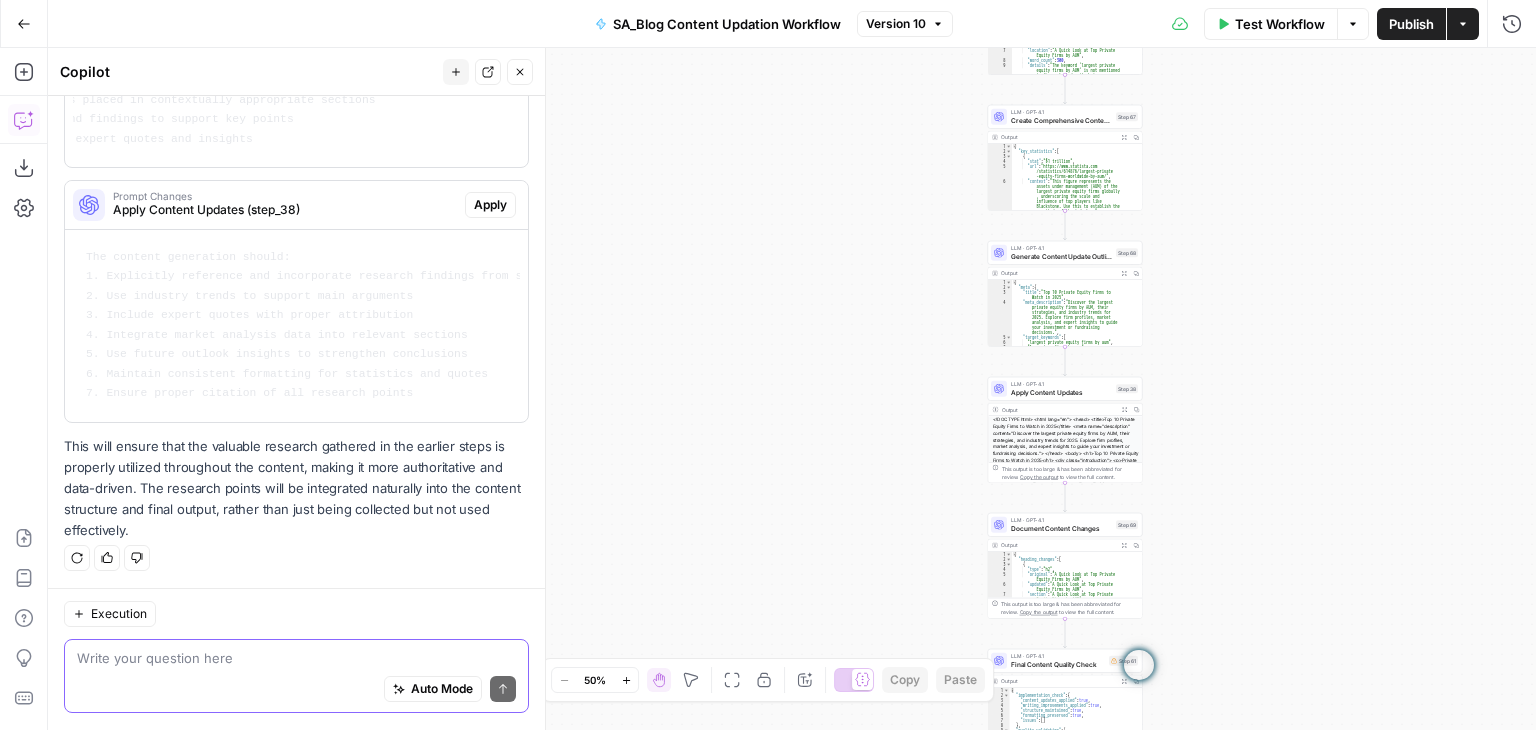 click at bounding box center (296, 659) 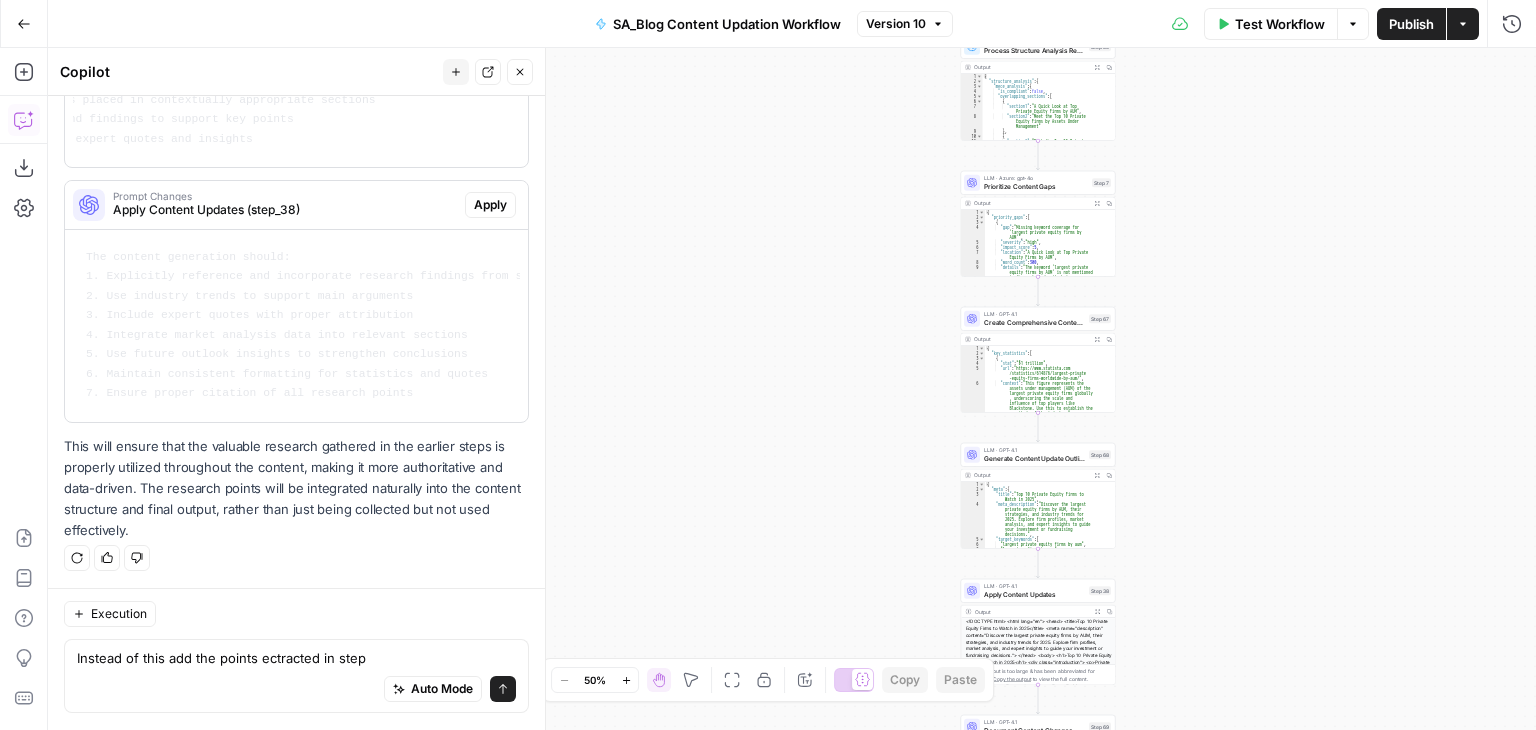 drag, startPoint x: 736, startPoint y: 276, endPoint x: 697, endPoint y: 582, distance: 308.47528 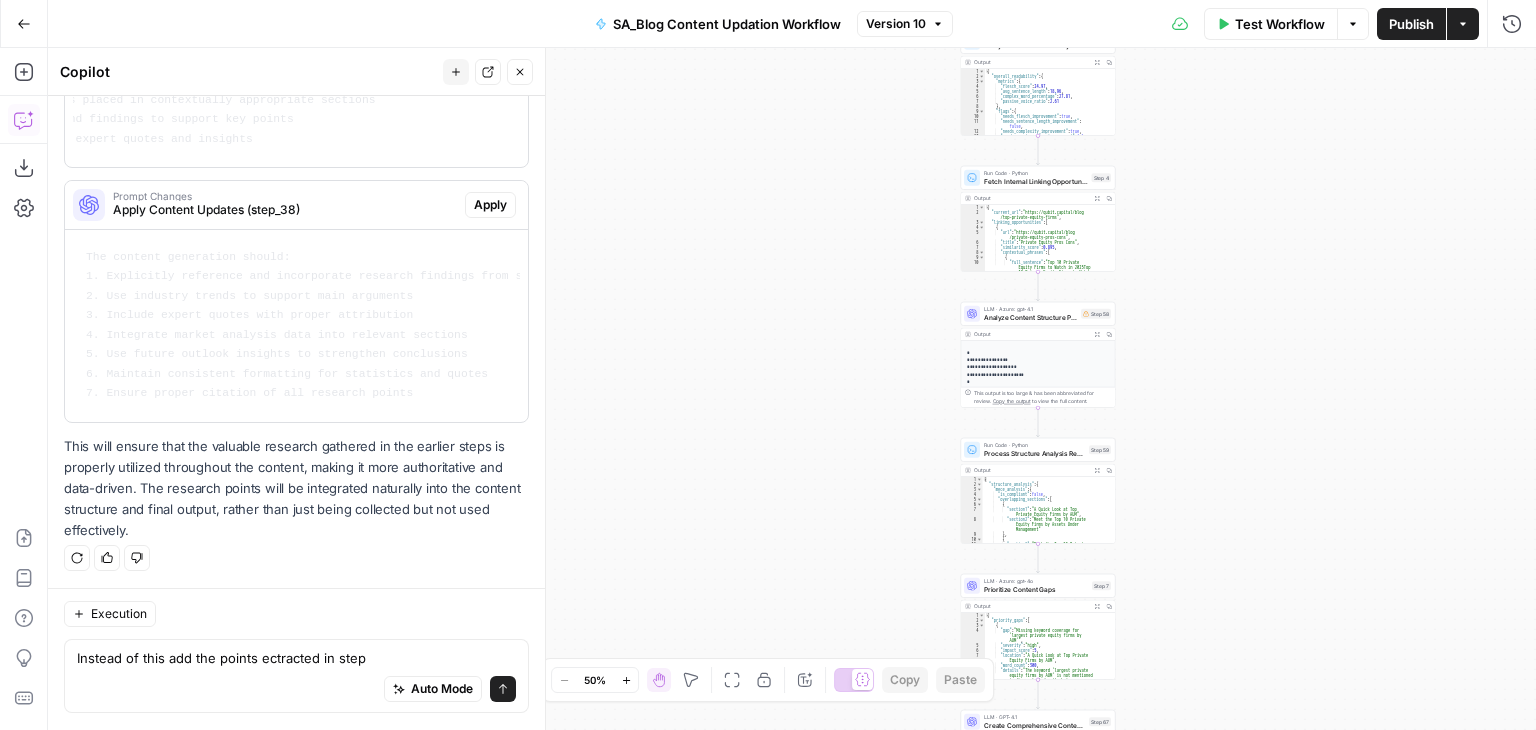 drag, startPoint x: 812, startPoint y: 242, endPoint x: 812, endPoint y: 620, distance: 378 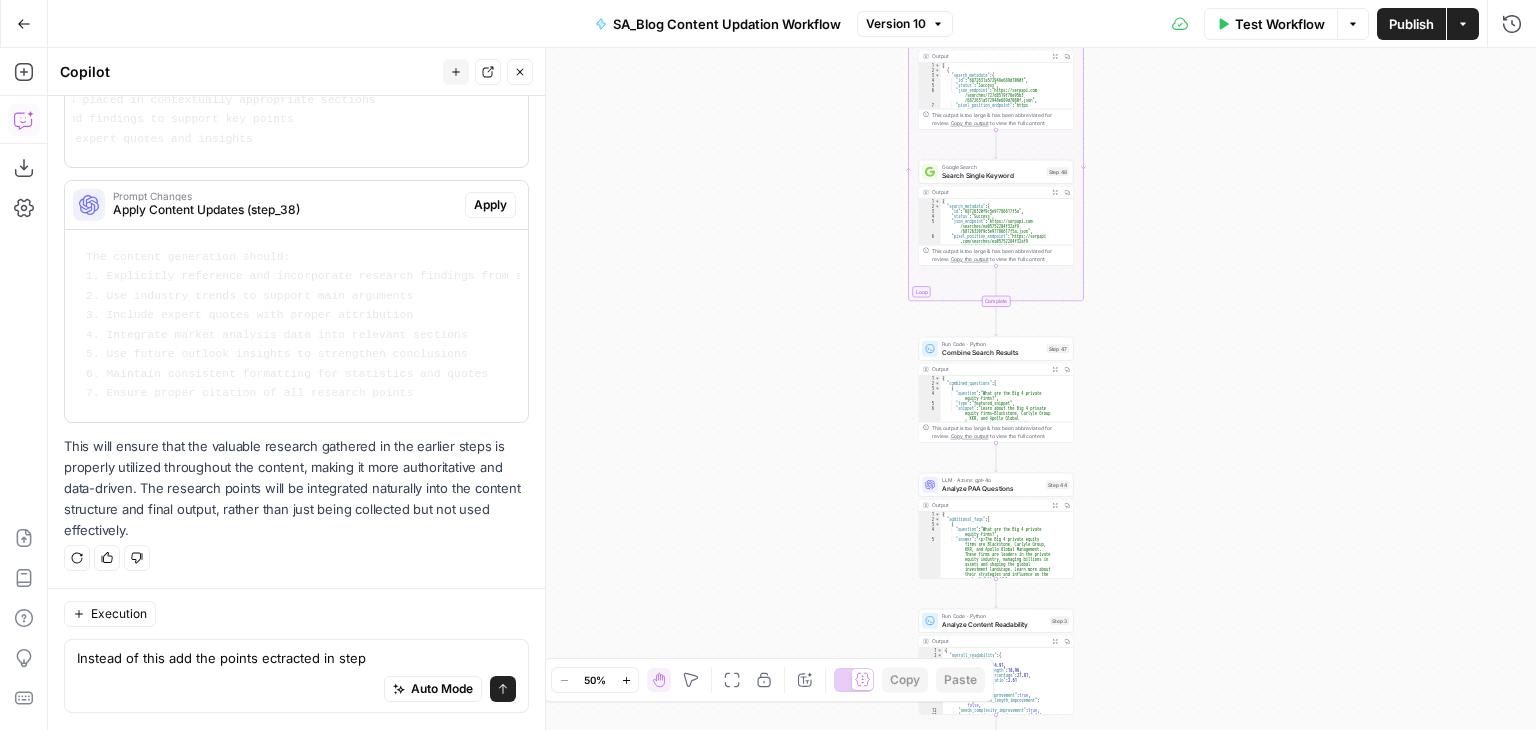 drag, startPoint x: 862, startPoint y: 133, endPoint x: 832, endPoint y: 634, distance: 501.8974 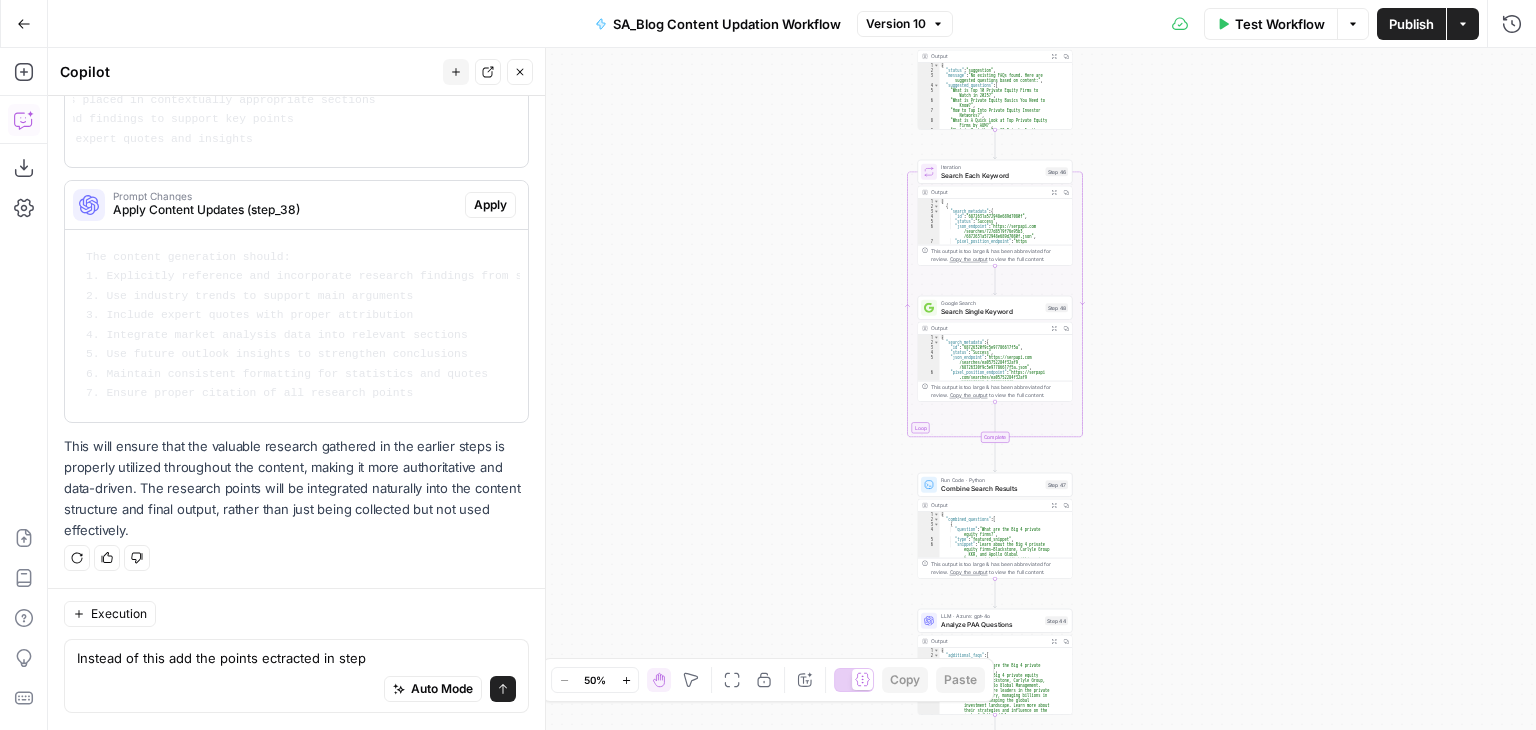 drag, startPoint x: 848, startPoint y: 210, endPoint x: 847, endPoint y: 665, distance: 455.0011 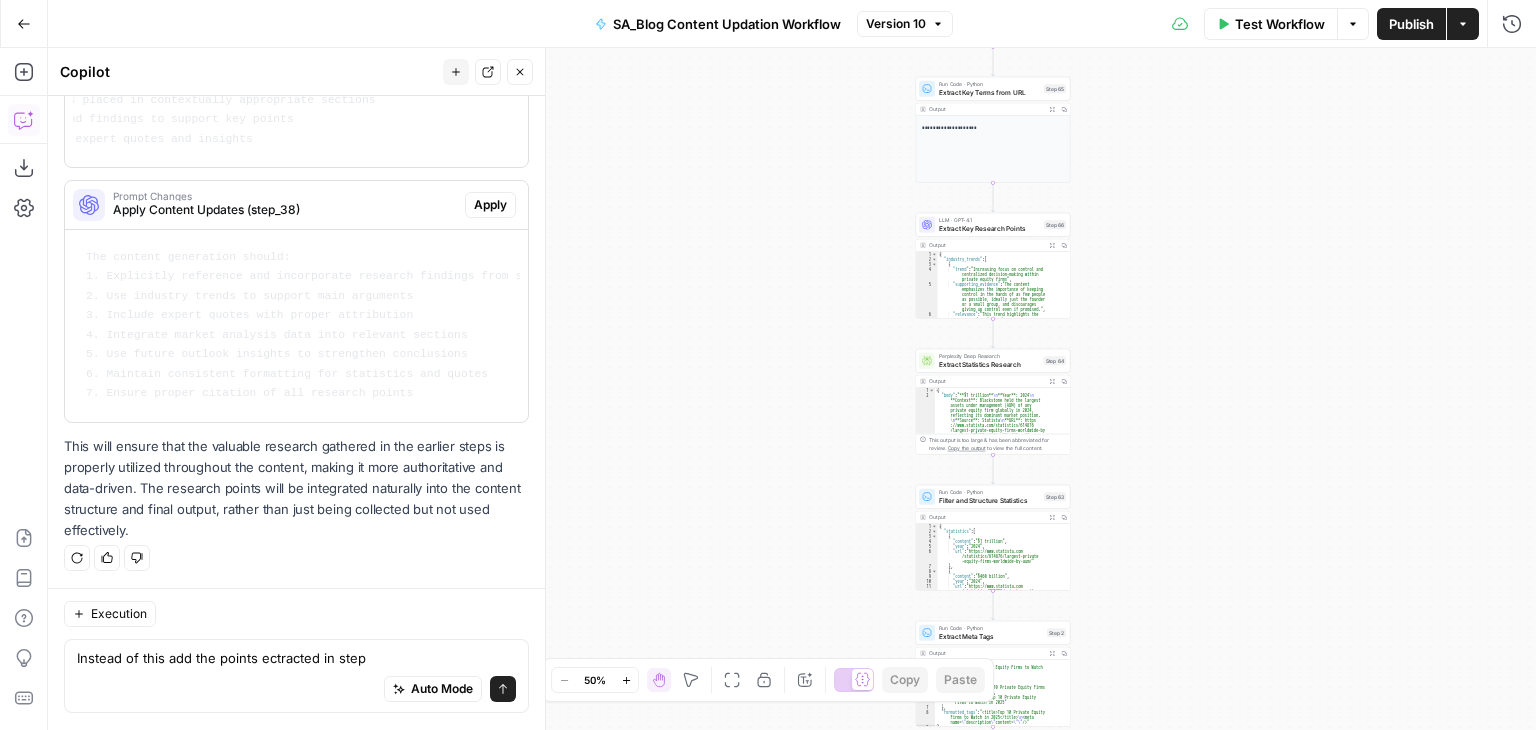 drag, startPoint x: 882, startPoint y: 144, endPoint x: 873, endPoint y: 584, distance: 440.09204 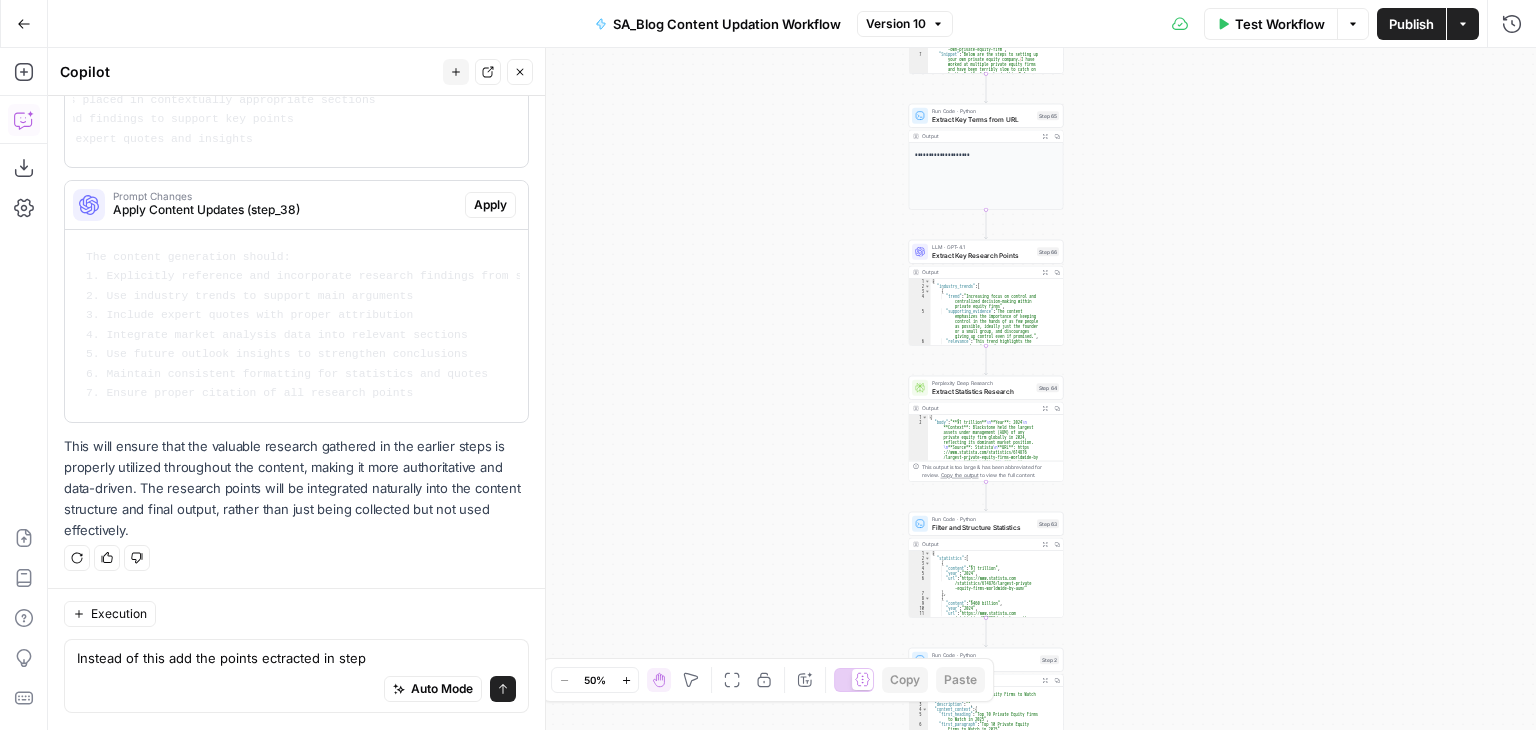 drag, startPoint x: 858, startPoint y: 225, endPoint x: 858, endPoint y: 199, distance: 26 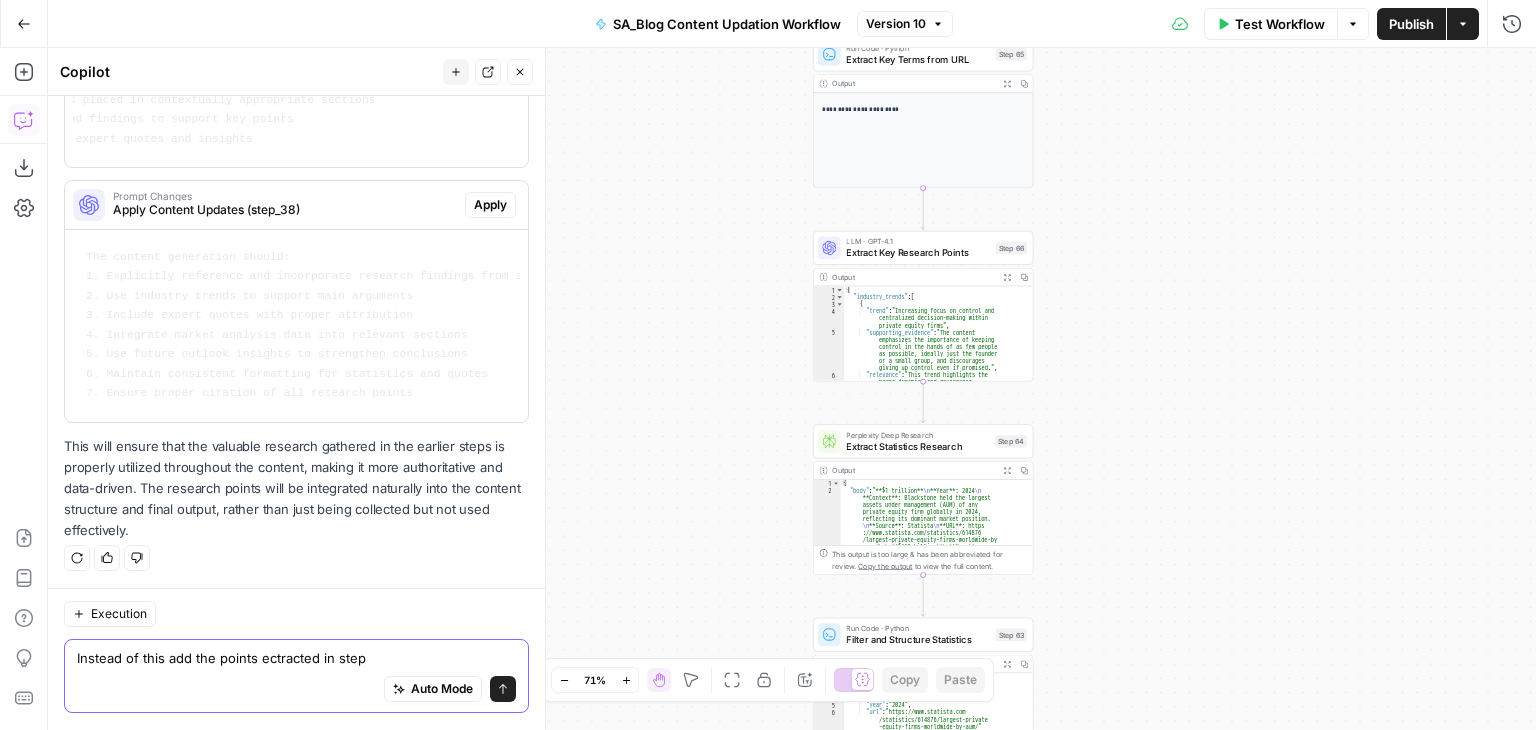 click on "Instead of this add the points ectracted in step" at bounding box center (296, 659) 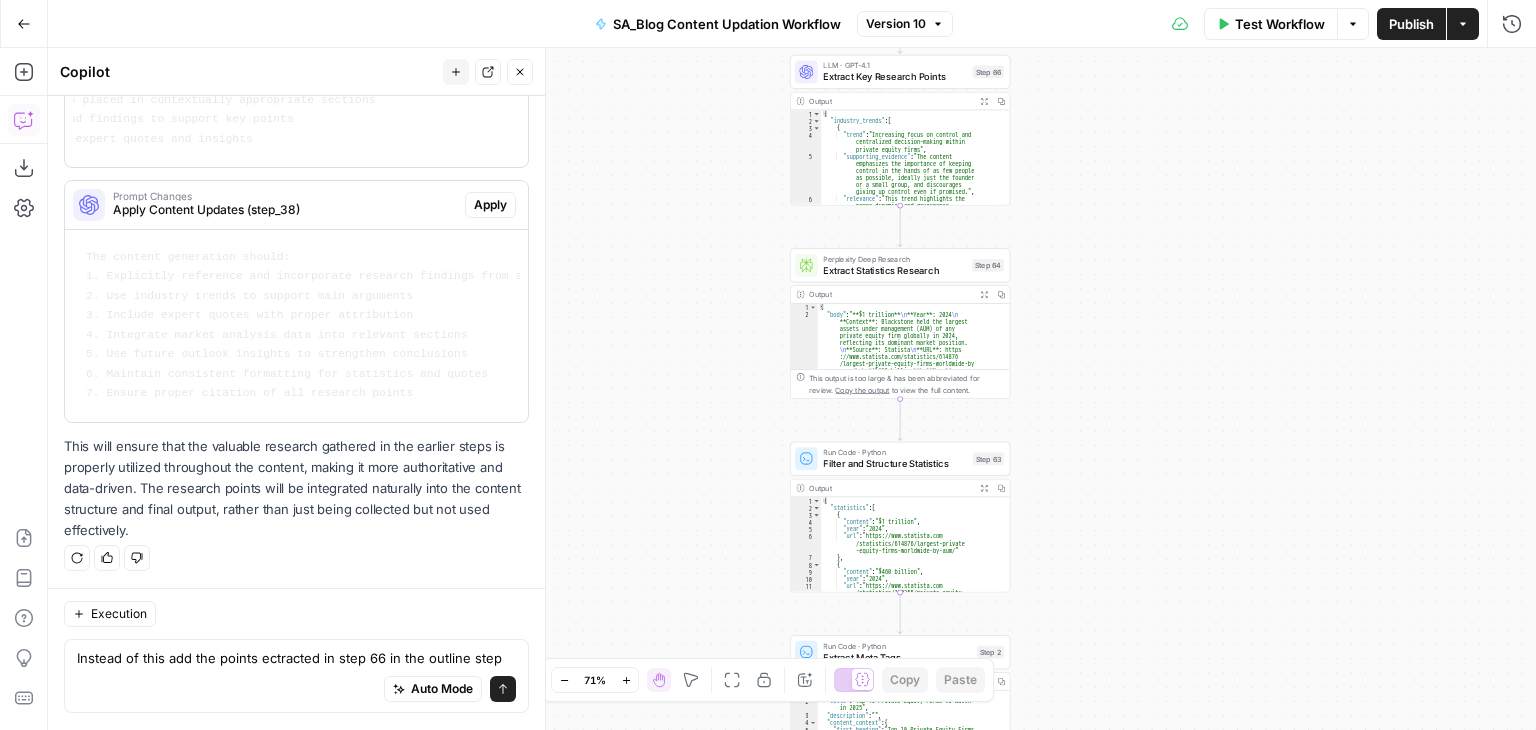 drag, startPoint x: 1167, startPoint y: 457, endPoint x: 1188, endPoint y: -47, distance: 504.43732 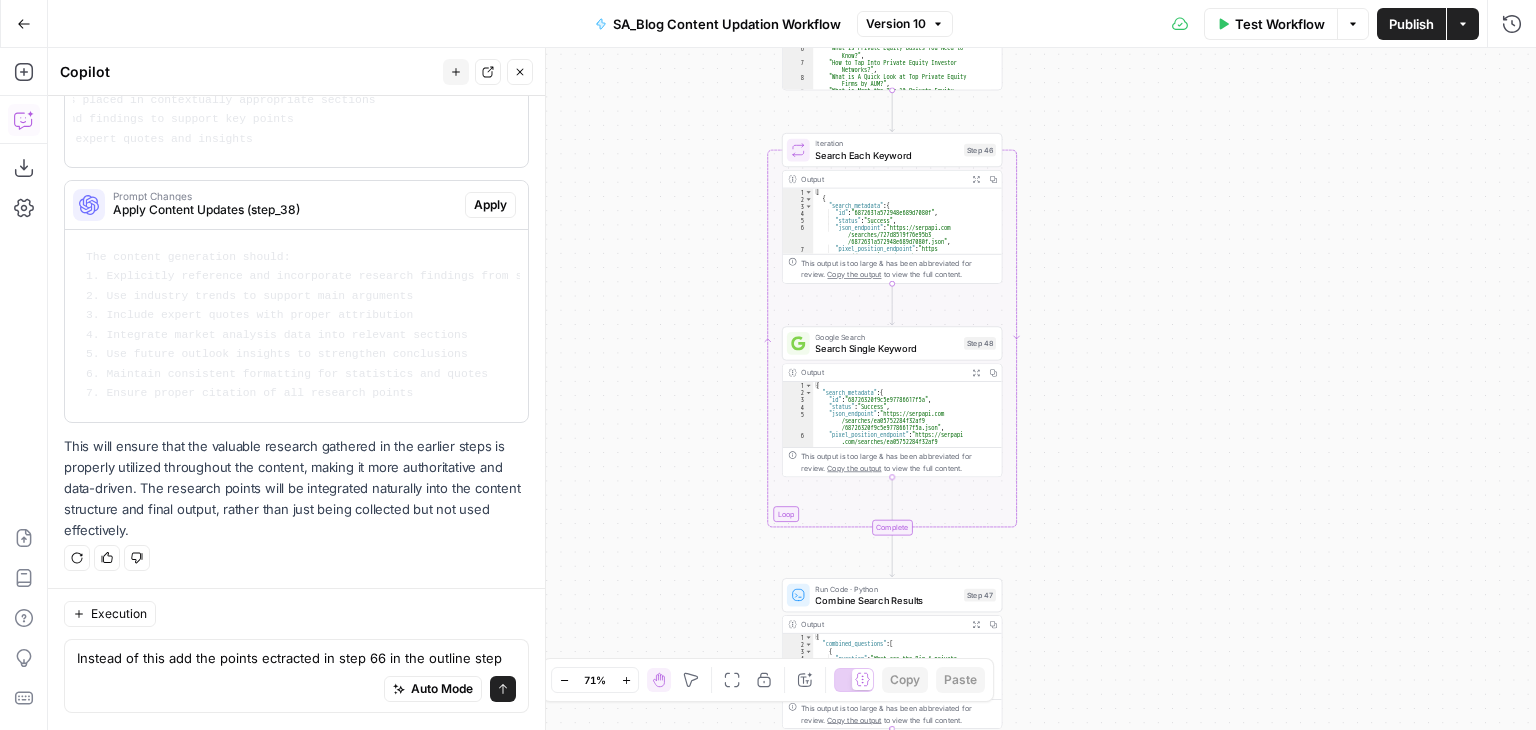 drag, startPoint x: 1148, startPoint y: 582, endPoint x: 1096, endPoint y: 21, distance: 563.40485 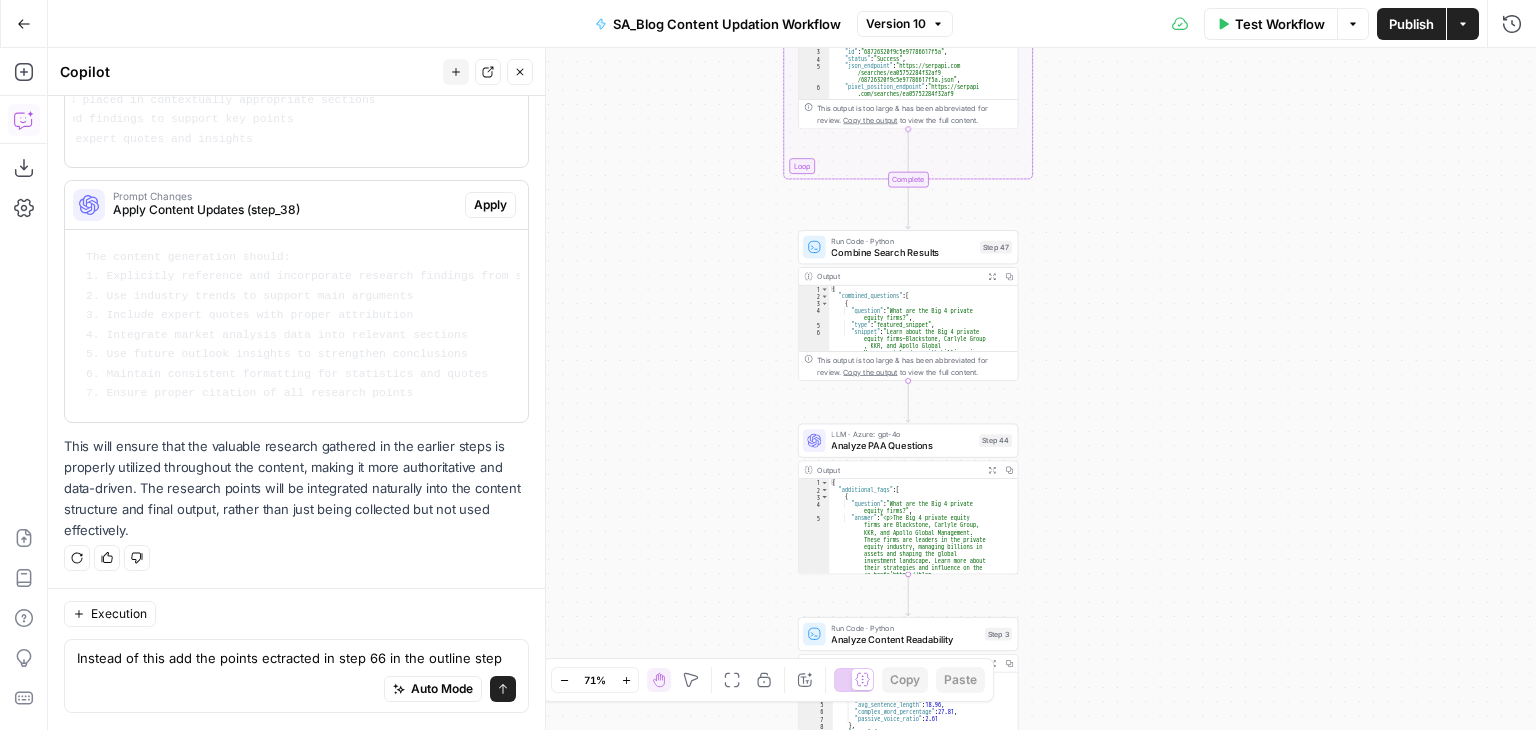 drag, startPoint x: 1122, startPoint y: 485, endPoint x: 1144, endPoint y: 56, distance: 429.56372 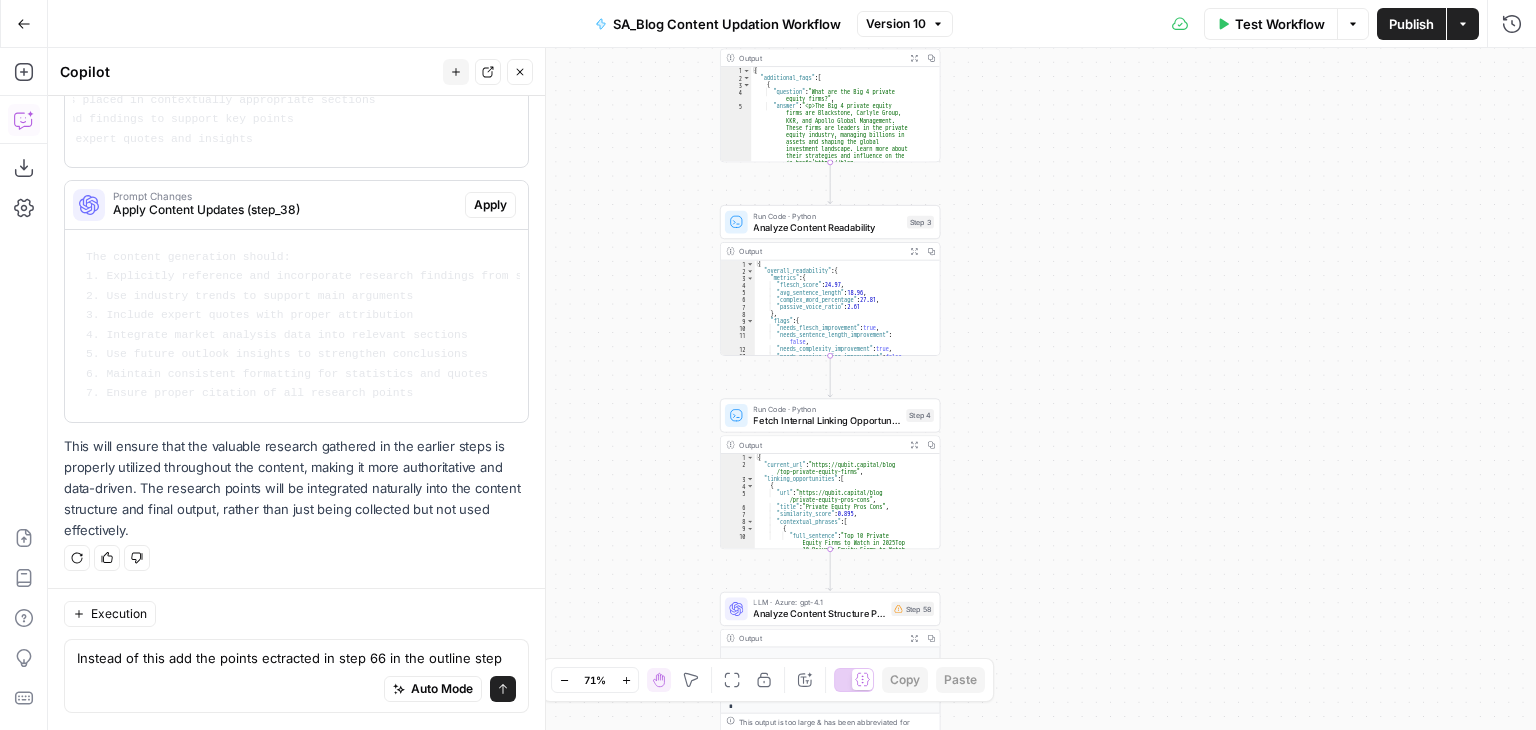 drag, startPoint x: 1136, startPoint y: 438, endPoint x: 1053, endPoint y: 103, distance: 345.12897 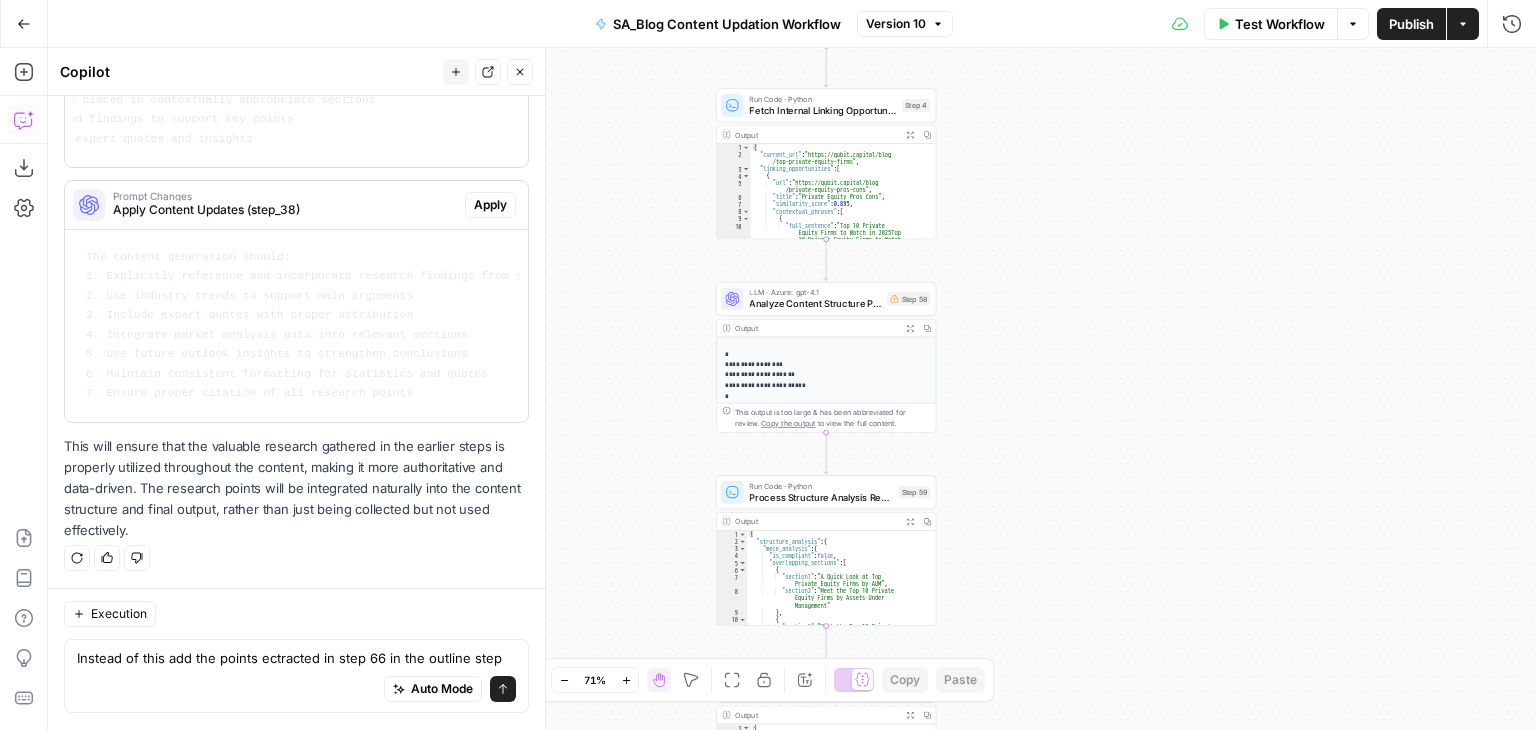 drag, startPoint x: 1067, startPoint y: 433, endPoint x: 1063, endPoint y: 120, distance: 313.02554 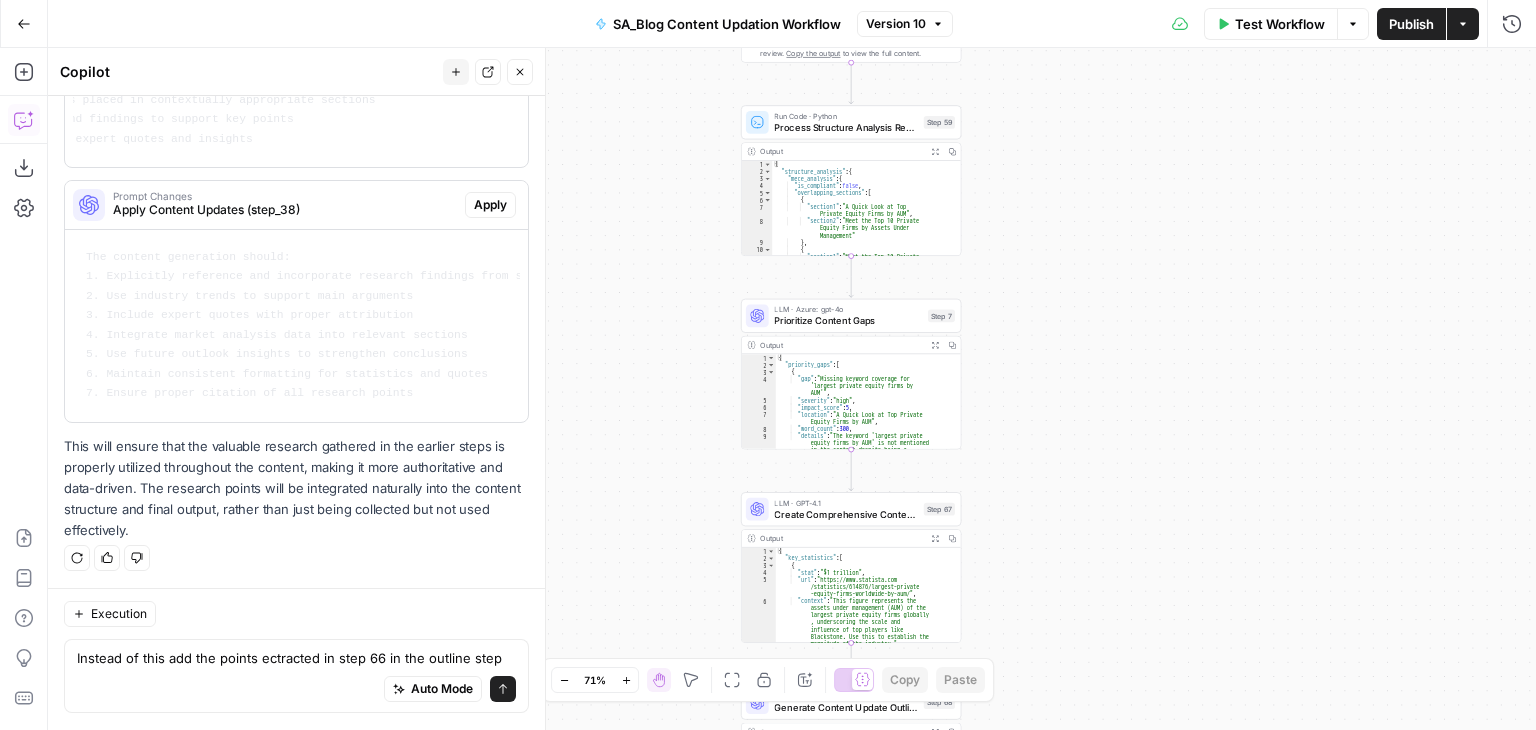 drag, startPoint x: 1075, startPoint y: 427, endPoint x: 1099, endPoint y: 59, distance: 368.78177 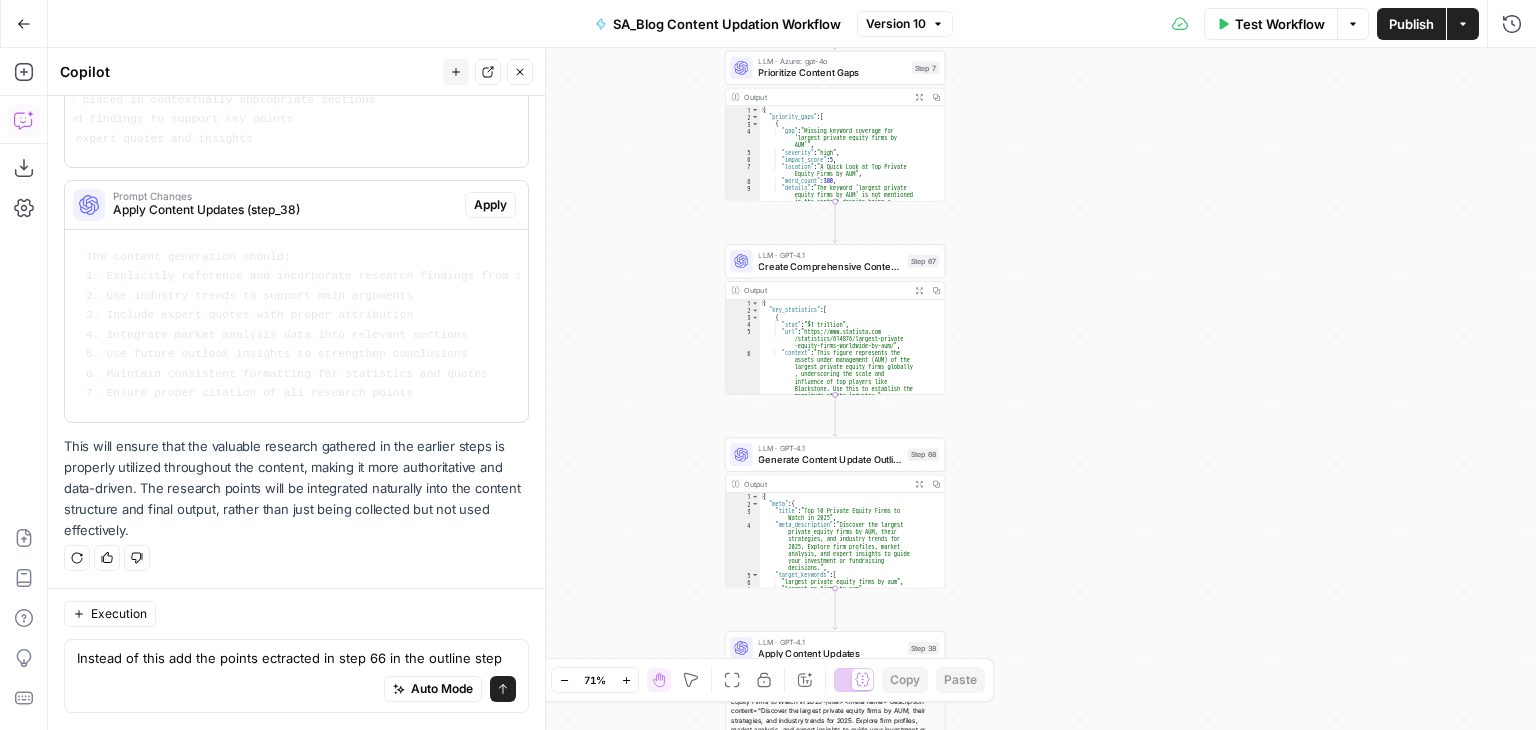 drag, startPoint x: 1058, startPoint y: 410, endPoint x: 1043, endPoint y: 149, distance: 261.43066 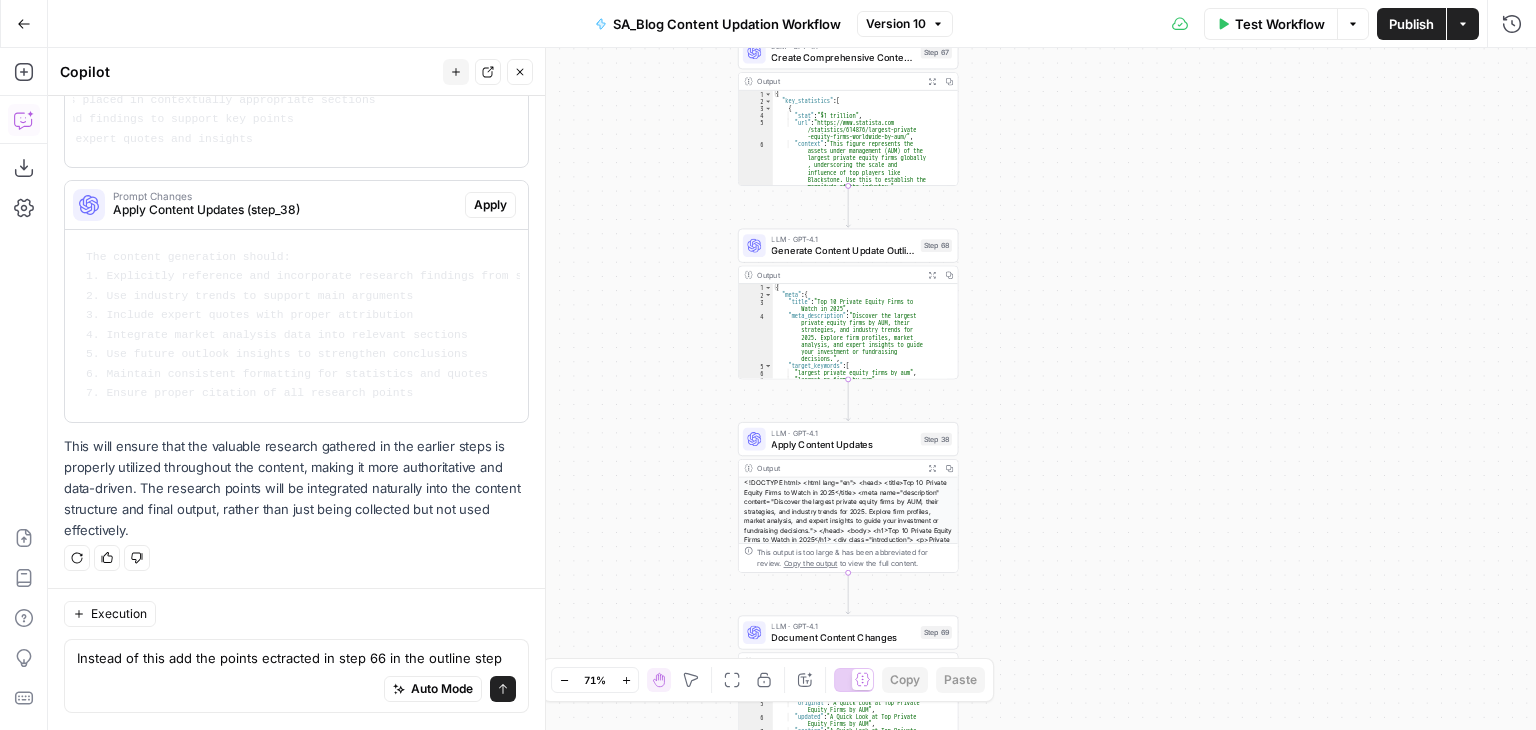 drag, startPoint x: 1042, startPoint y: 453, endPoint x: 1054, endPoint y: 262, distance: 191.37659 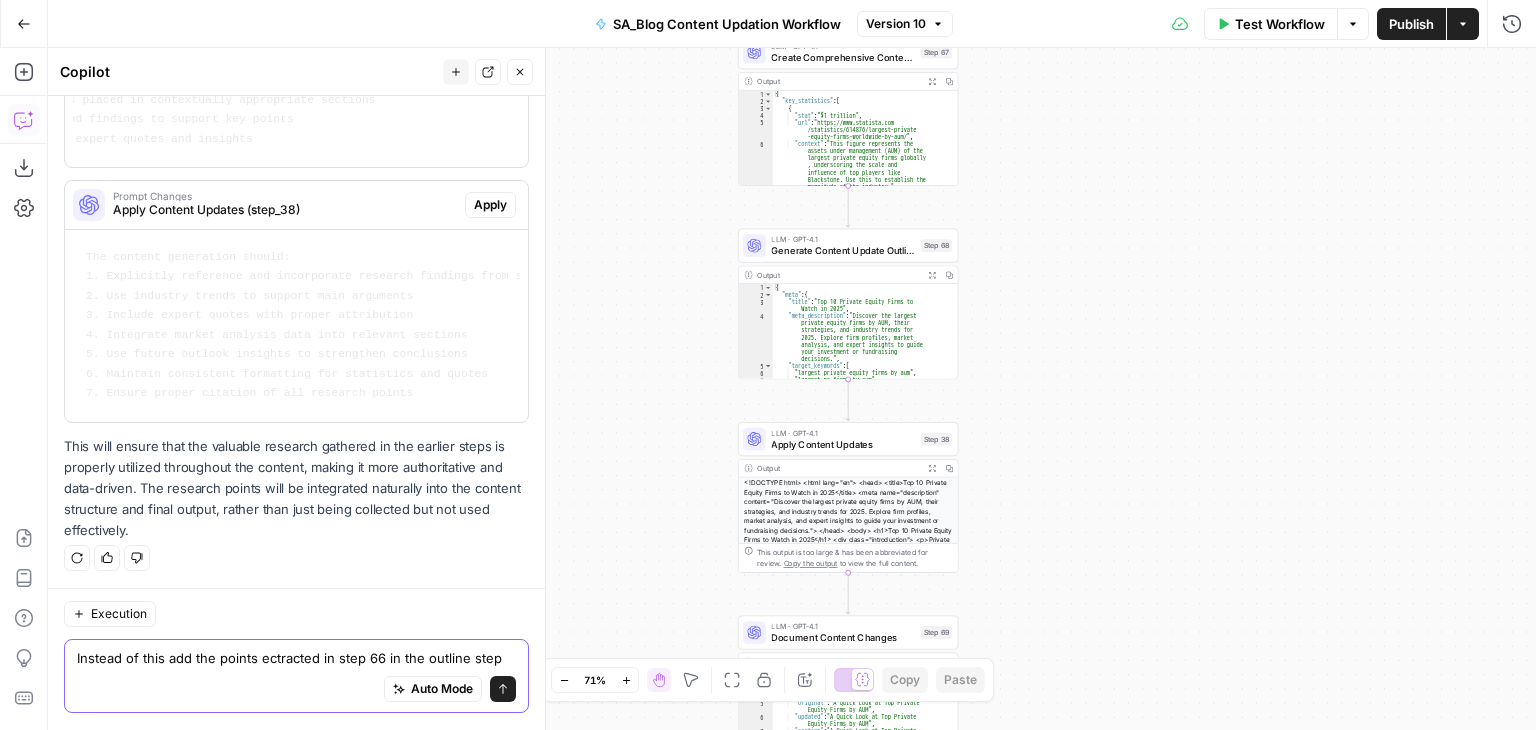 click on "Instead of this add the points ectracted in step 66 in the outline step" at bounding box center [296, 659] 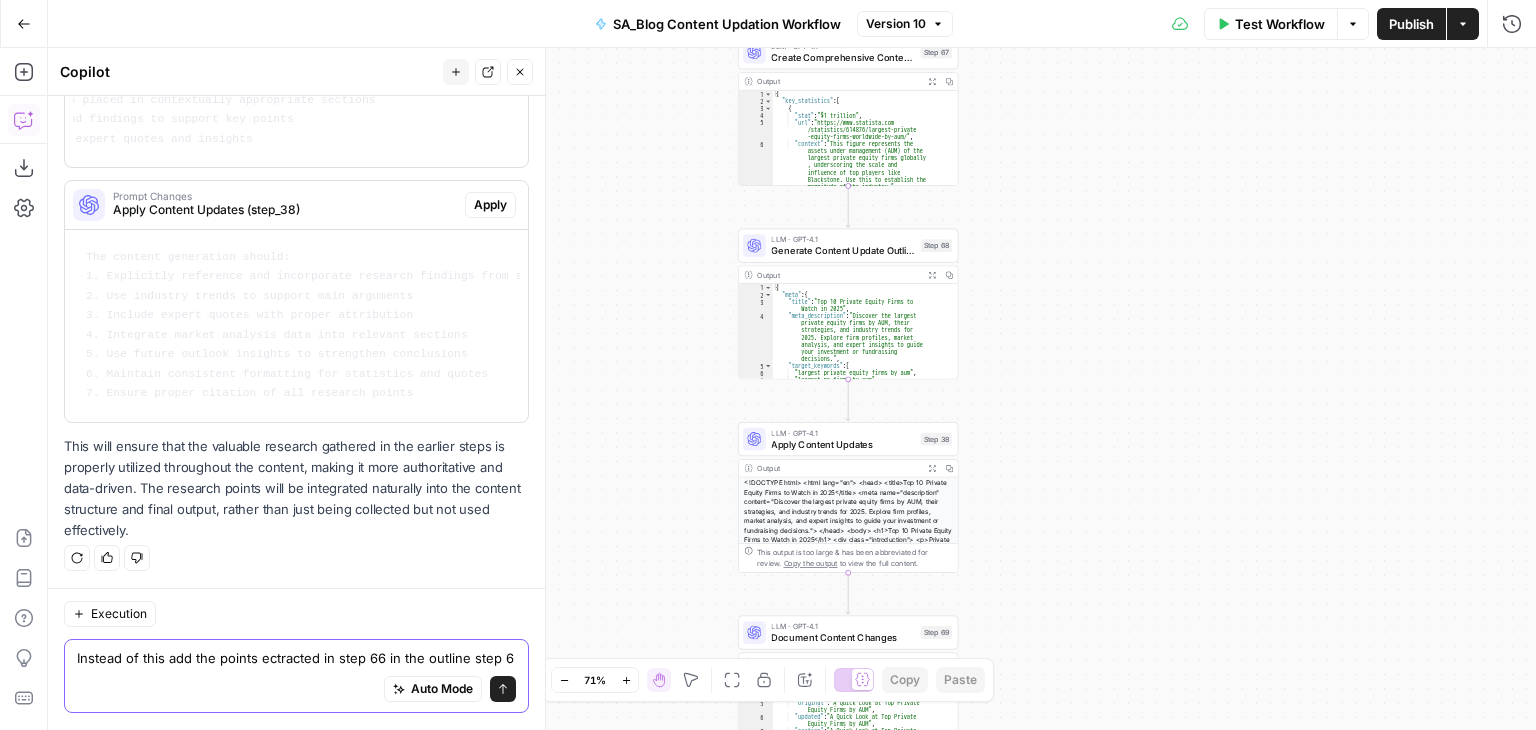 scroll, scrollTop: 656, scrollLeft: 0, axis: vertical 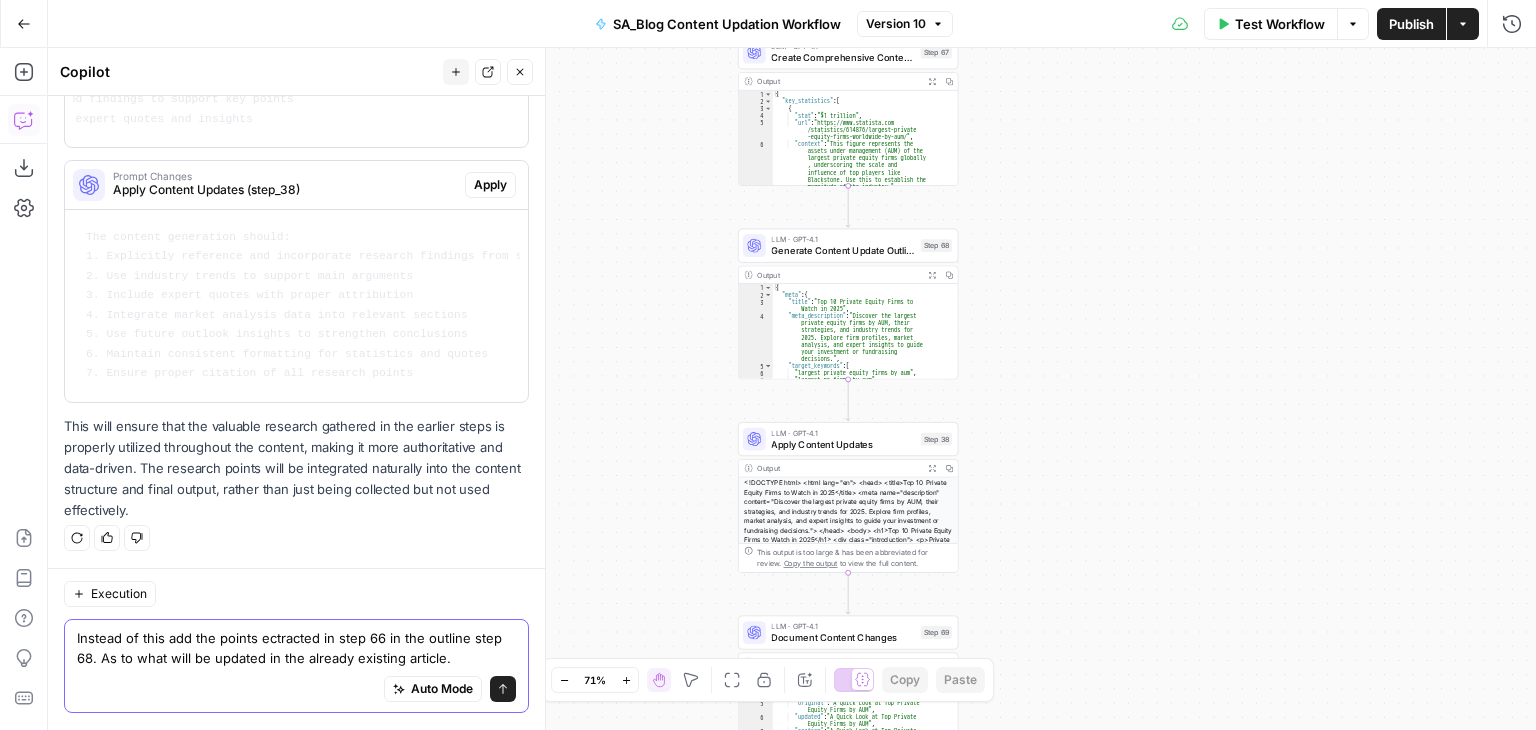 type on "Instead of this add the points ectracted in step 66 in the outline step 68. As to what will be updated in the already existing article." 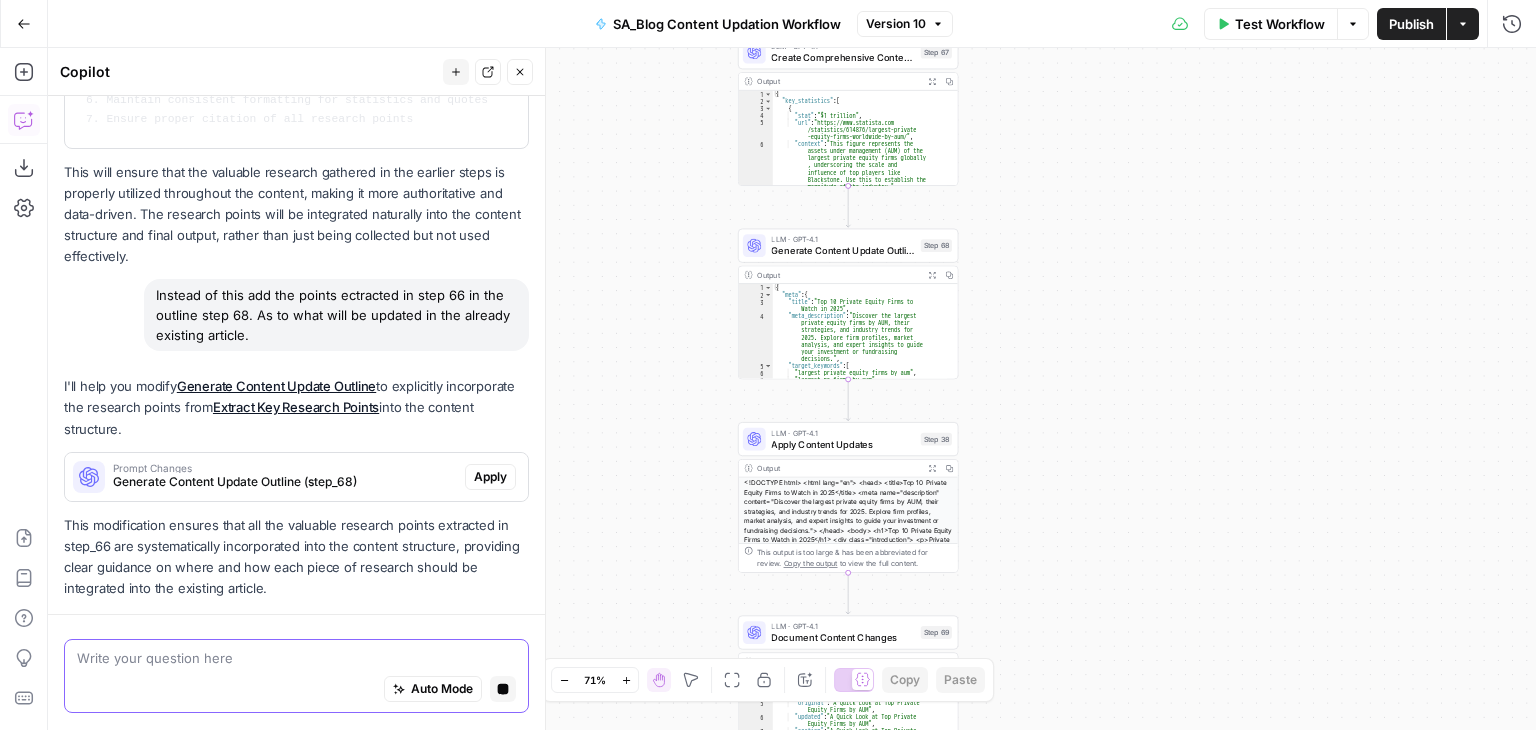 scroll, scrollTop: 967, scrollLeft: 0, axis: vertical 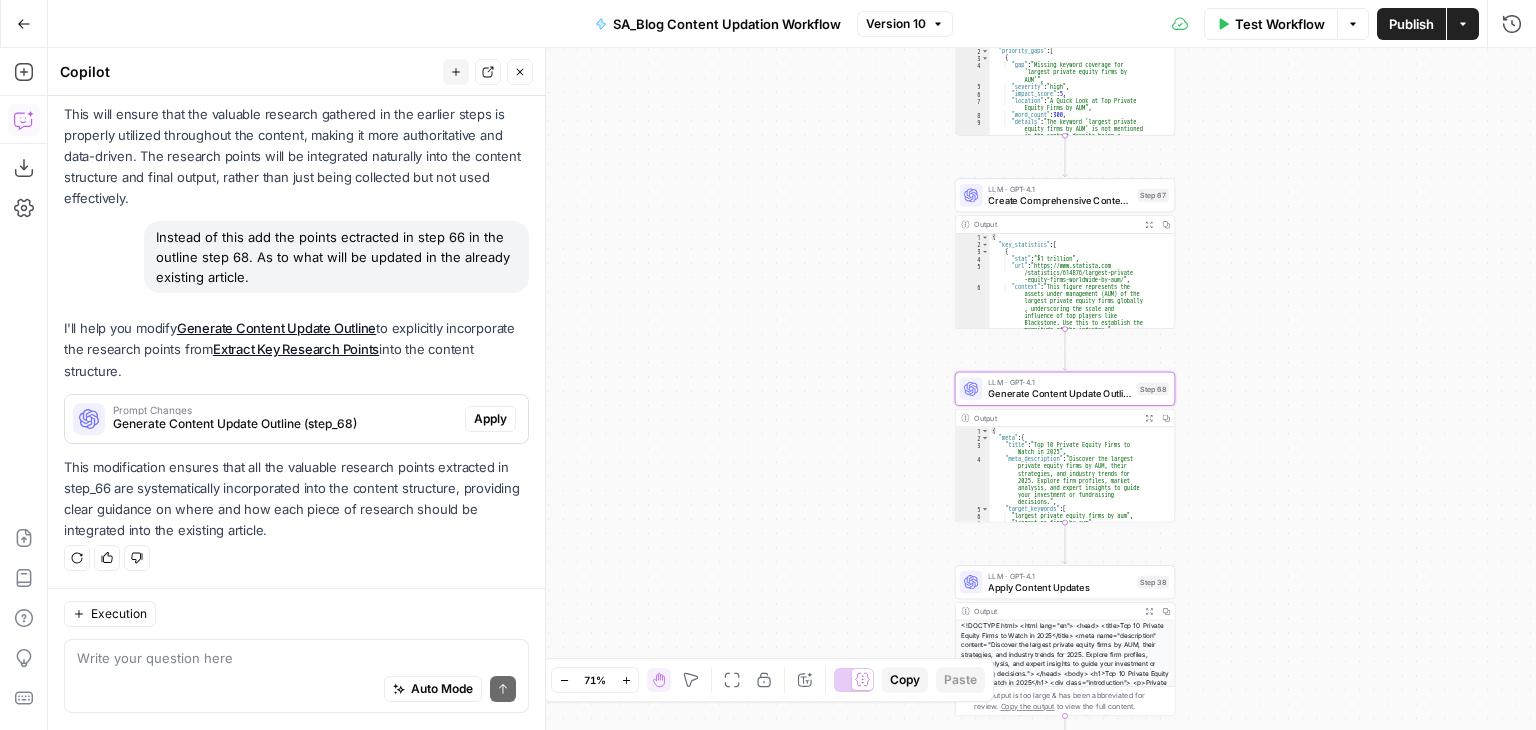 click on "Apply" at bounding box center [490, 419] 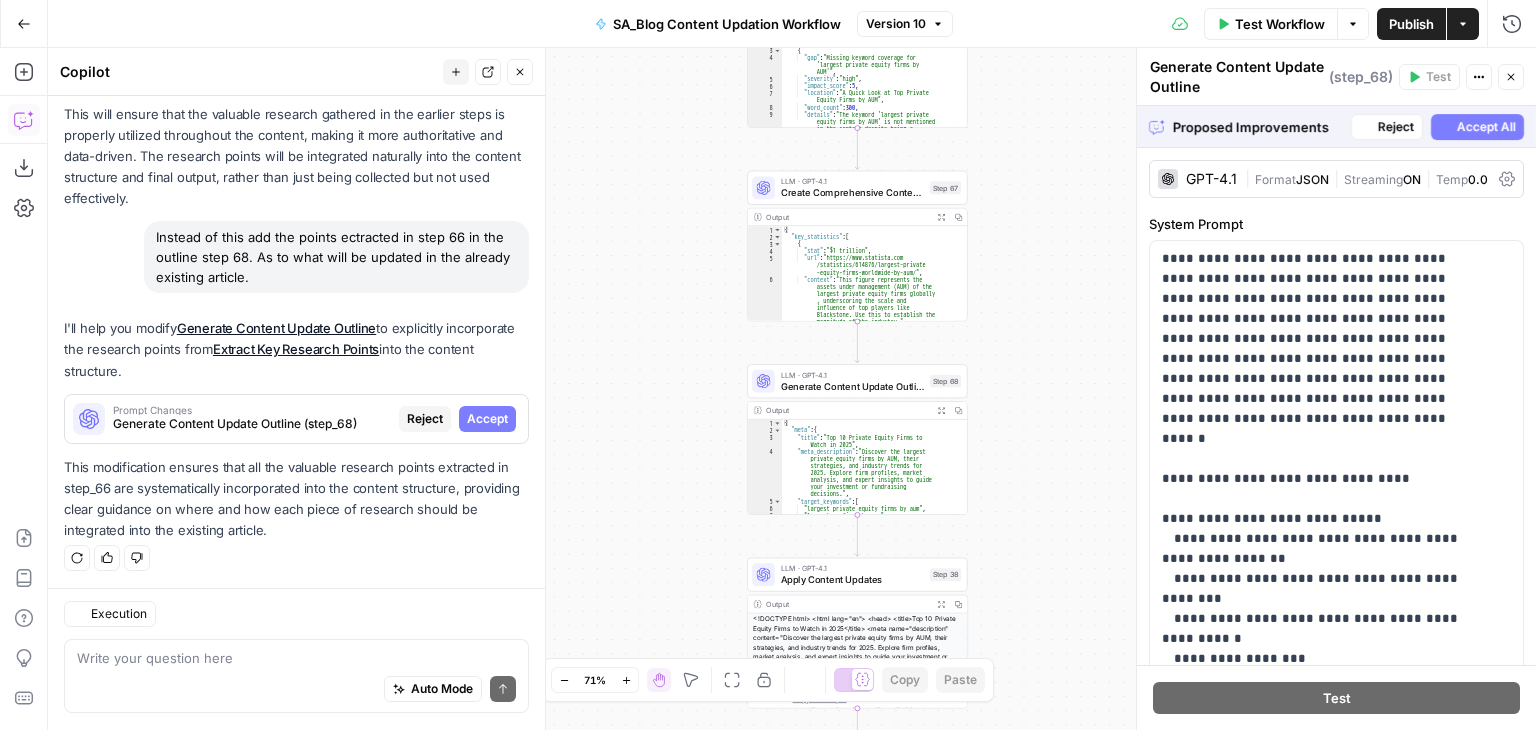 scroll, scrollTop: 967, scrollLeft: 0, axis: vertical 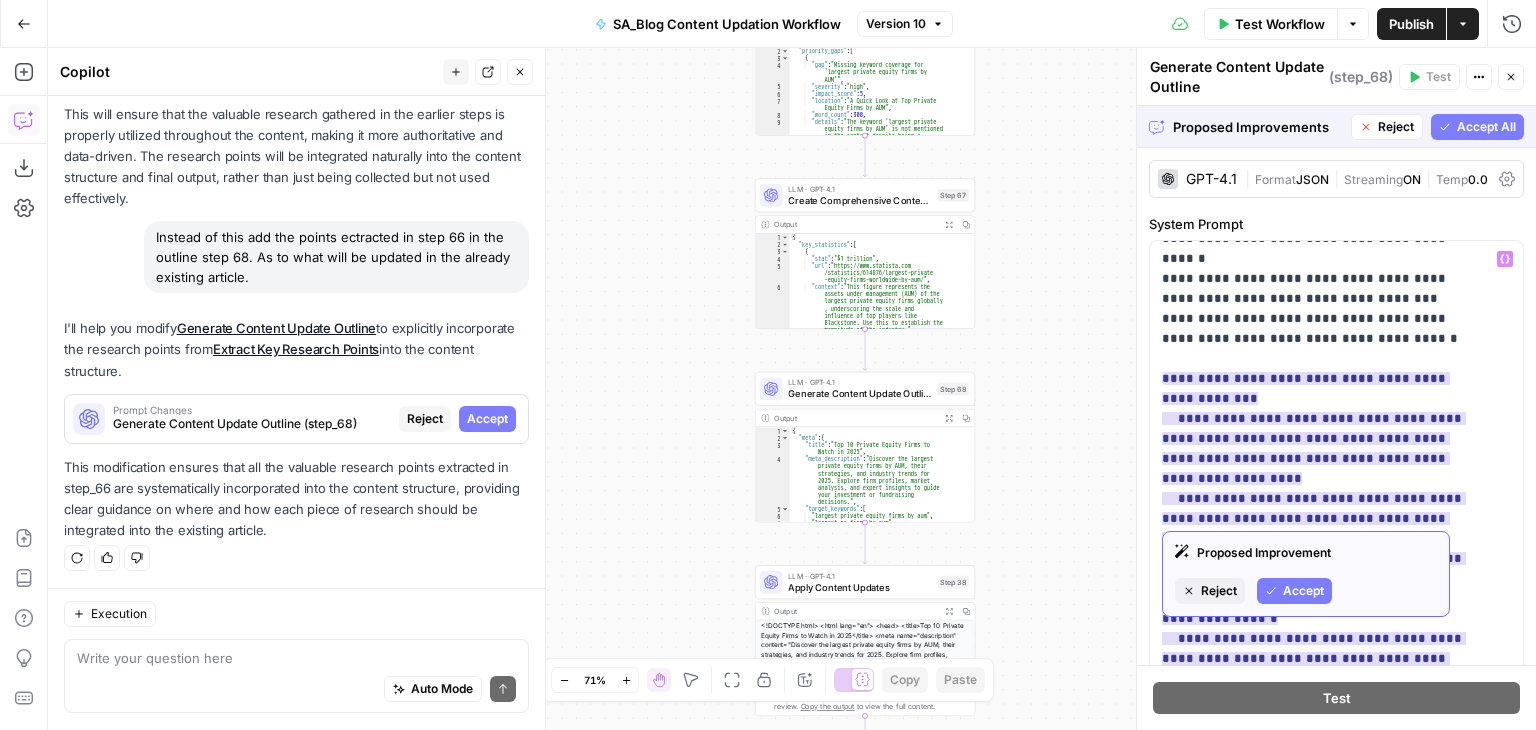 click on "Reject" at bounding box center [1219, 591] 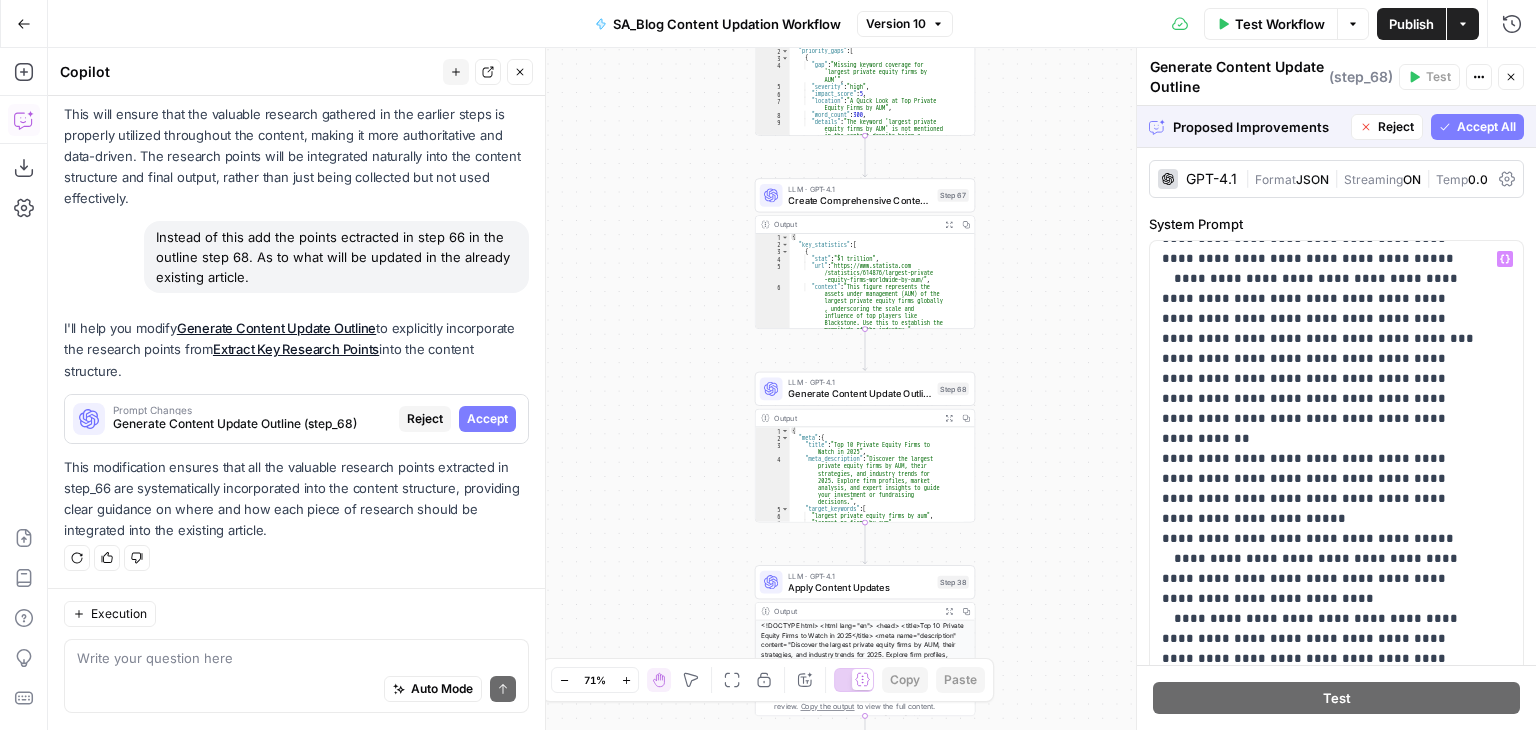 scroll, scrollTop: 1983, scrollLeft: 0, axis: vertical 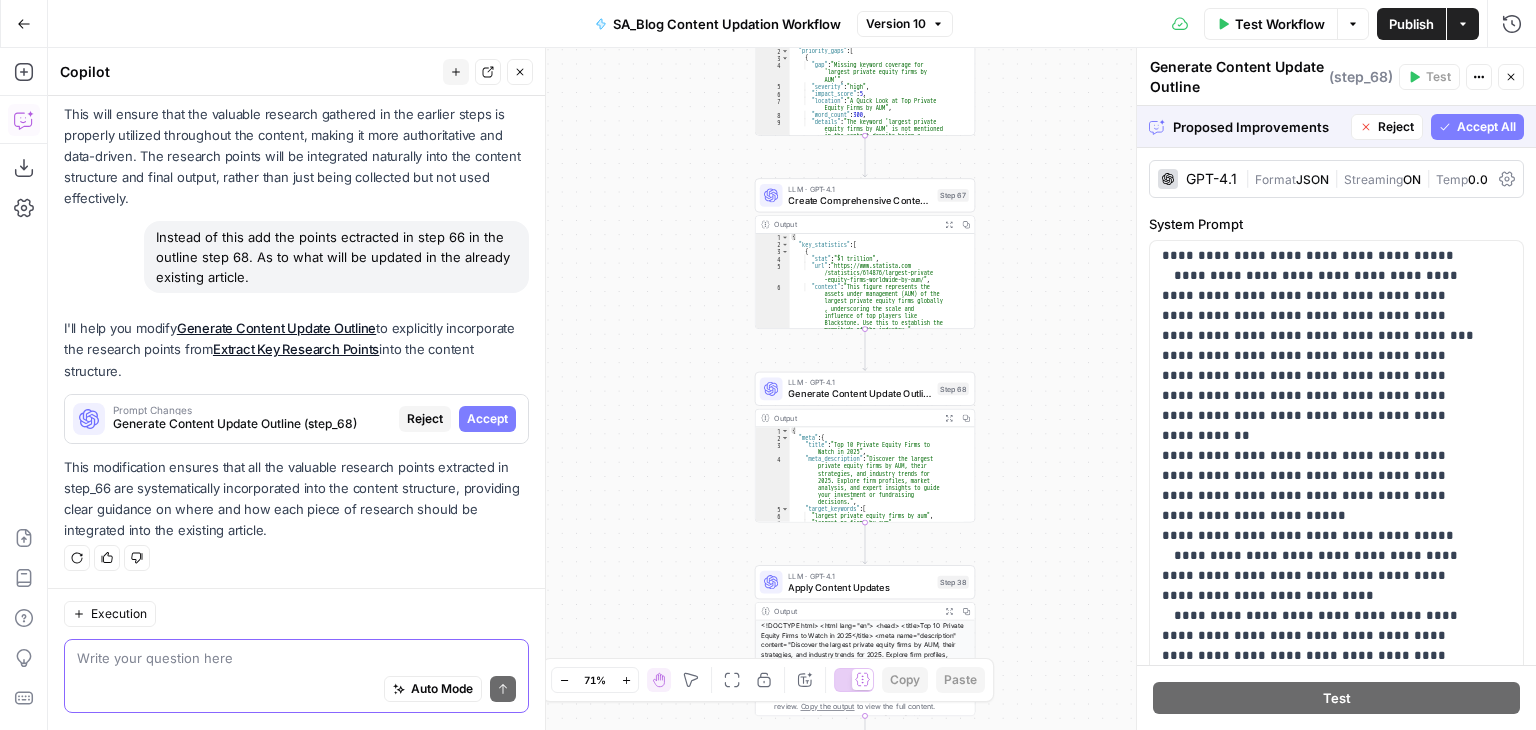 click at bounding box center (296, 659) 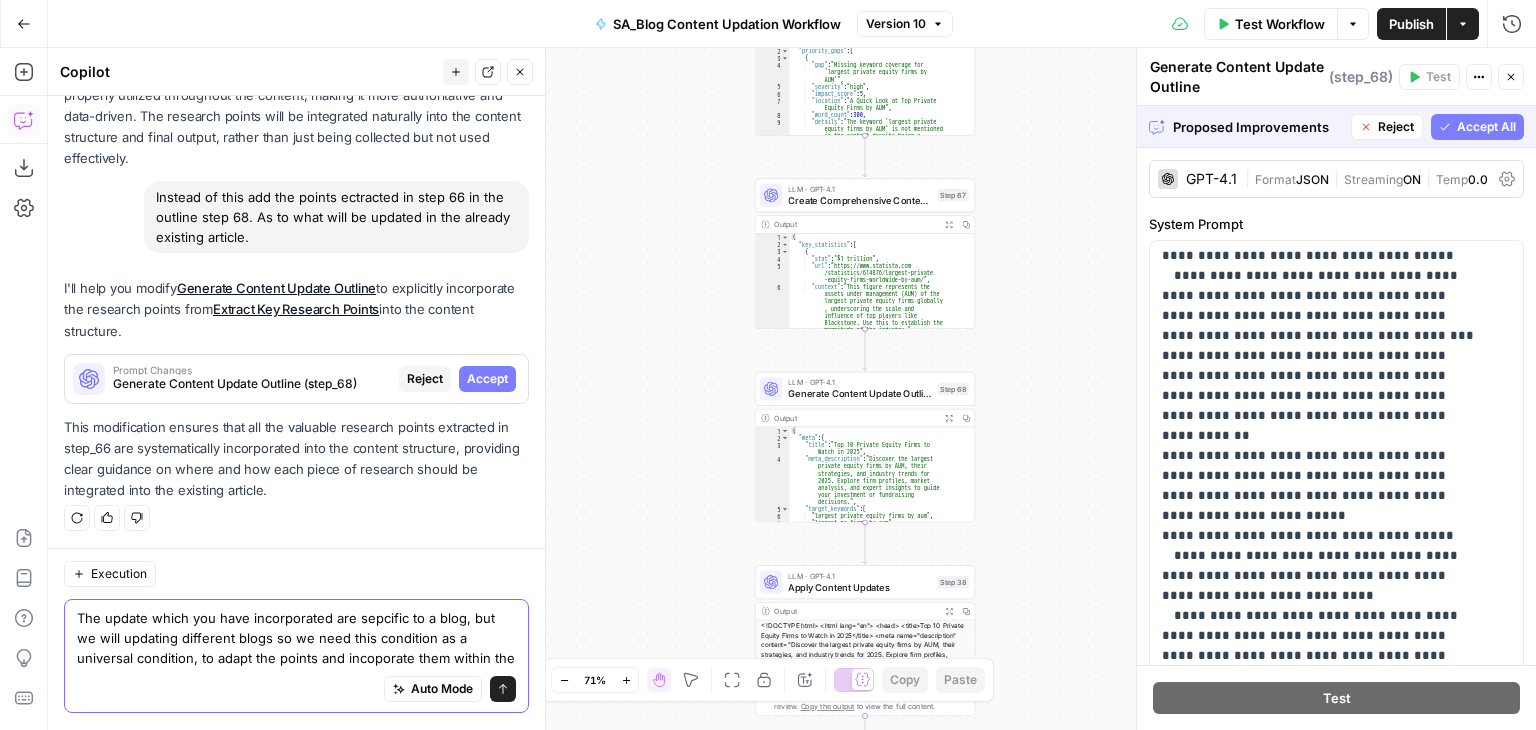 scroll, scrollTop: 1027, scrollLeft: 0, axis: vertical 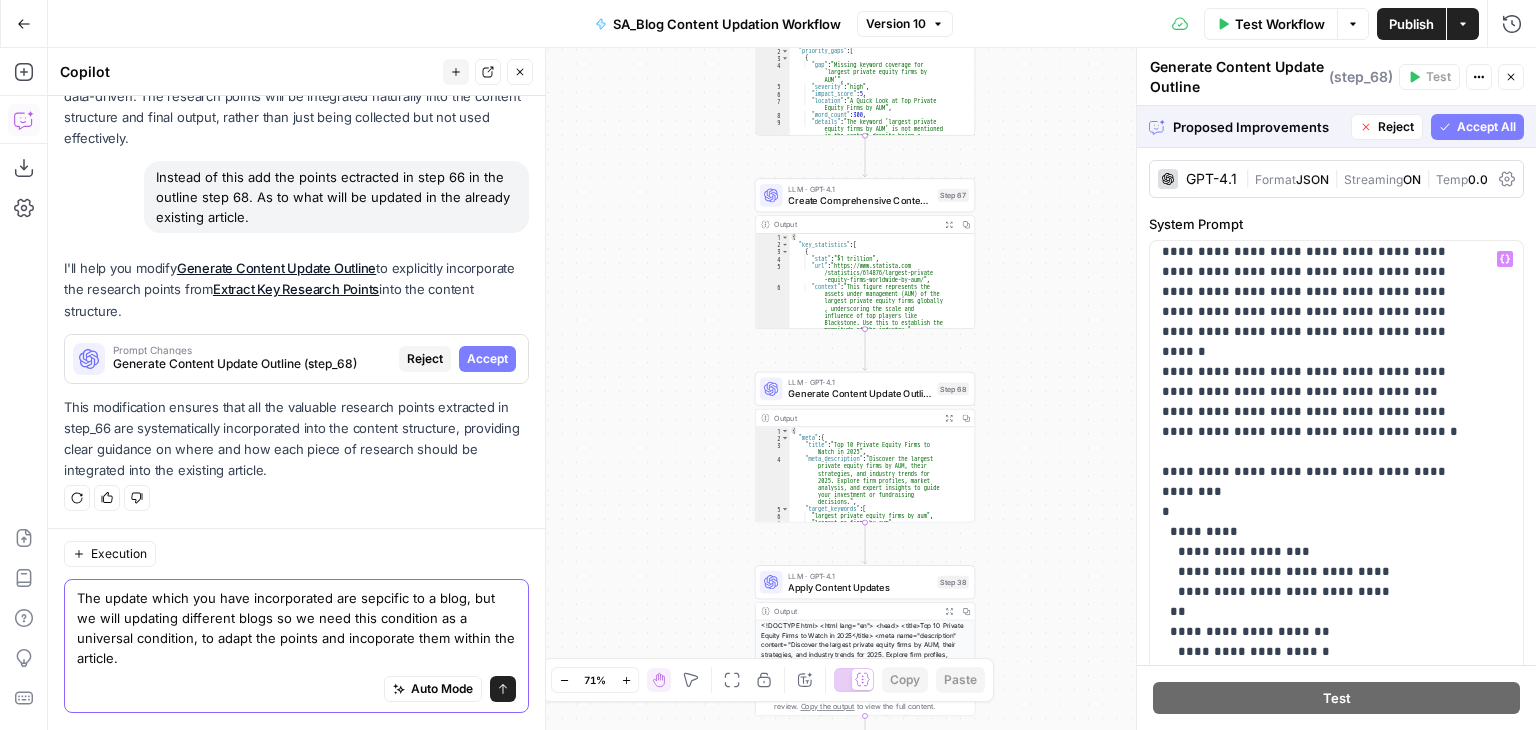 type on "The update which you have incorporated are sepcific to a blog, but we will updating different blogs so we need this condition as a universal condition, to adapt the points and incoporate them within the article." 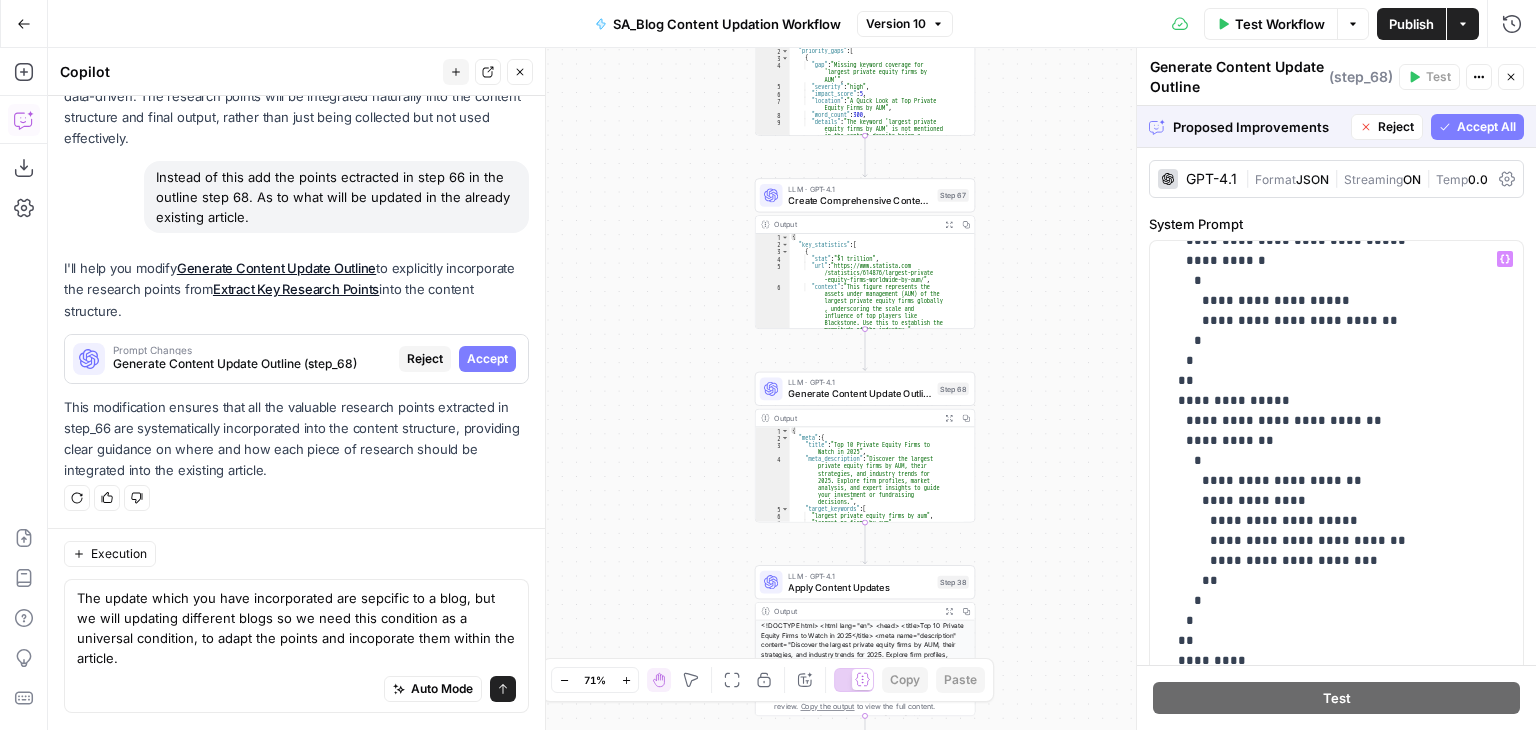 scroll, scrollTop: 4241, scrollLeft: 0, axis: vertical 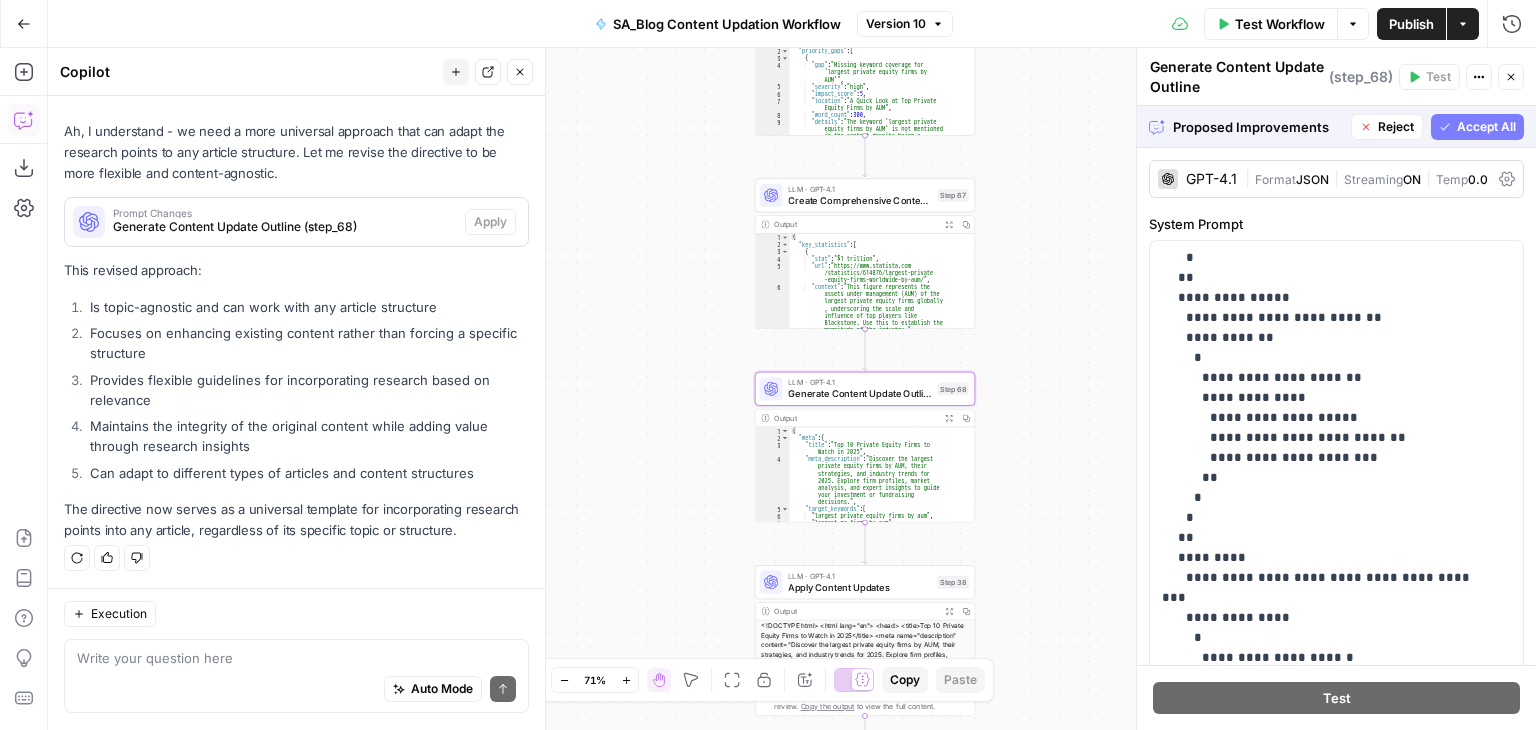 click on "Prompt Changes" at bounding box center [285, 213] 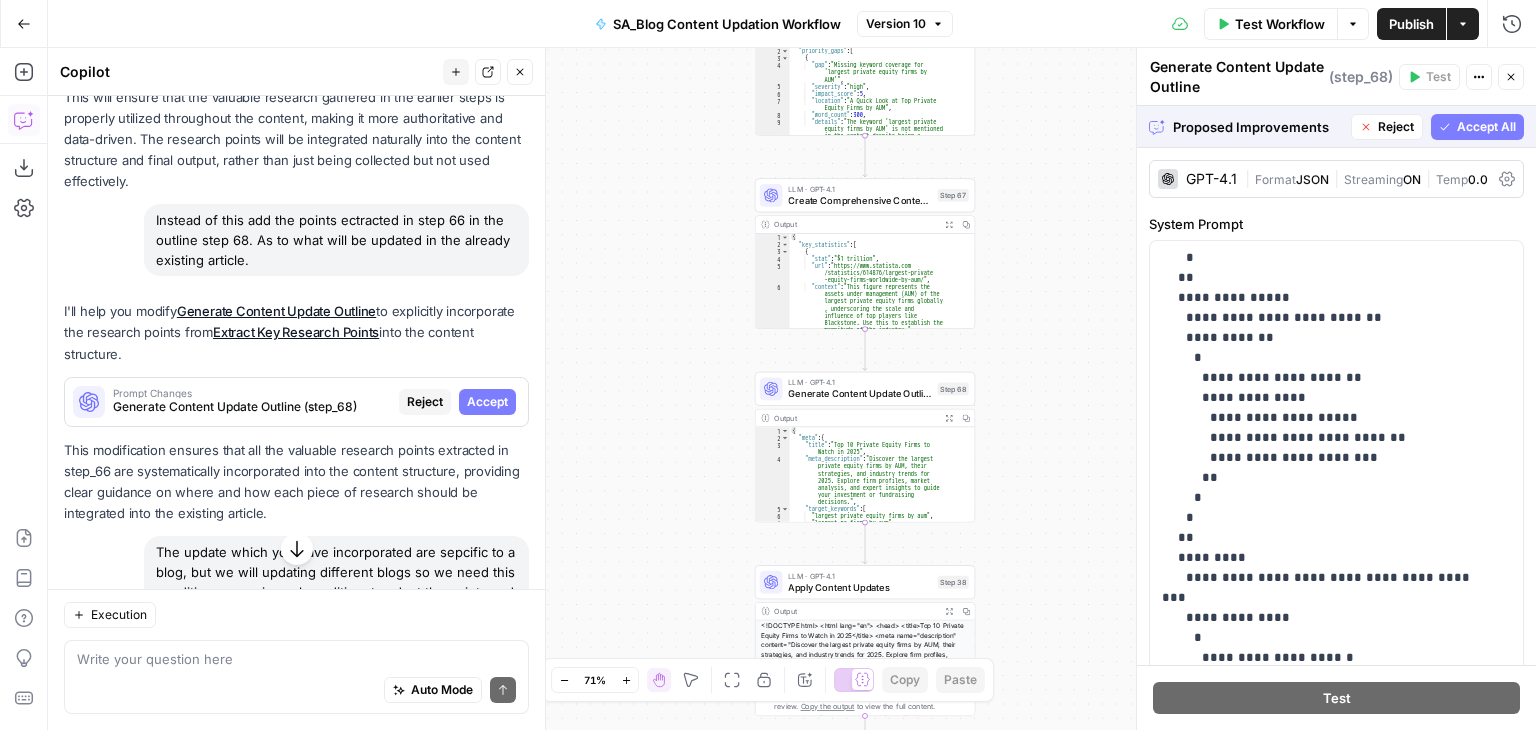scroll, scrollTop: 954, scrollLeft: 0, axis: vertical 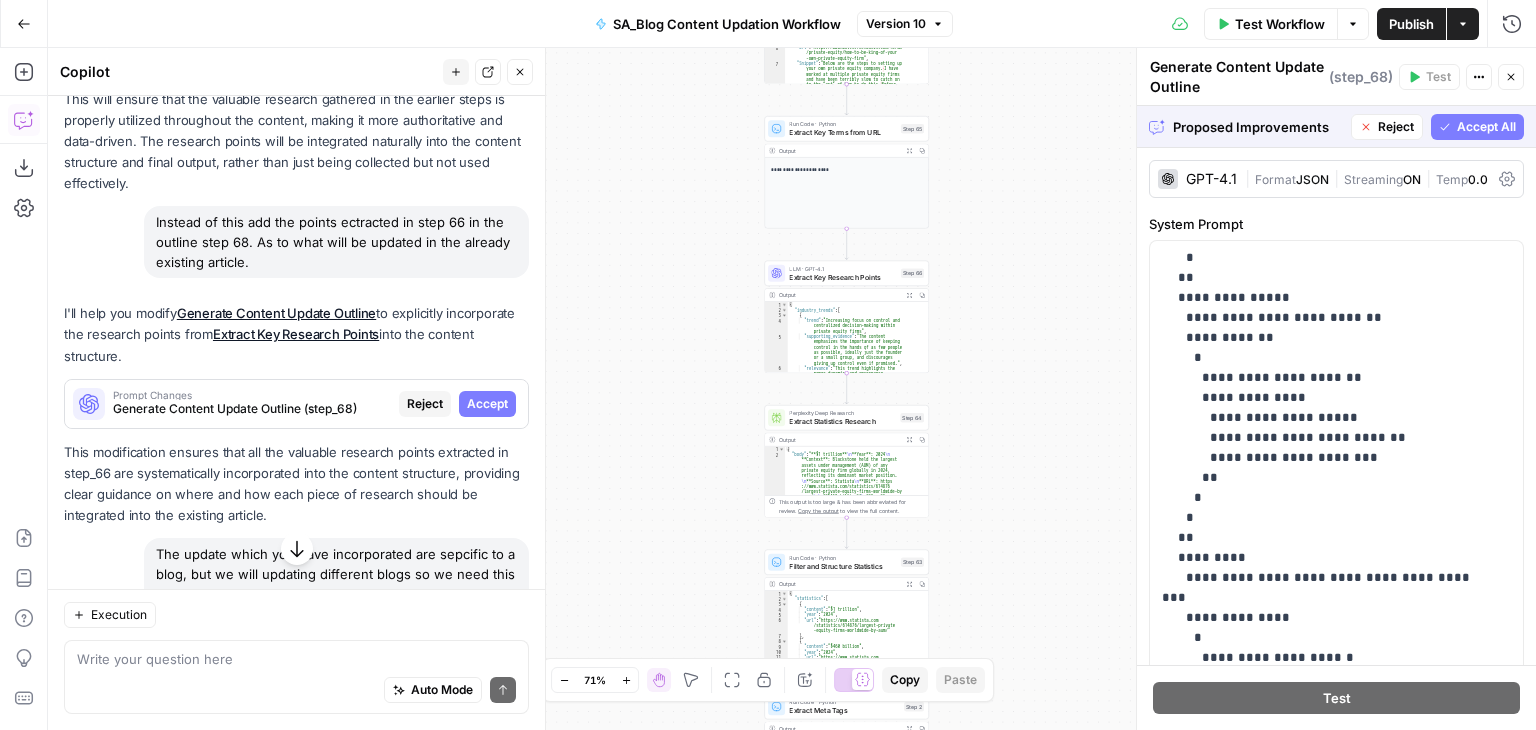 click on "Reject" at bounding box center [425, 404] 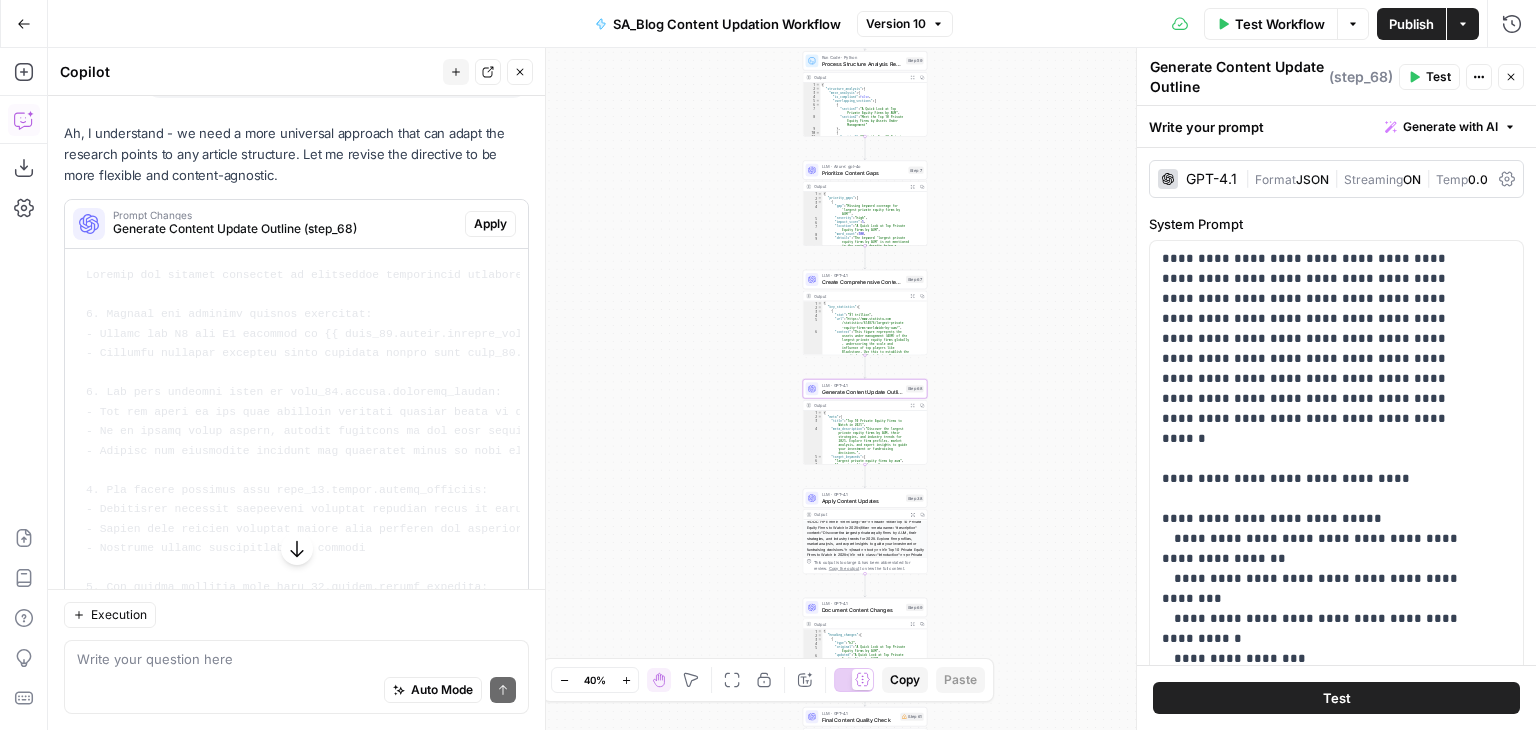 scroll, scrollTop: 1566, scrollLeft: 0, axis: vertical 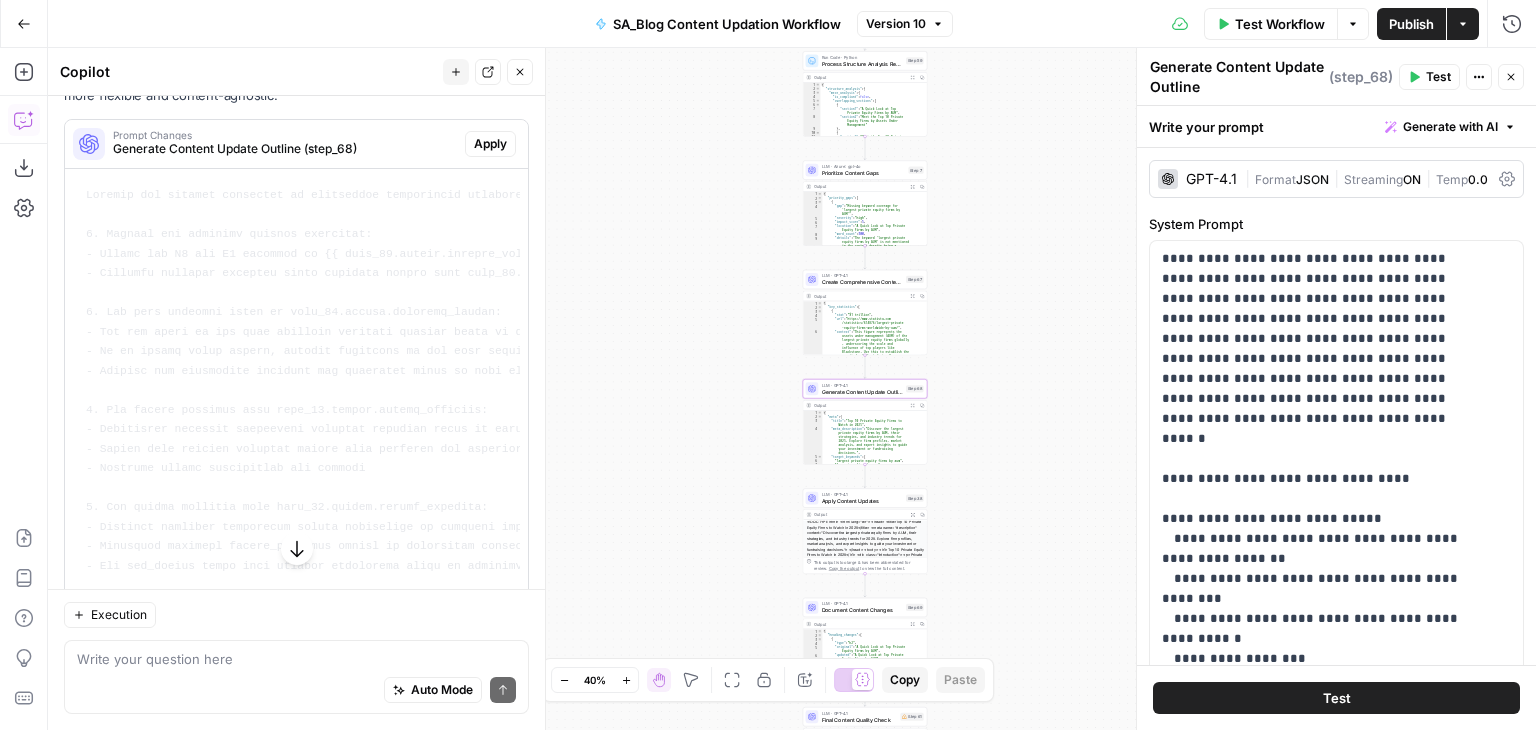 click on "Generate Content Update Outline (step_68)" at bounding box center (285, 149) 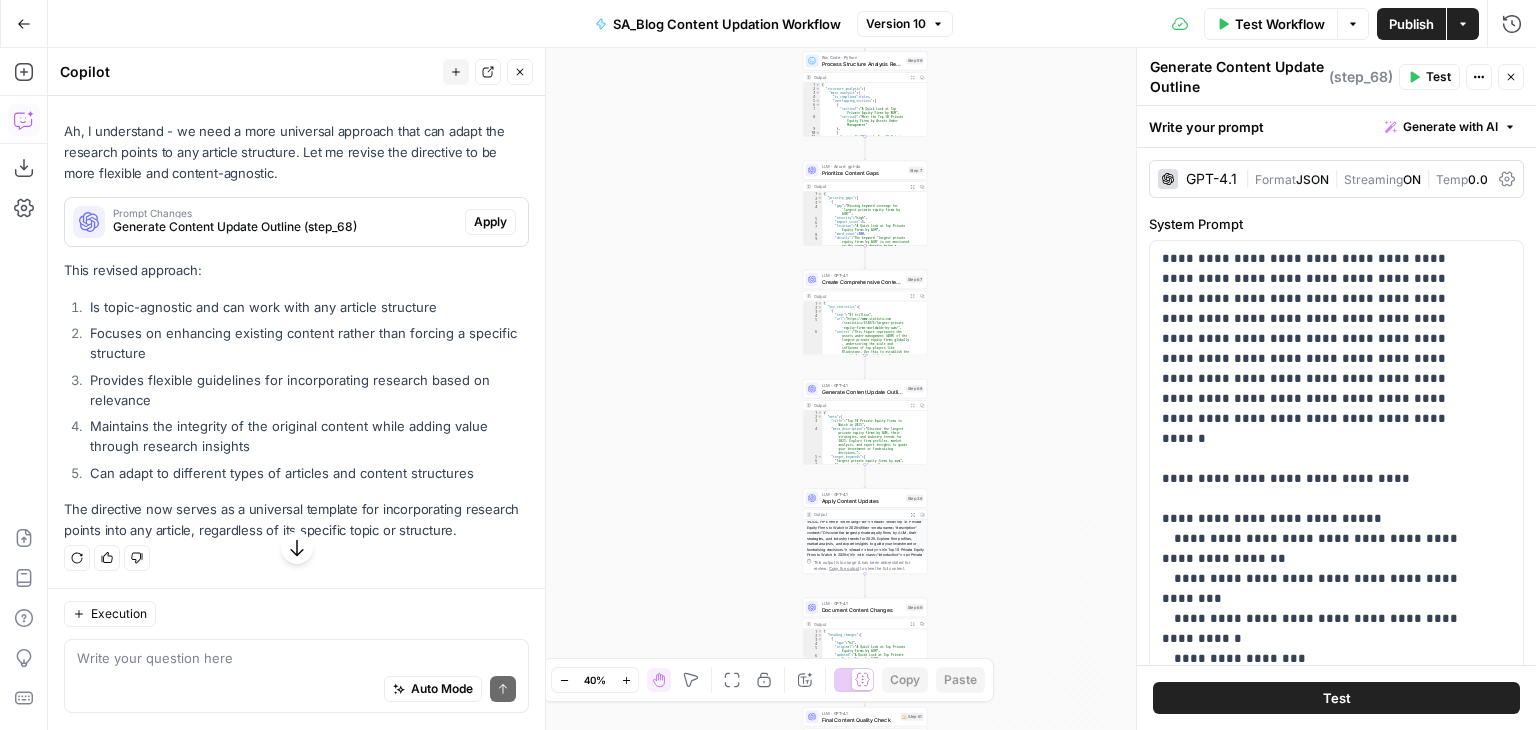 scroll, scrollTop: 1516, scrollLeft: 0, axis: vertical 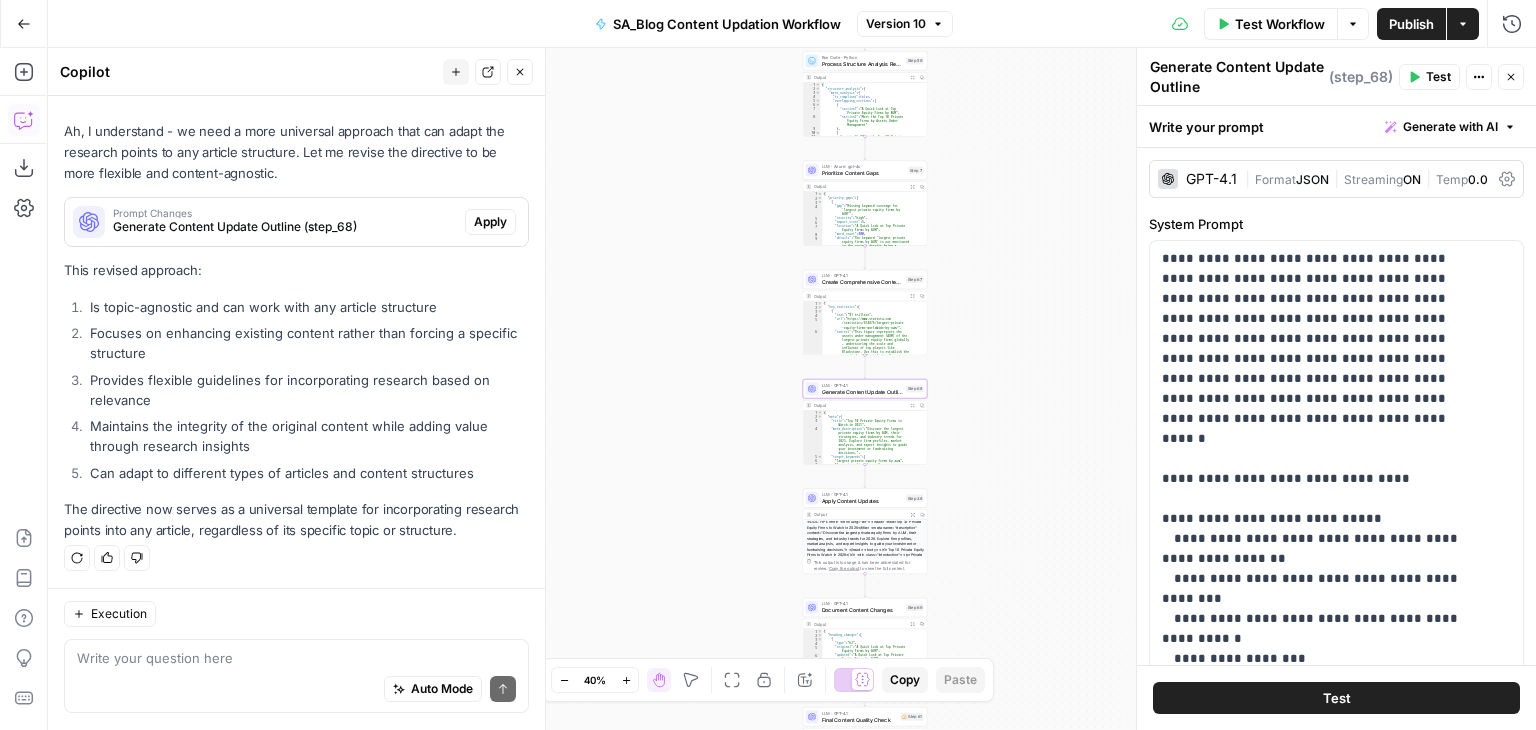 click on "Prompt Changes" at bounding box center [285, 213] 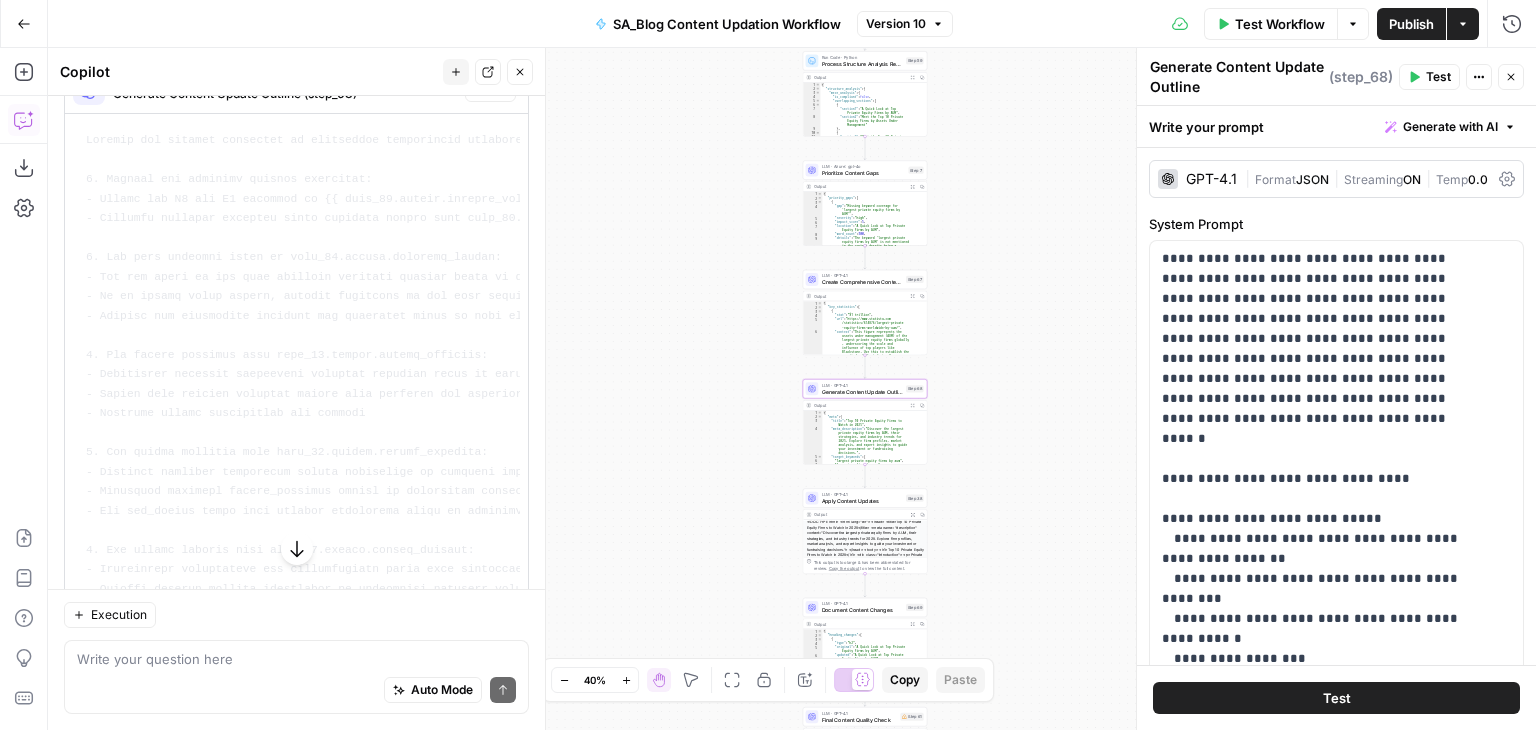 scroll, scrollTop: 1624, scrollLeft: 0, axis: vertical 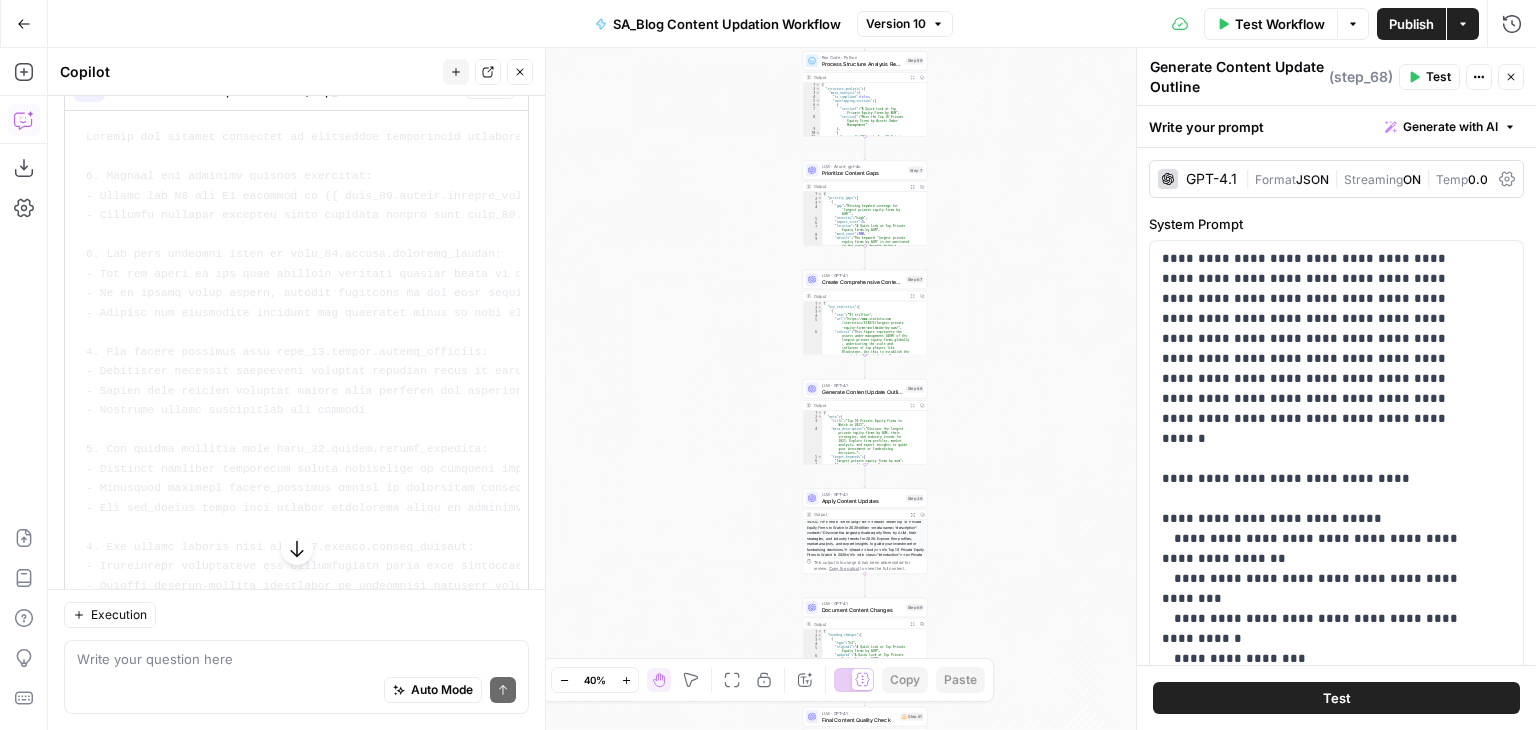 drag, startPoint x: 82, startPoint y: 198, endPoint x: 352, endPoint y: 643, distance: 520.5046 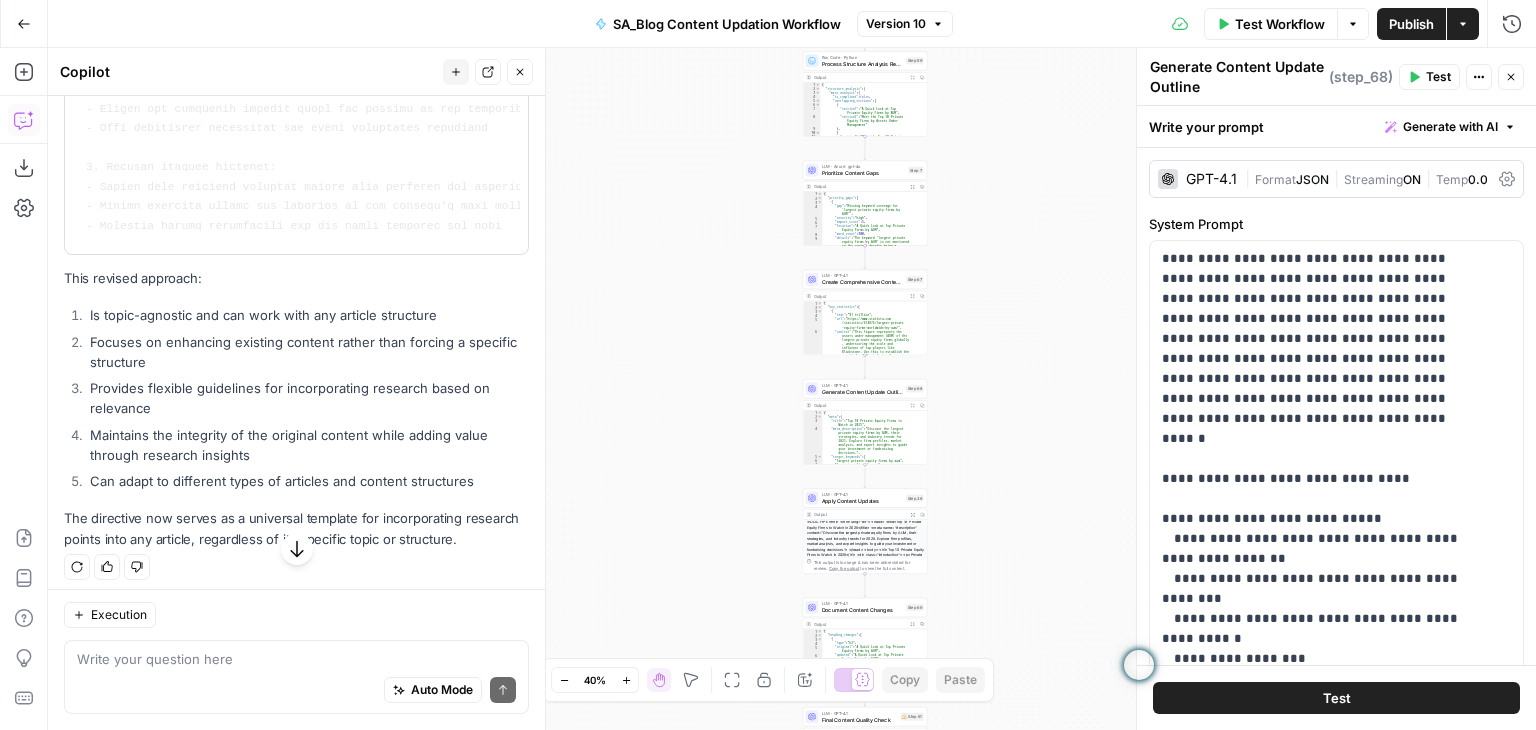 scroll, scrollTop: 2269, scrollLeft: 0, axis: vertical 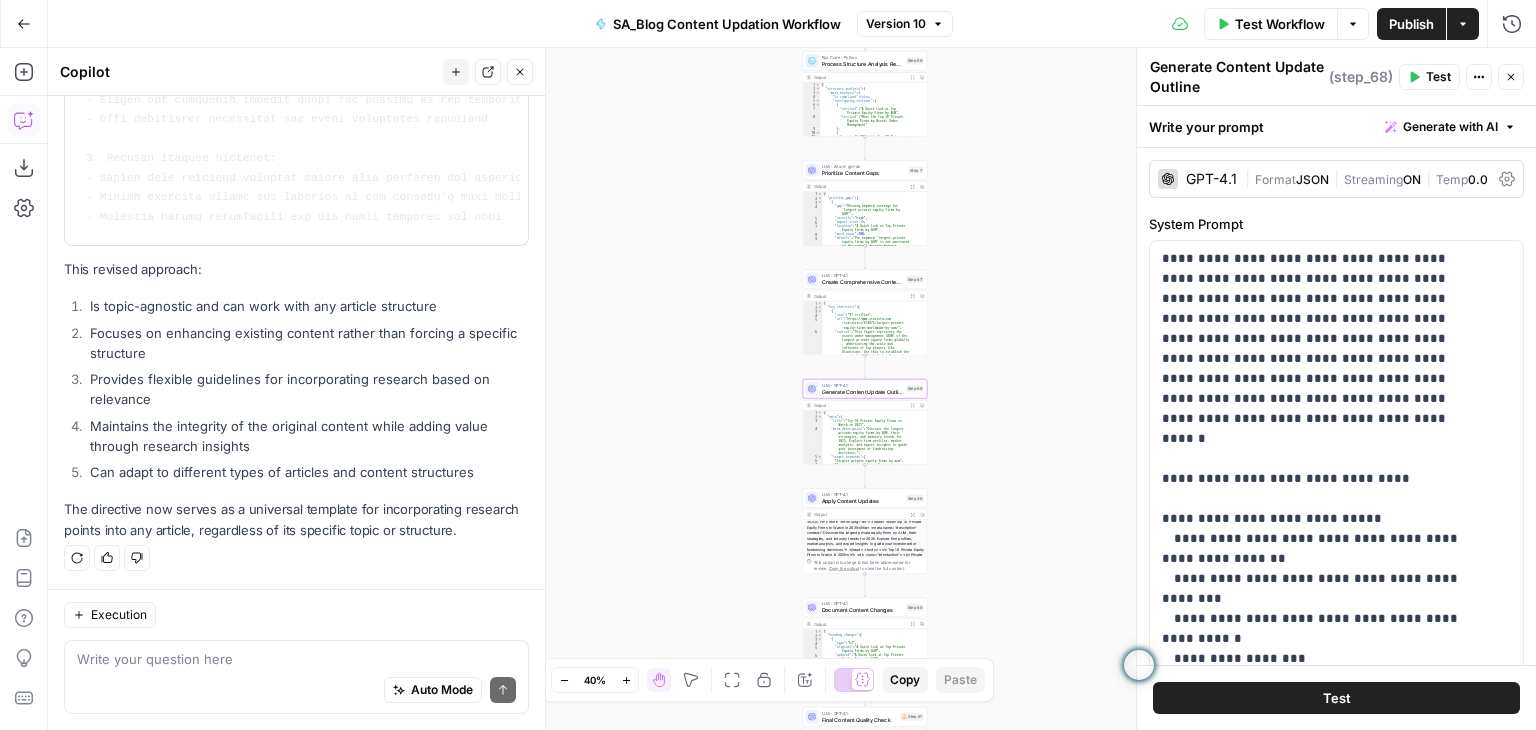 click at bounding box center [296, -123] 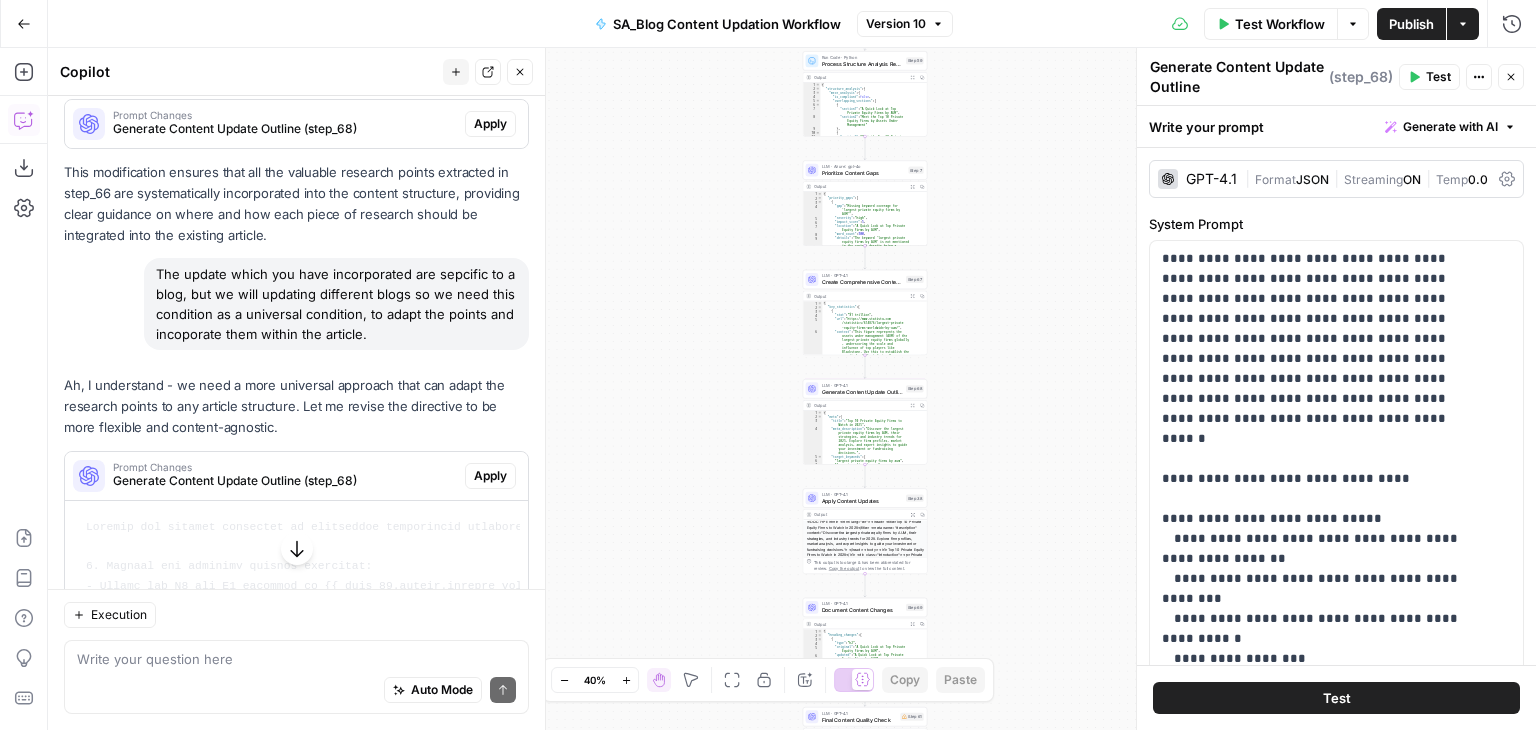scroll, scrollTop: 1185, scrollLeft: 0, axis: vertical 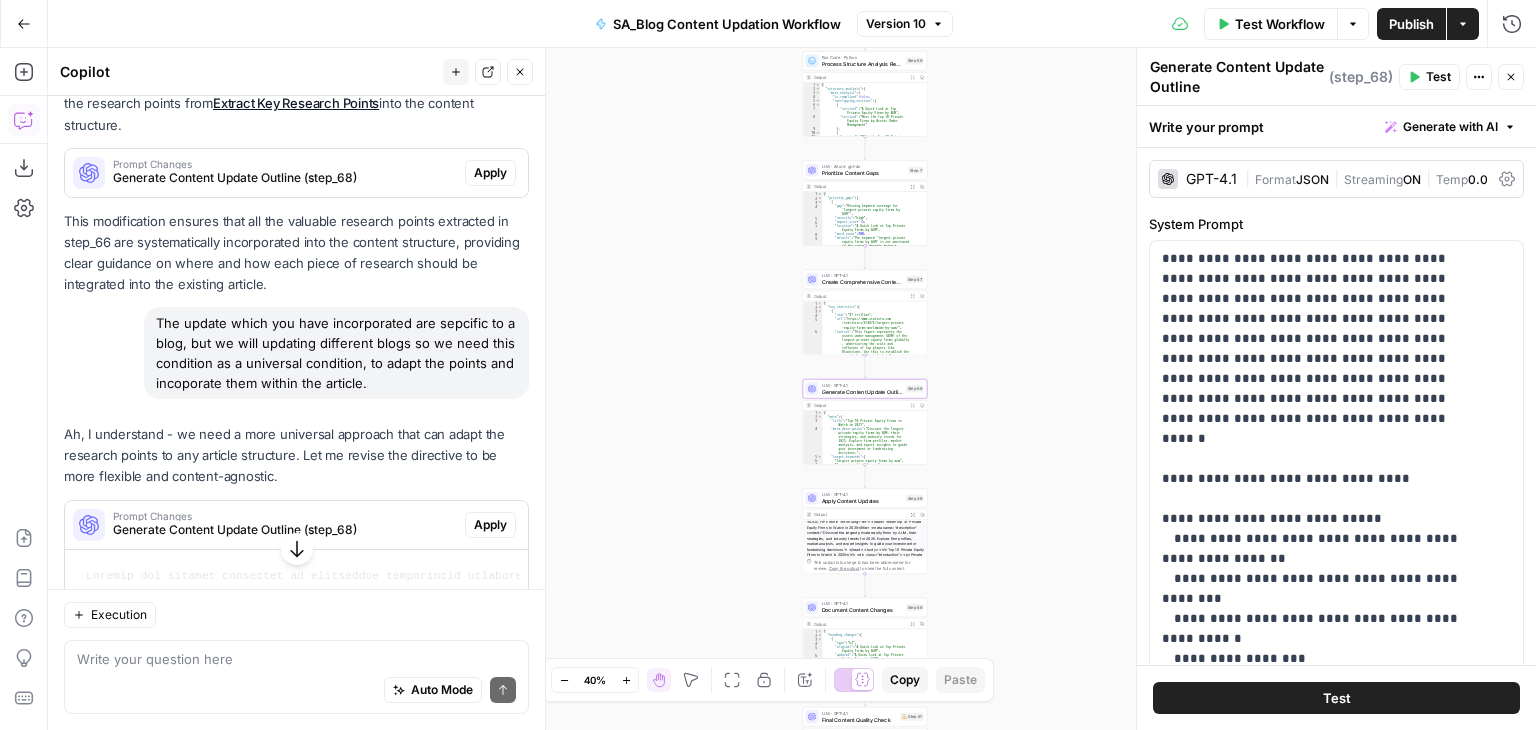 click on "Apply" at bounding box center [490, 525] 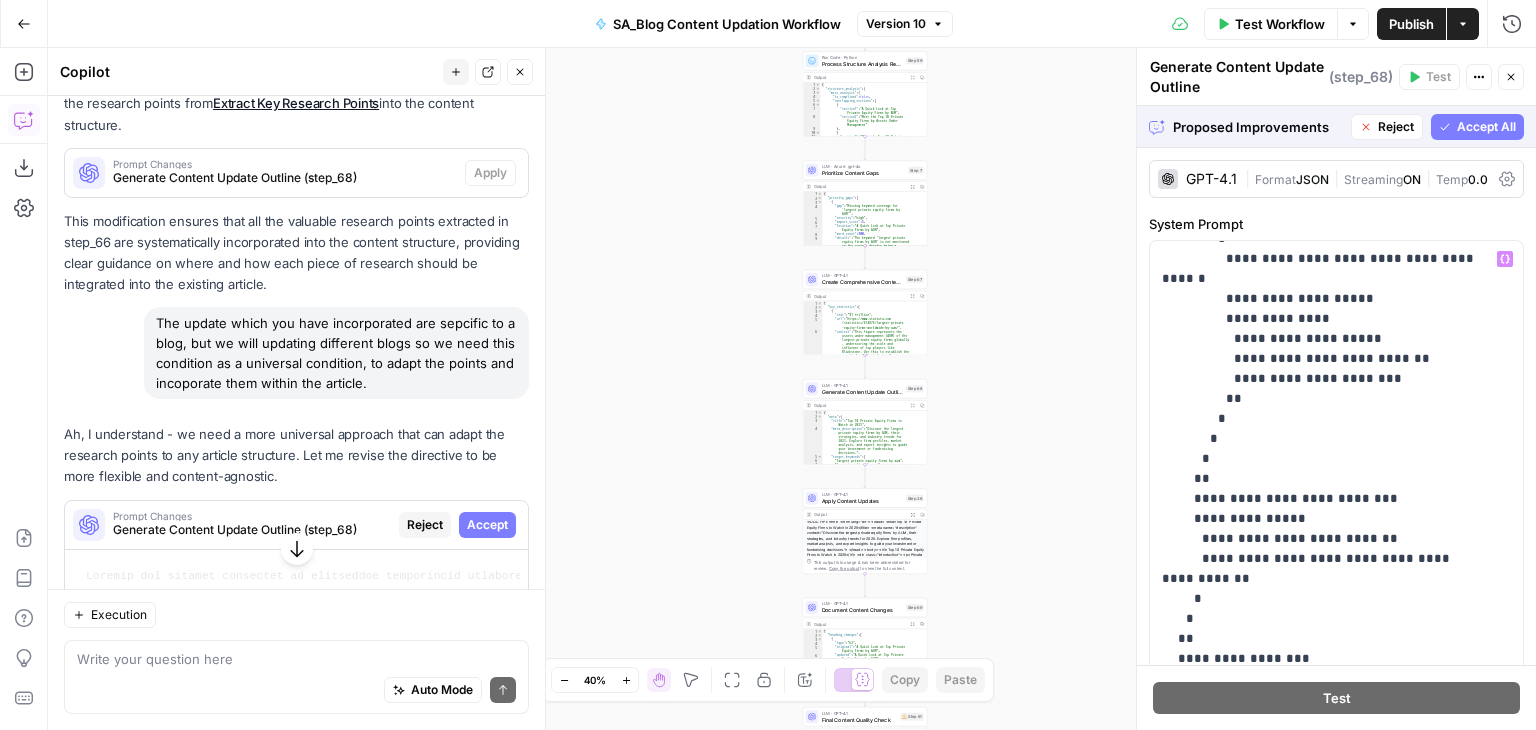 scroll, scrollTop: 4701, scrollLeft: 0, axis: vertical 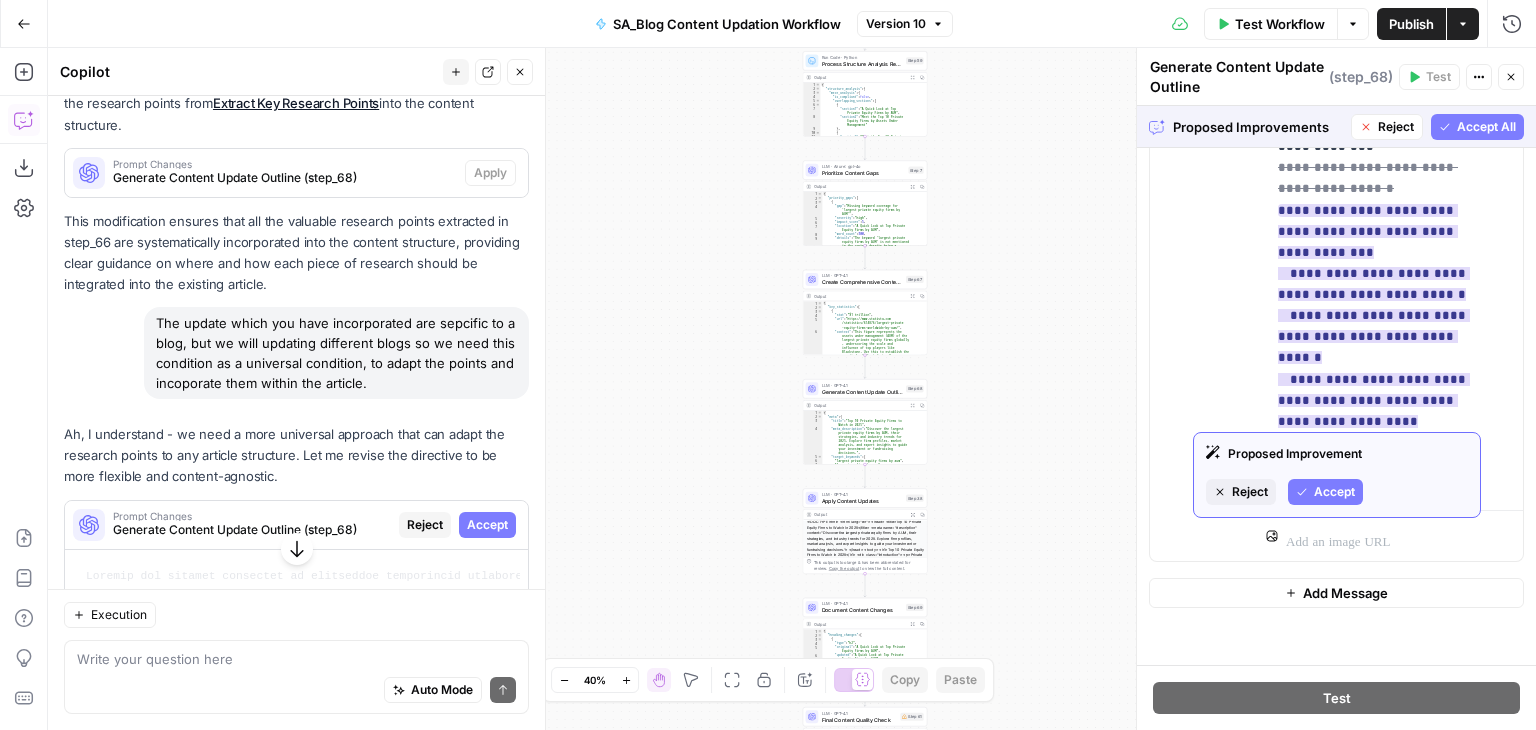 click on "Accept" at bounding box center (1334, 492) 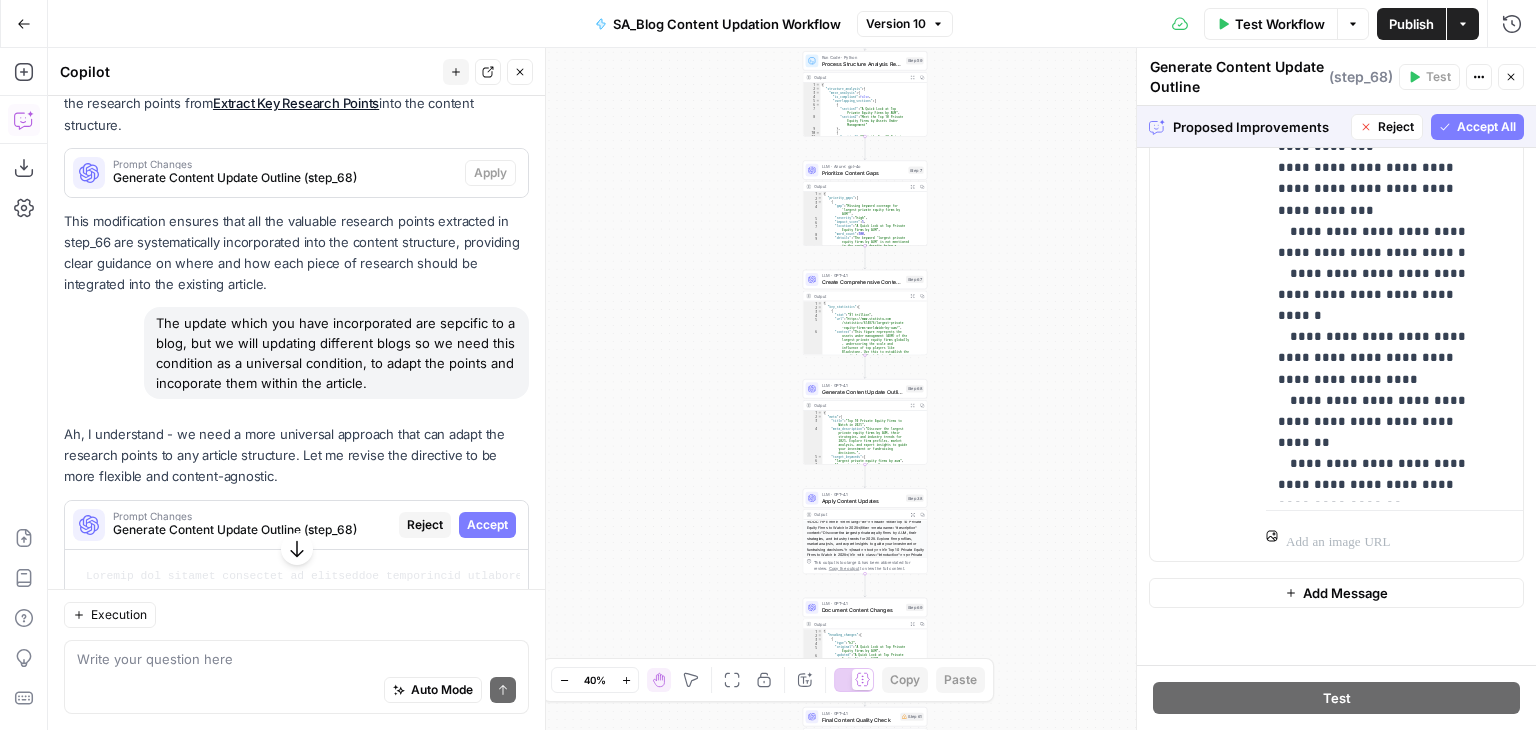 scroll, scrollTop: 165, scrollLeft: 0, axis: vertical 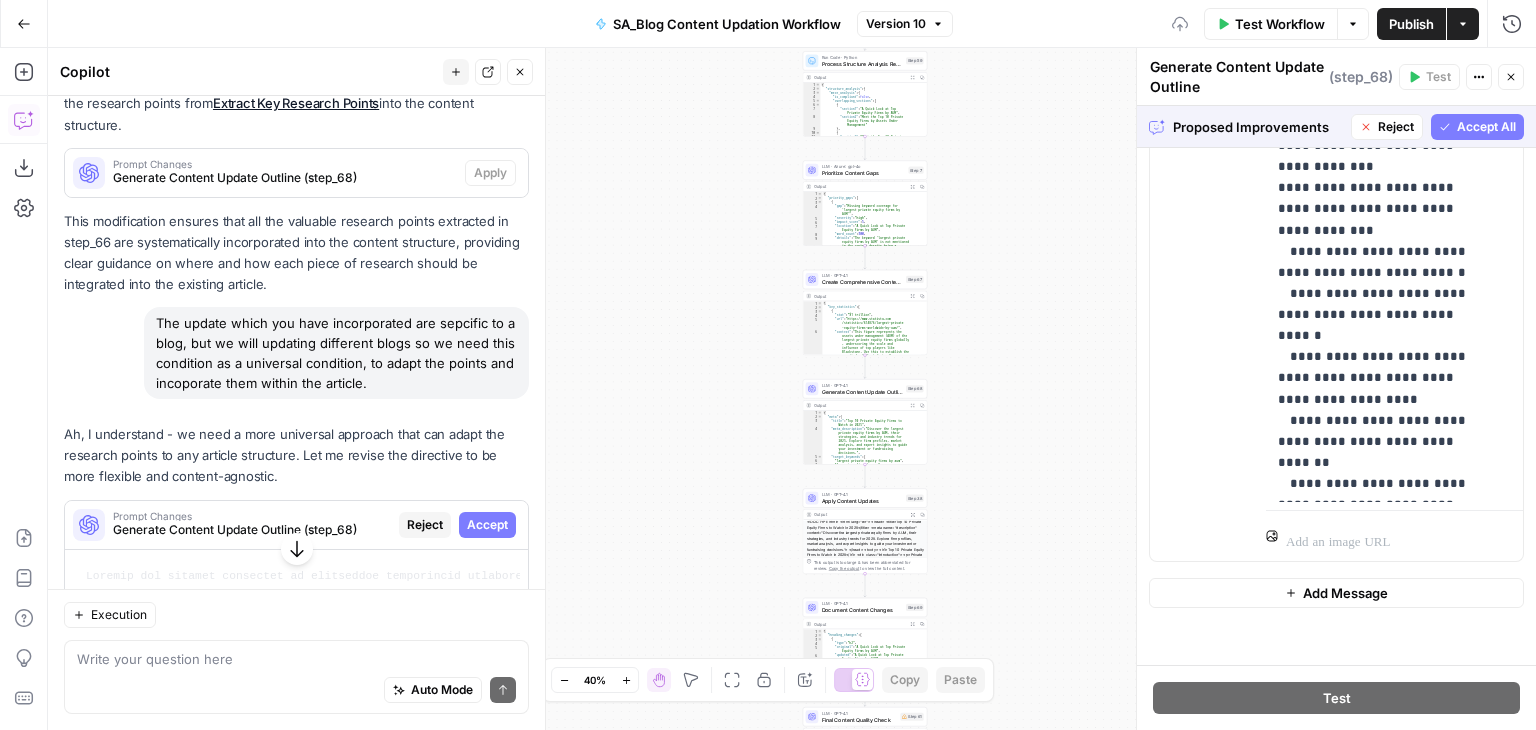 click on "Accept All" at bounding box center [1486, 127] 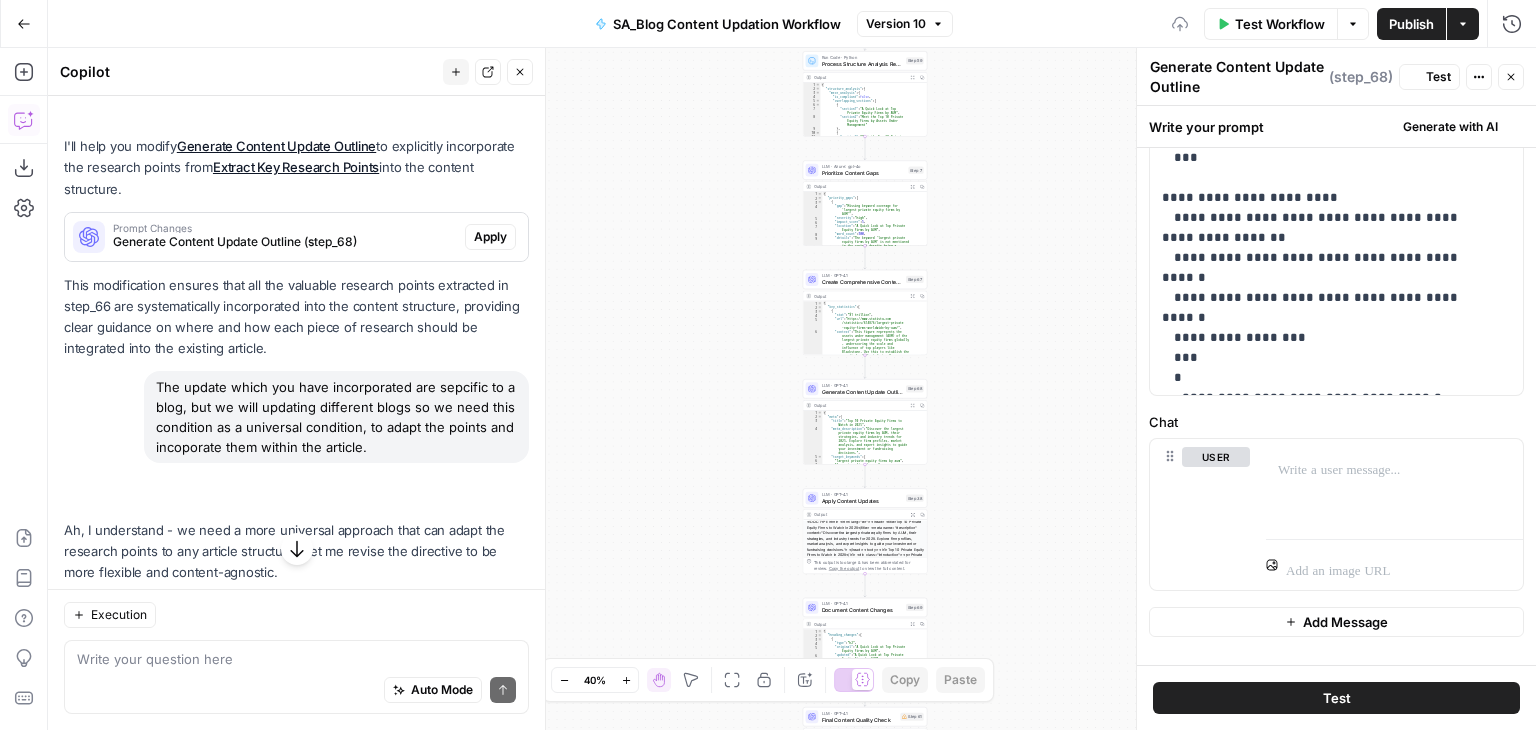 scroll, scrollTop: 1249, scrollLeft: 0, axis: vertical 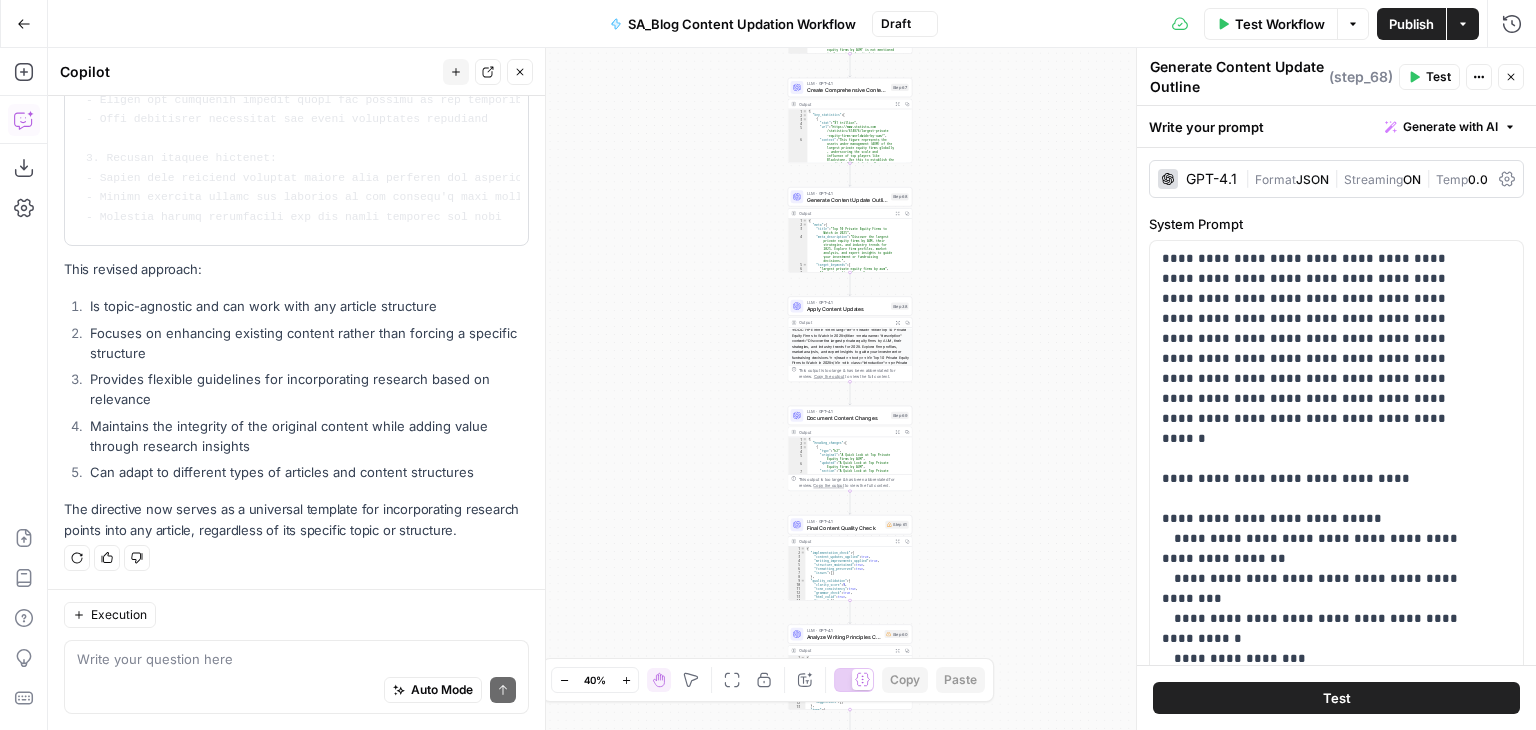 drag, startPoint x: 745, startPoint y: 422, endPoint x: 732, endPoint y: 215, distance: 207.4078 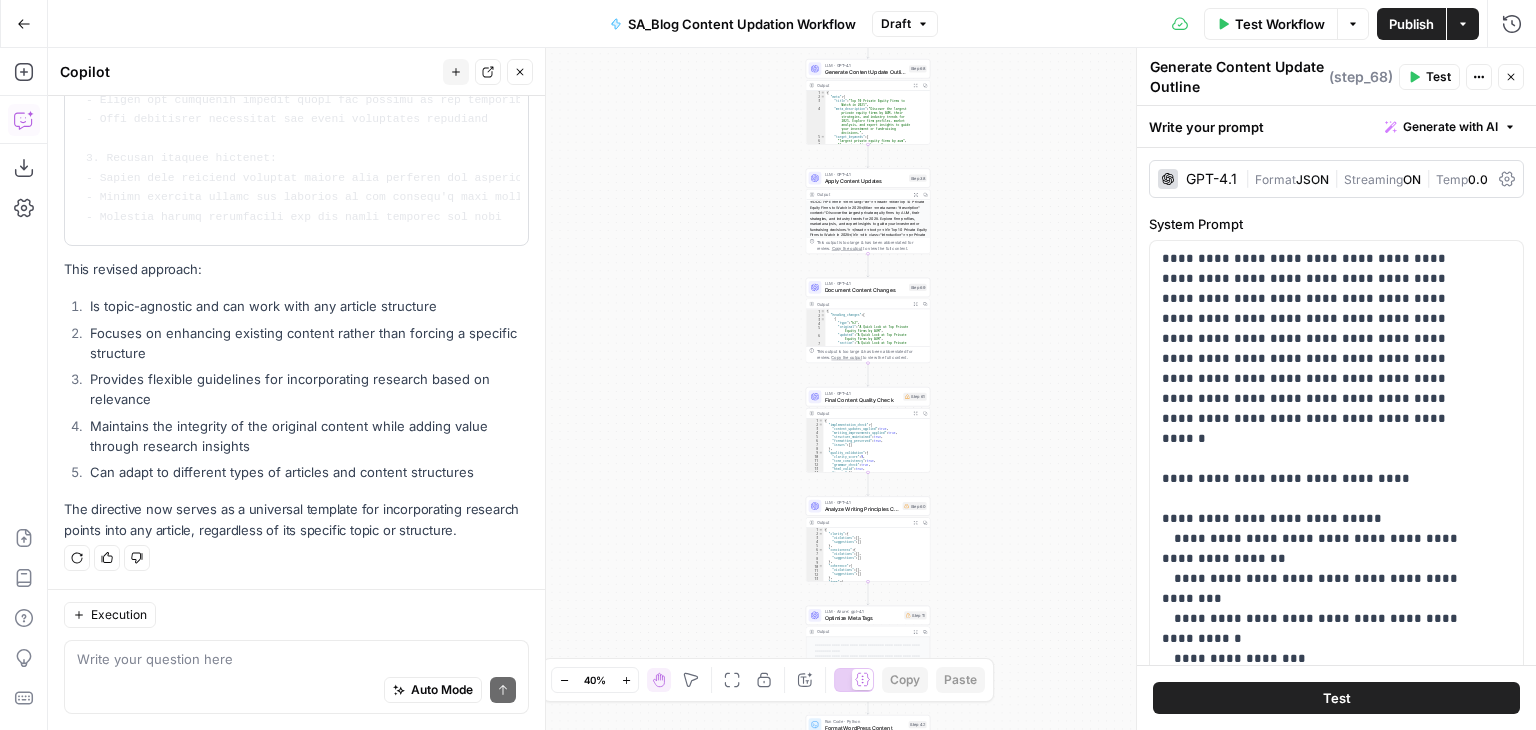 drag, startPoint x: 708, startPoint y: 527, endPoint x: 727, endPoint y: 408, distance: 120.50726 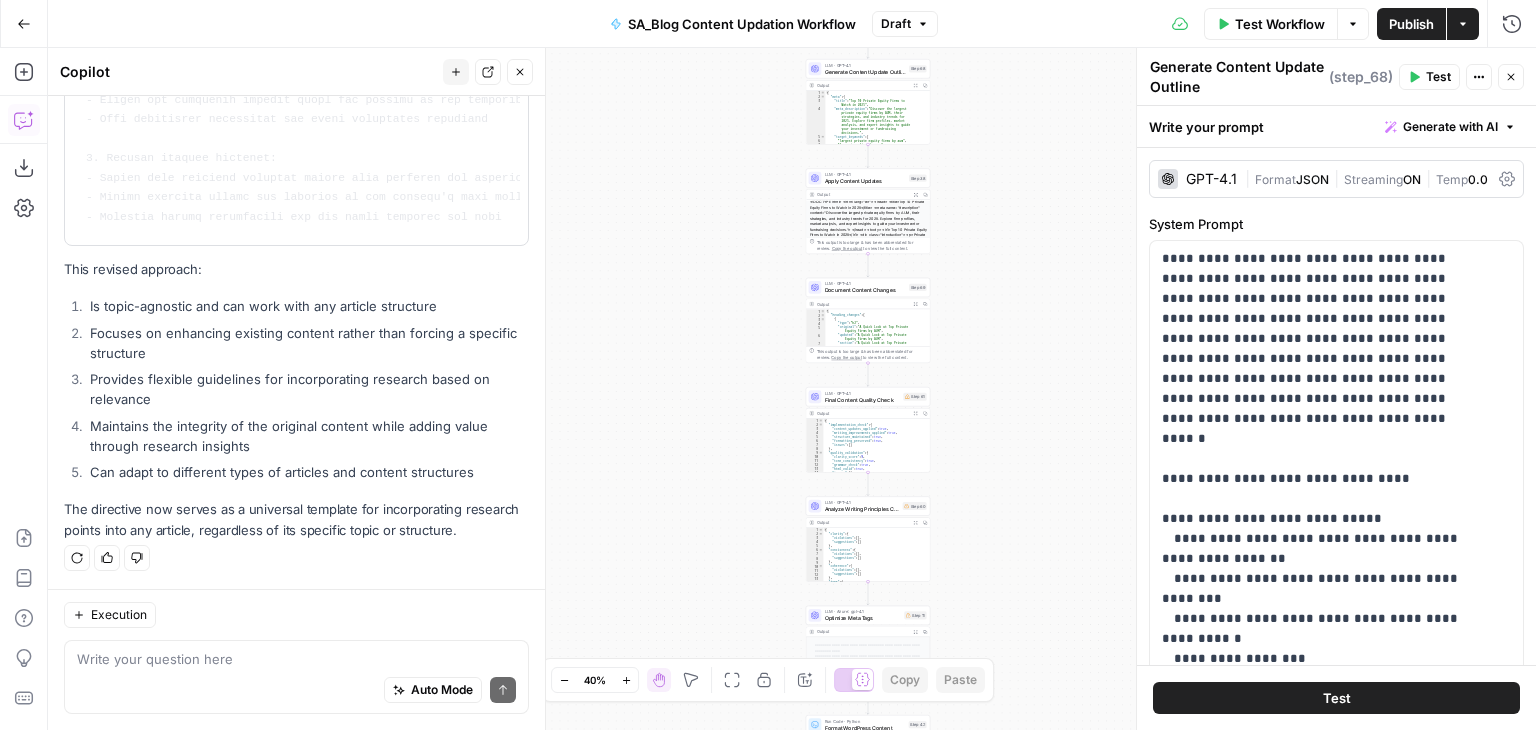 click on "Workflow Set Inputs Inputs Web Page Scrape Extract Page Content Step 51 Output Expand Output Copy This output is too large & has been abbreviated for review. Copy the output to view the full content. Run Code · Python Parse Page Components Step 52 Output Expand Output Copy 1 2 { "content" : "<body><h1>Top 10 Private Equity </h1><div><title><p >Top 10 Private Equity Firms to Watch in [YEAR]</p></title><section><div><div><div ><div><div><a href= \" https://[DOMAIN].capital \" >Home</a> / <a href= \" https://[DOMAIN].capital/blog/ \" >Blog</a> / <a href = \" https://[DOMAIN].capital/blog/category /investor-mapping-and-discovery \" >Investor Mapping and Discovery</a></div><h1>Top 10 Private Equity Firms You Should Know About in [YEAR]</h1><div><div><img alt= \"\" data-od -added-sizes= \"\" data-od-xpath= \" /HTML ::IMG]" at bounding box center [792, 389] 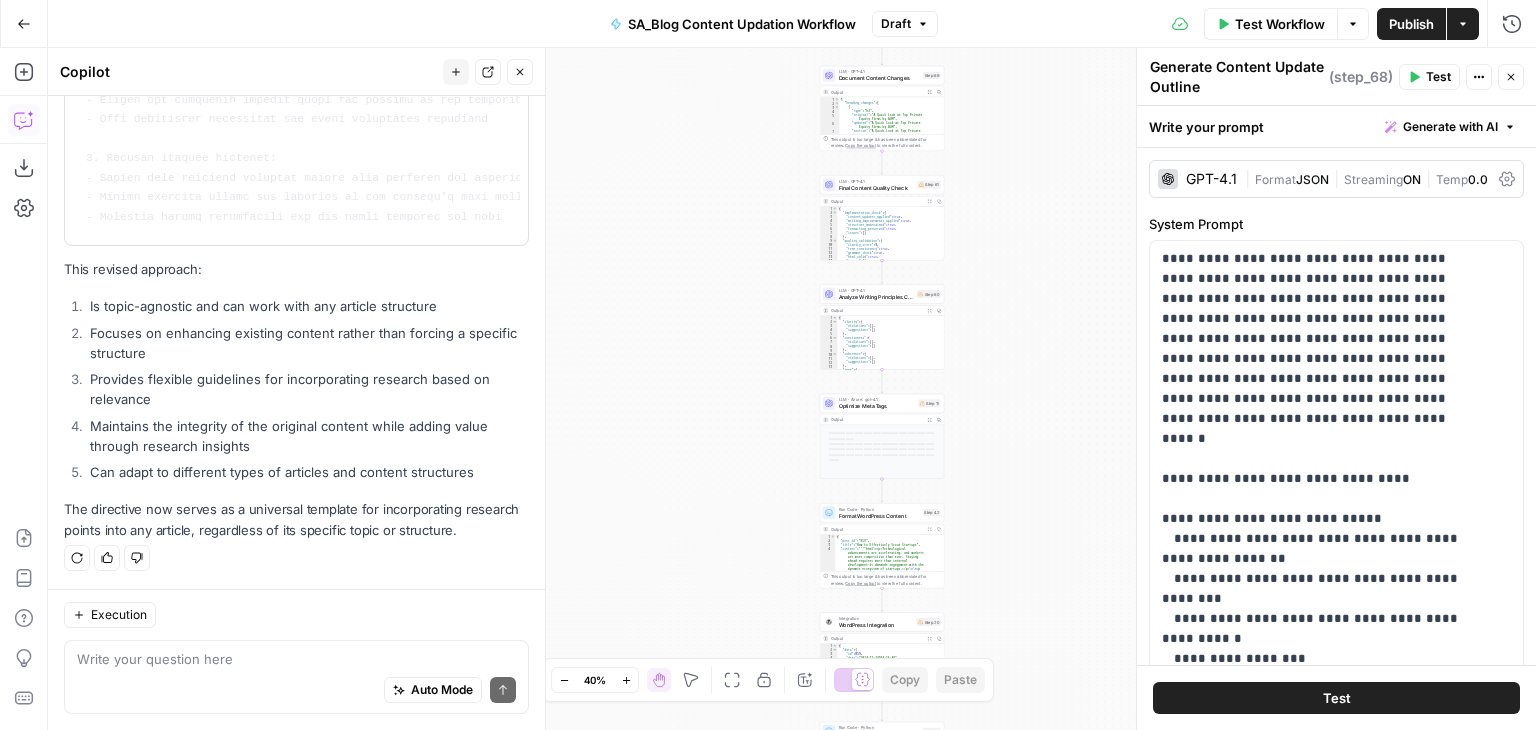 drag, startPoint x: 731, startPoint y: 333, endPoint x: 742, endPoint y: 127, distance: 206.29349 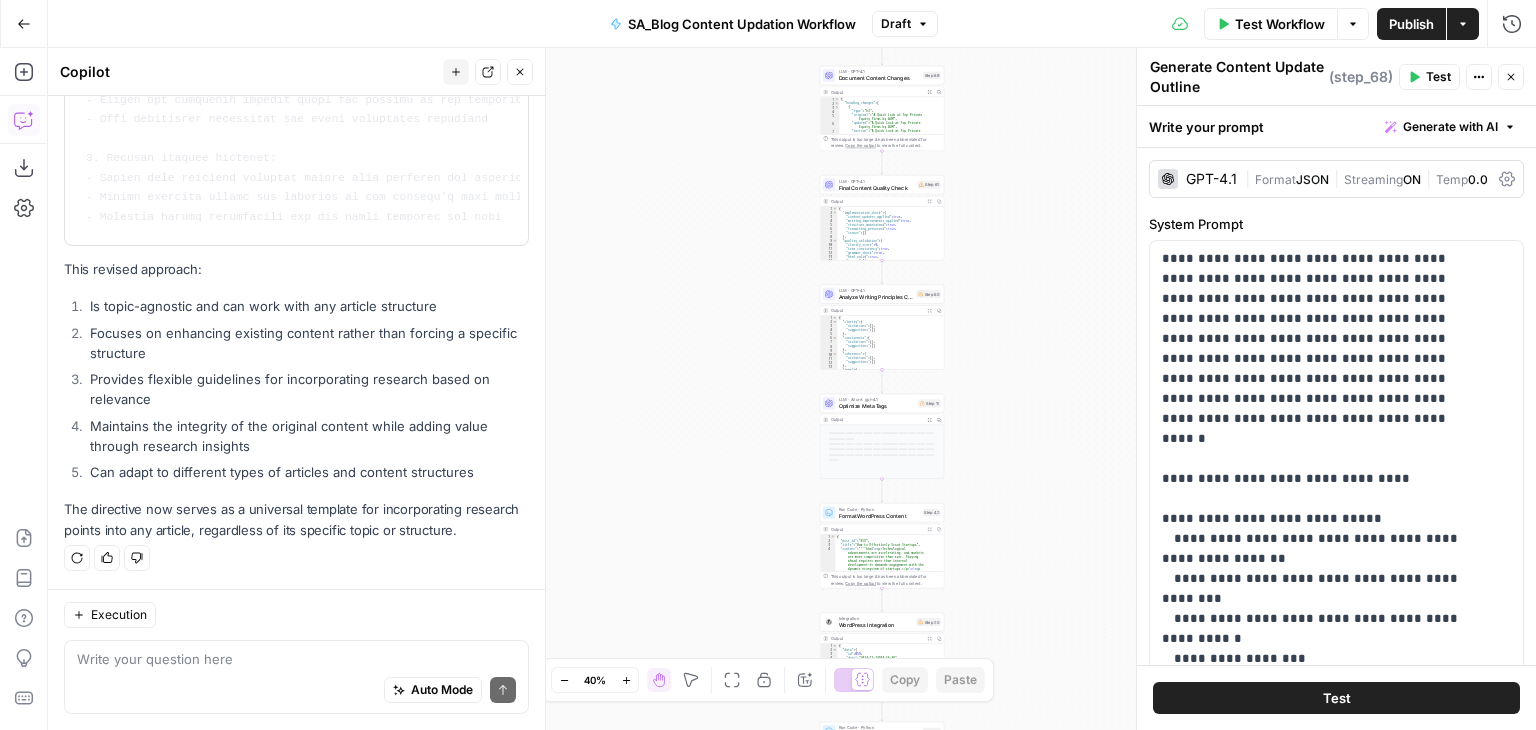 click on "Workflow Set Inputs Inputs Web Page Scrape Extract Page Content Step 51 Output Expand Output Copy This output is too large & has been abbreviated for review. Copy the output to view the full content. Run Code · Python Parse Page Components Step 52 Output Expand Output Copy 1 2 { "content" : "<body><h1>Top 10 Private Equity </h1><div><title><p >Top 10 Private Equity Firms to Watch in [YEAR]</p></title><section><div><div><div ><div><div><a href= \" https://[DOMAIN].capital \" >Home</a> / <a href= \" https://[DOMAIN].capital/blog/ \" >Blog</a> / <a href = \" https://[DOMAIN].capital/blog/category /investor-mapping-and-discovery \" >Investor Mapping and Discovery</a></div><h1>Top 10 Private Equity Firms You Should Know About in [YEAR]</h1><div><div><img alt= \"\" data-od -added-sizes= \"\" data-od-xpath= \" /HTML ::IMG]" at bounding box center [792, 389] 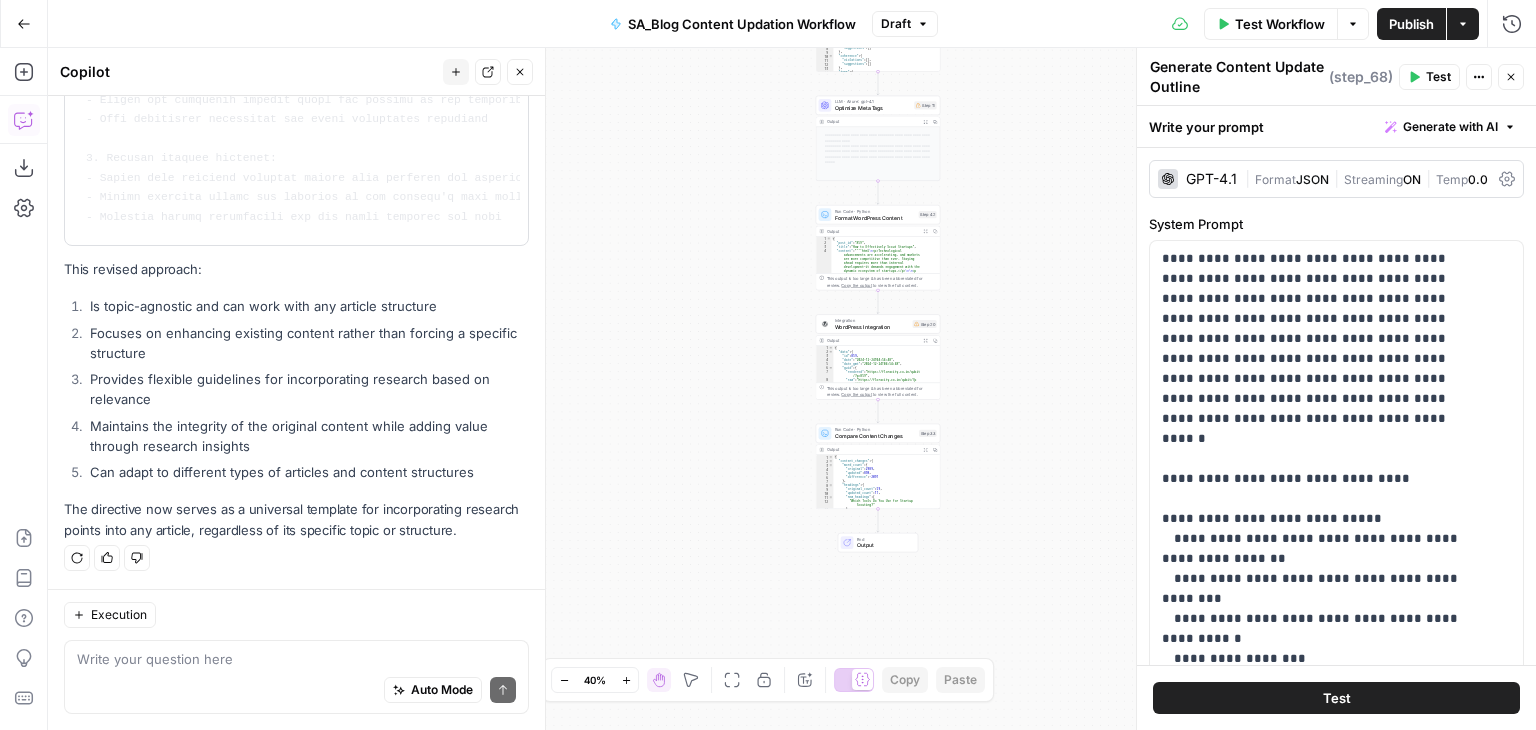 drag, startPoint x: 764, startPoint y: 546, endPoint x: 769, endPoint y: 193, distance: 353.0354 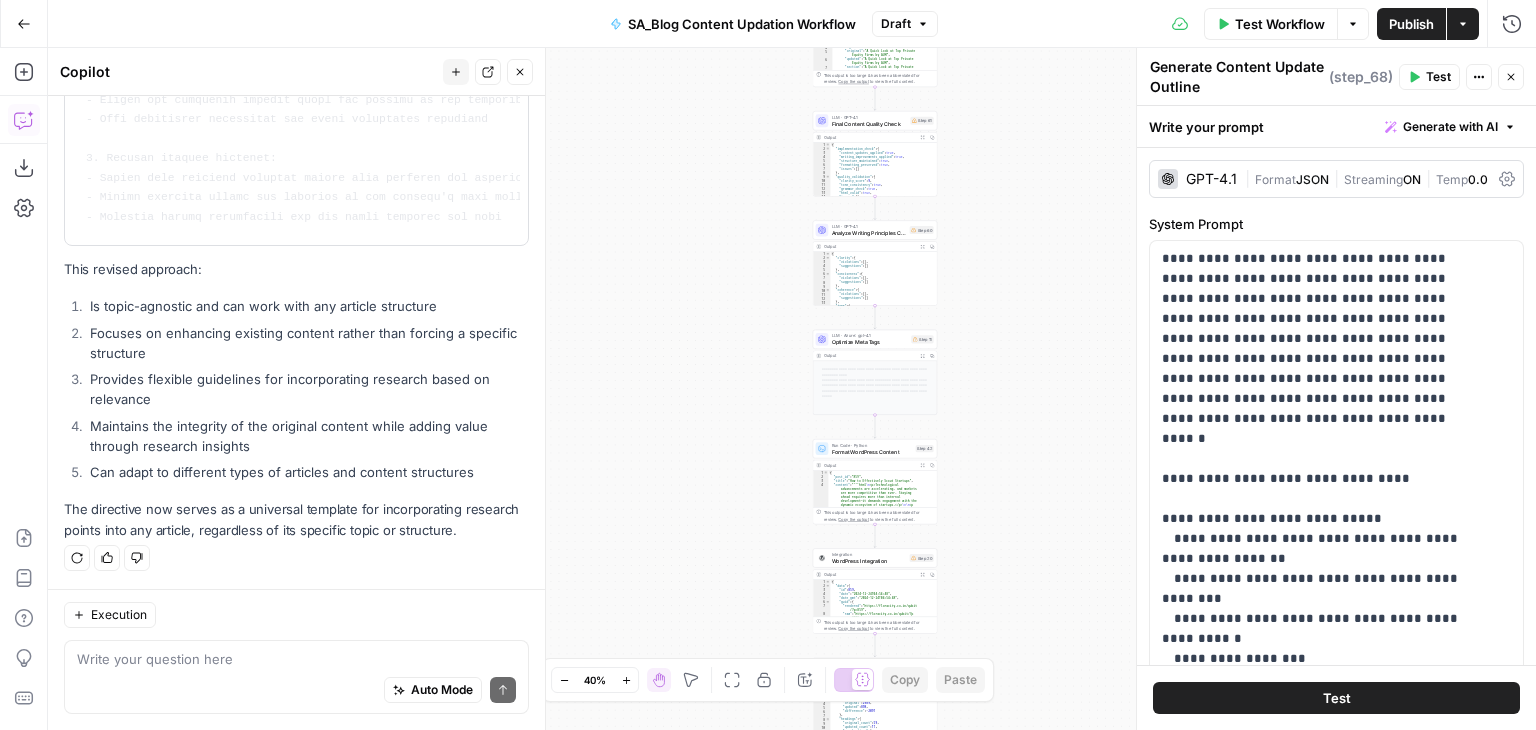 drag, startPoint x: 734, startPoint y: 393, endPoint x: 731, endPoint y: 776, distance: 383.01175 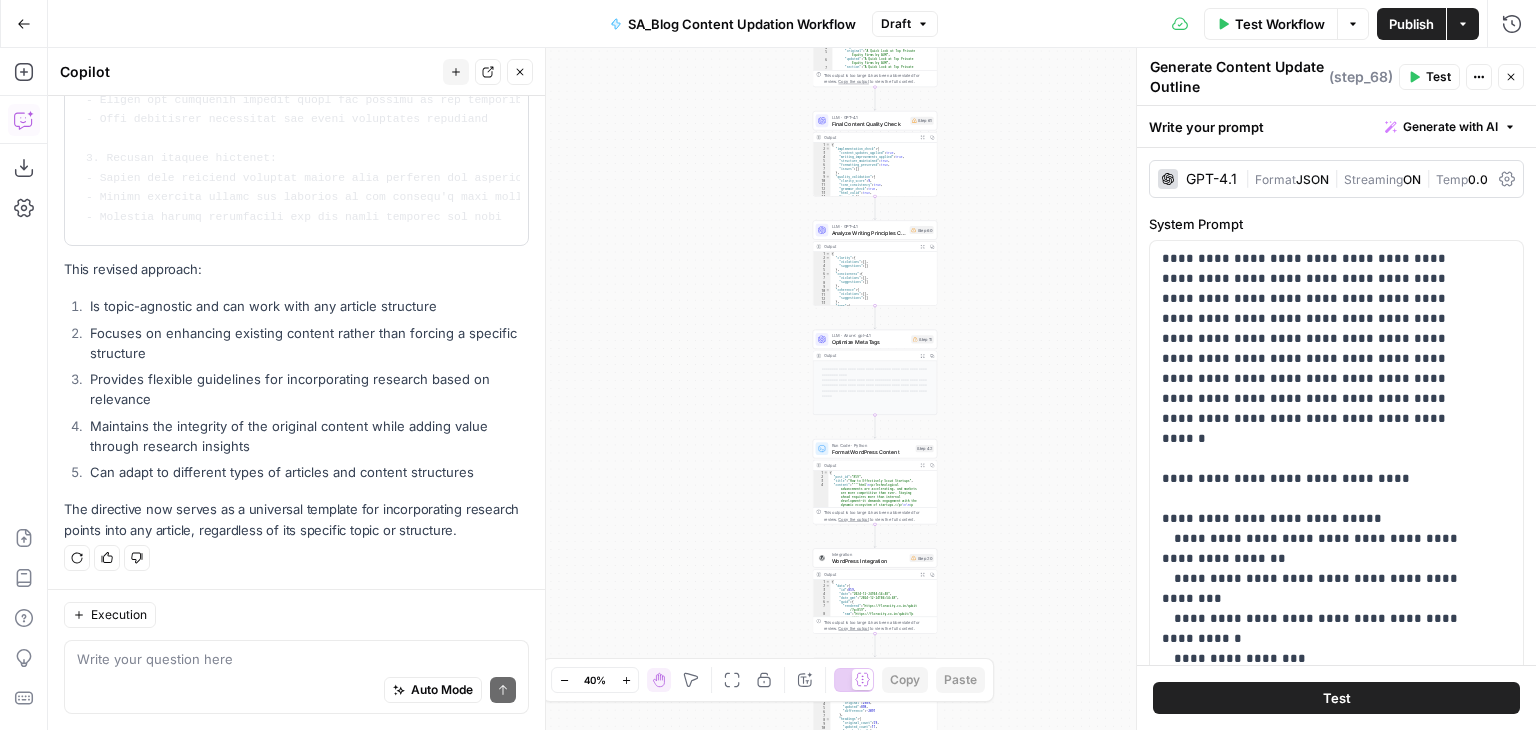 click on "Qubit - SEO New Home Browse Your Data Monitoring Settings Recent Grids New grid Live- [DATE] pos. Blog Updates Grid New Grid Blog Batch 10 Recent Workflows New Workflow Blog Content Updation Workflow- R1 SA_Blog Content Updation Workflow Test: Pitch Deck Scoring AirOps Academy What's new? Help + Support Go Back SA_Blog Content Updation Workflow Draft Test Workflow Options Publish Actions Run History Add Steps Copilot Download as JSON Settings Import JSON AirOps Academy Help Give Feedback Shortcuts Workflow Set Inputs Inputs Web Page Scrape Extract Page Content Step 51 Output Expand Output Copy This output is too large & has been abbreviated for review. Copy the output to view the full content. Run Code · Python Parse Page Components Step 52 Output Expand Output Copy 1 2 { "content" : "<body><h1>Top 10 Private Equity </h1><div><title><p >Top 10 Private Equity Firms to Watch in [YEAR]</p></title><section><div><div><div" at bounding box center [768, 365] 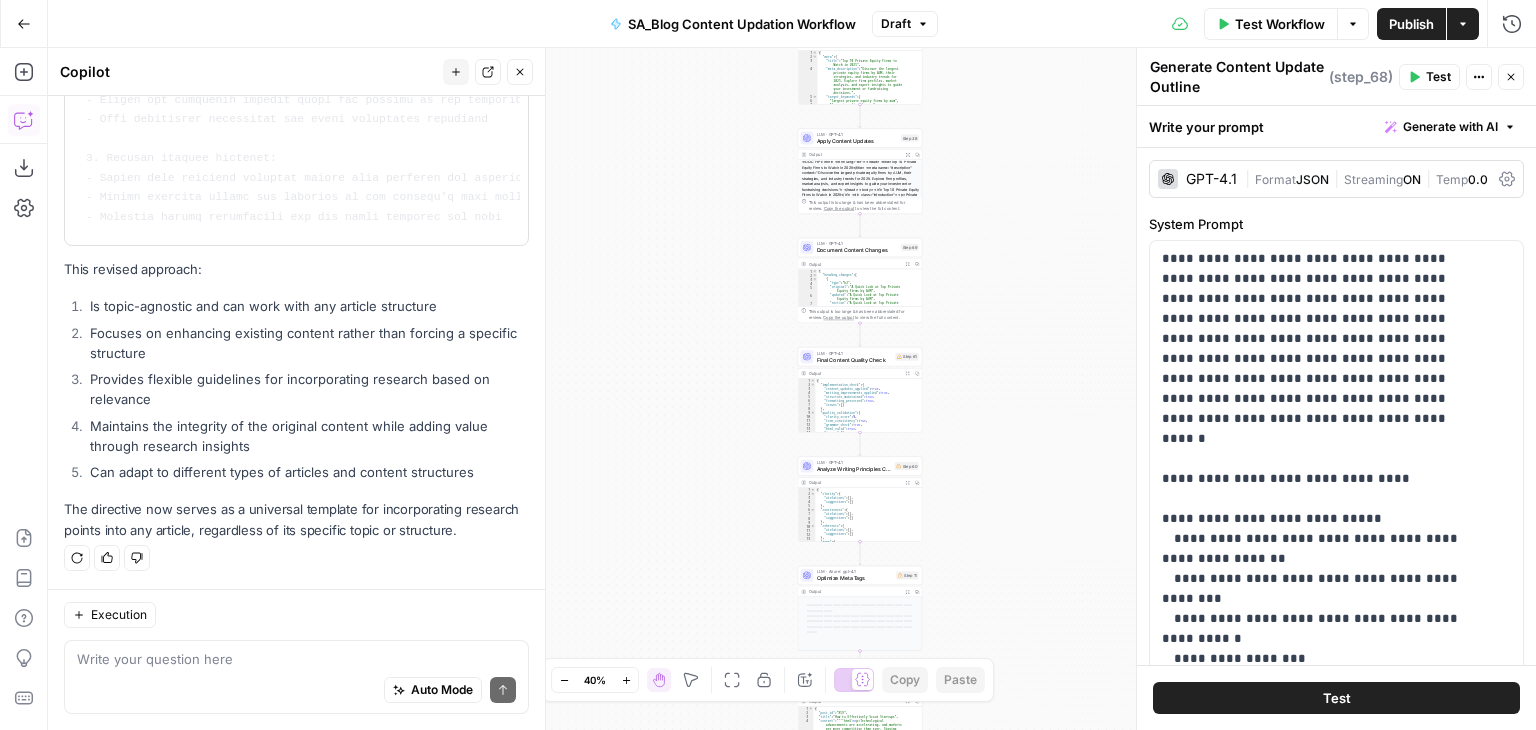 drag, startPoint x: 721, startPoint y: 326, endPoint x: 696, endPoint y: 481, distance: 157.00319 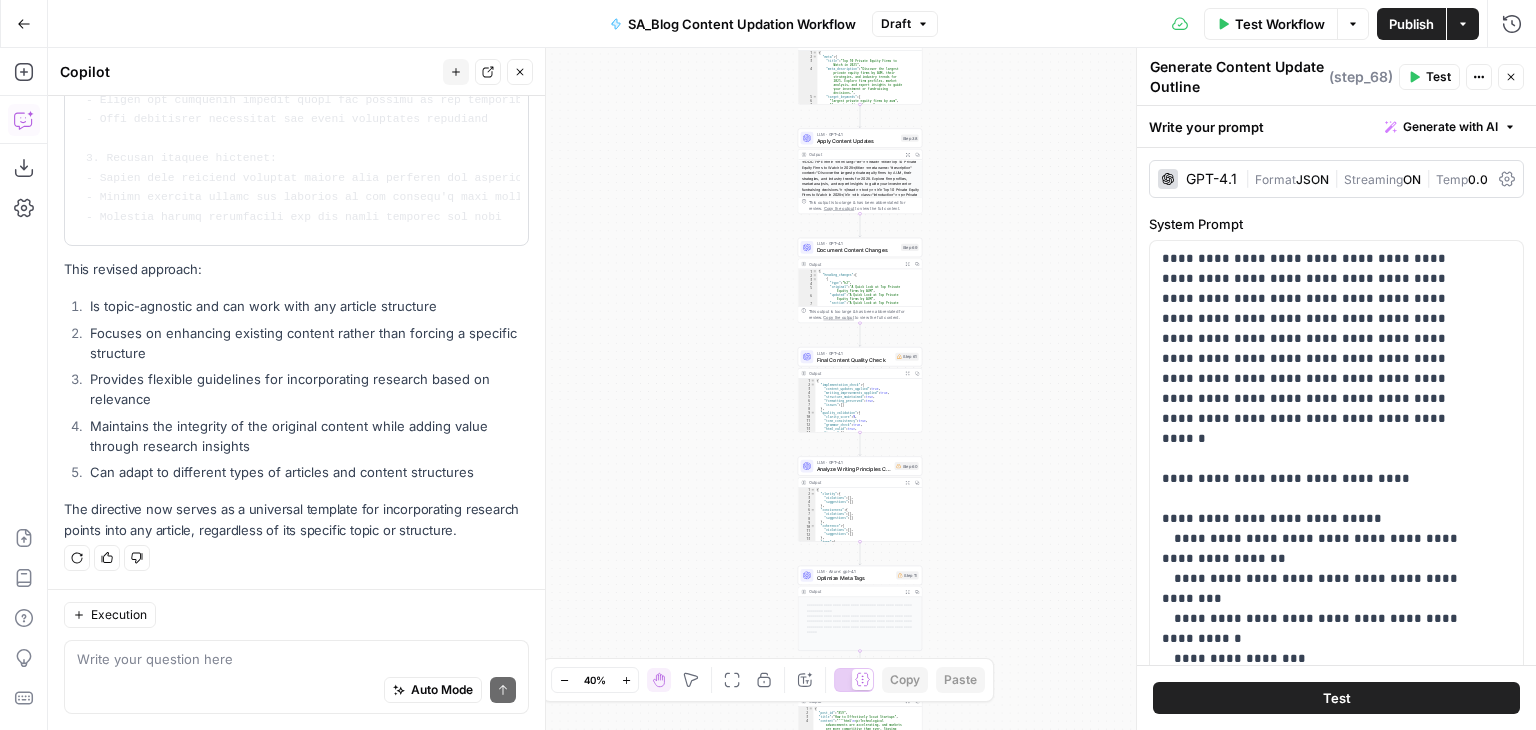 click on "Workflow Set Inputs Inputs Web Page Scrape Extract Page Content Step 51 Output Expand Output Copy This output is too large & has been abbreviated for review. Copy the output to view the full content. Run Code · Python Parse Page Components Step 52 Output Expand Output Copy 1 2 { "content" : "<body><h1>Top 10 Private Equity </h1><div><title><p >Top 10 Private Equity Firms to Watch in [YEAR]</p></title><section><div><div><div ><div><div><a href= \" https://[DOMAIN].capital \" >Home</a> / <a href= \" https://[DOMAIN].capital/blog/ \" >Blog</a> / <a href = \" https://[DOMAIN].capital/blog/category /investor-mapping-and-discovery \" >Investor Mapping and Discovery</a></div><h1>Top 10 Private Equity Firms You Should Know About in [YEAR]</h1><div><div><img alt= \"\" data-od -added-sizes= \"\" data-od-xpath= \" /HTML ::IMG]" at bounding box center (792, 389) 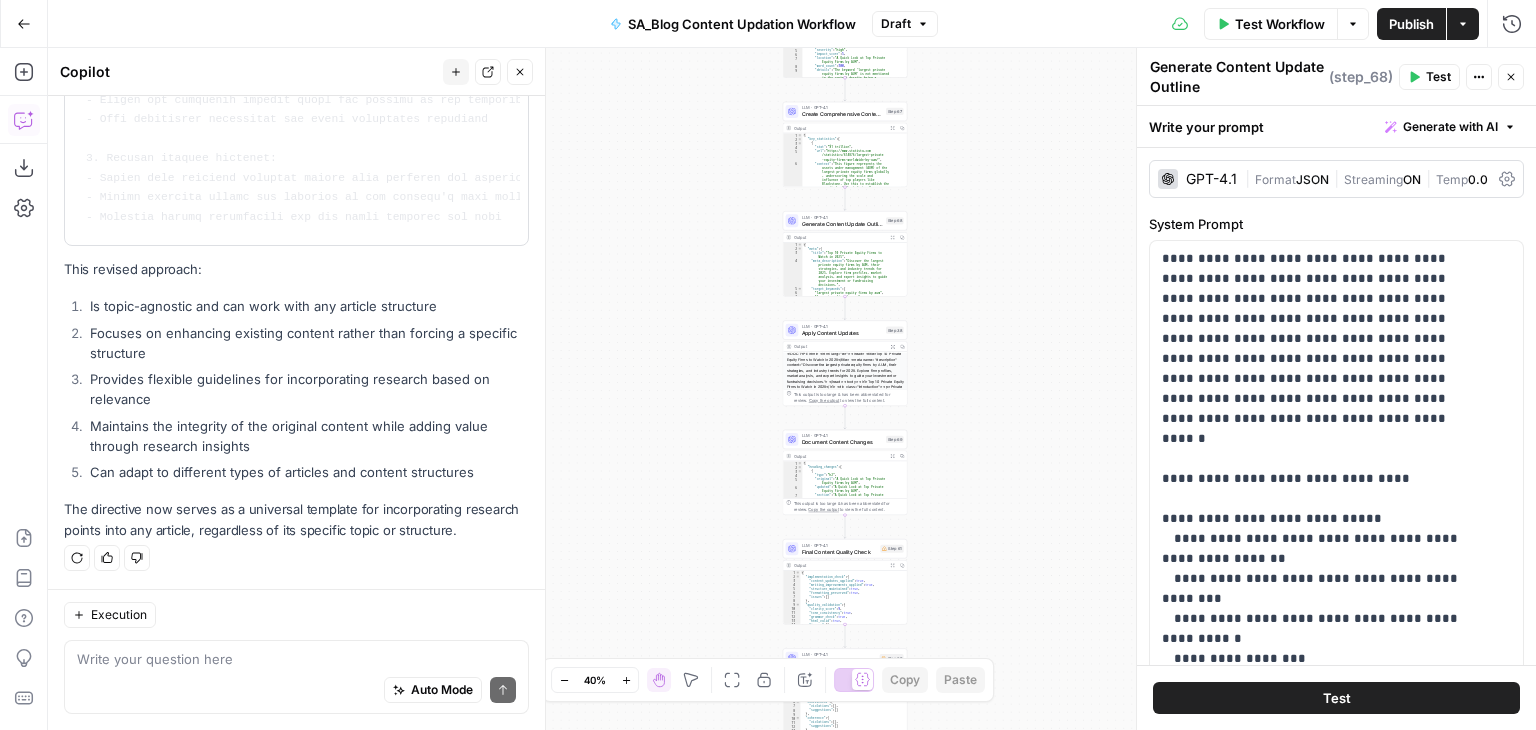 drag, startPoint x: 712, startPoint y: 281, endPoint x: 698, endPoint y: 462, distance: 181.54063 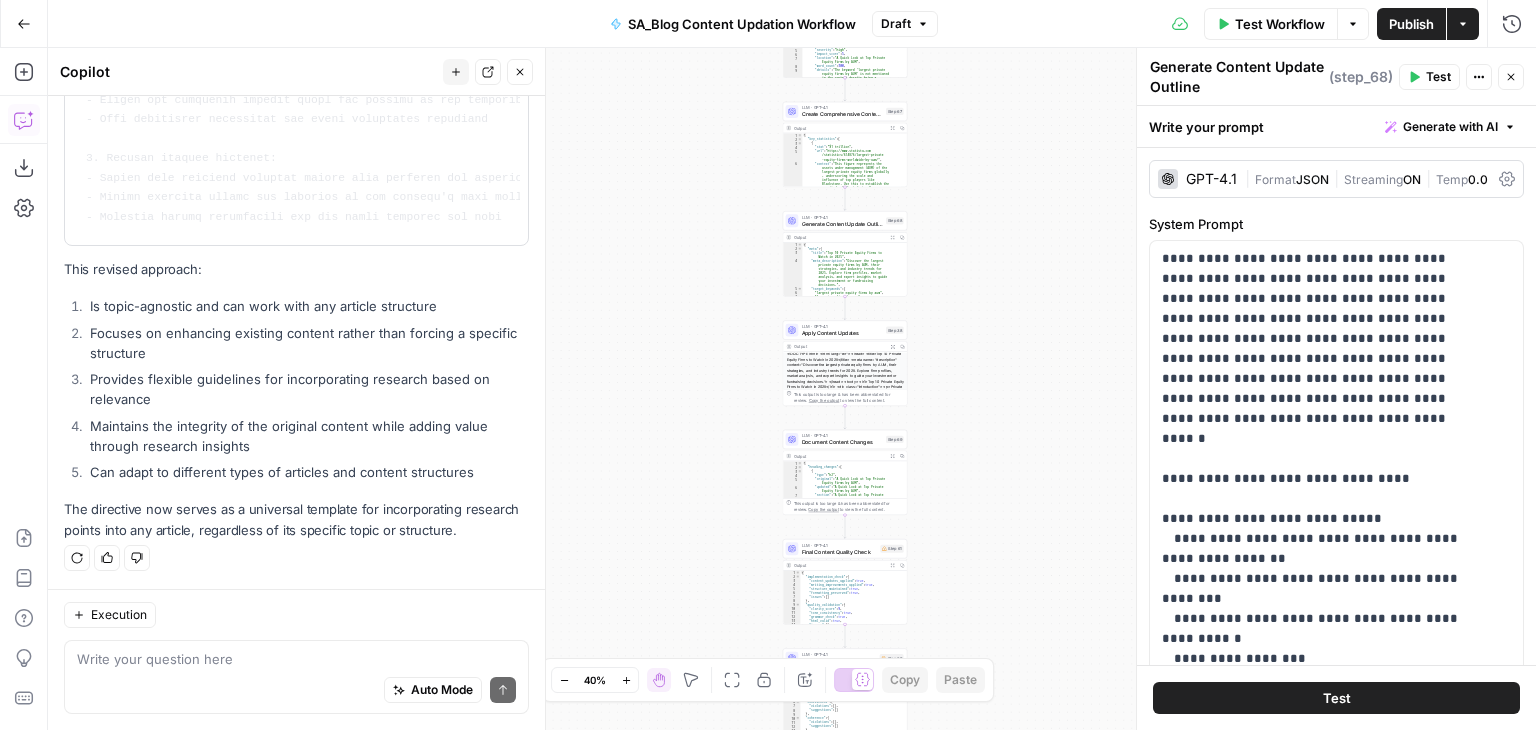 click on "Workflow Set Inputs Inputs Web Page Scrape Extract Page Content Step 51 Output Expand Output Copy This output is too large & has been abbreviated for review. Copy the output to view the full content. Run Code · Python Parse Page Components Step 52 Output Expand Output Copy 1 2 { "content" : "<body><h1>Top 10 Private Equity </h1><div><title><p >Top 10 Private Equity Firms to Watch in [YEAR]</p></title><section><div><div><div ><div><div><a href= \" https://[DOMAIN].capital \" >Home</a> / <a href= \" https://[DOMAIN].capital/blog/ \" >Blog</a> / <a href = \" https://[DOMAIN].capital/blog/category /investor-mapping-and-discovery \" >Investor Mapping and Discovery</a></div><h1>Top 10 Private Equity Firms You Should Know About in [YEAR]</h1><div><div><img alt= \"\" data-od -added-sizes= \"\" data-od-xpath= \" /HTML ::IMG]" at bounding box center [792, 389] 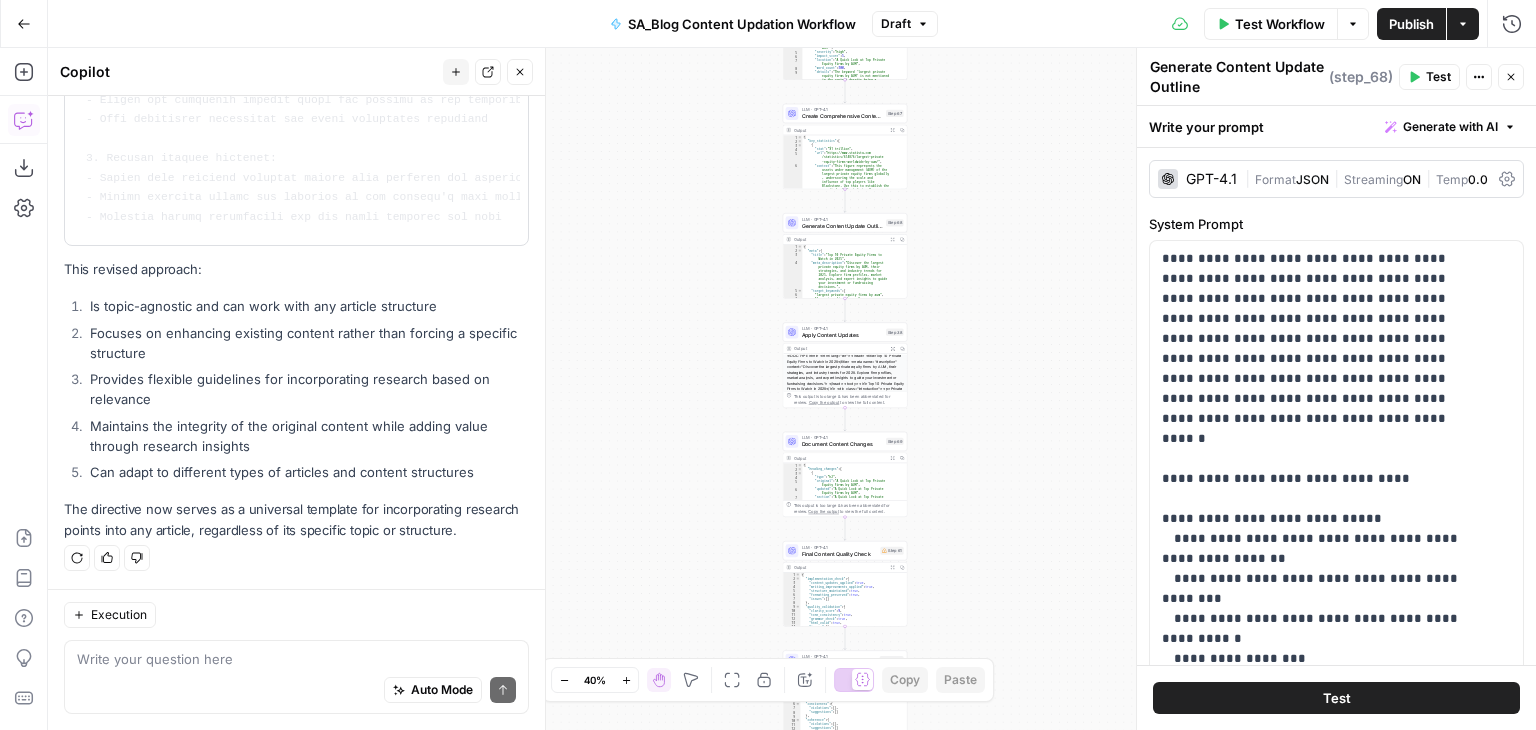 click on "Workflow Set Inputs Inputs Web Page Scrape Extract Page Content Step 51 Output Expand Output Copy This output is too large & has been abbreviated for review. Copy the output to view the full content. Run Code · Python Parse Page Components Step 52 Output Expand Output Copy 1 2 { "content" : "<body><h1>Top 10 Private Equity </h1><div><title><p >Top 10 Private Equity Firms to Watch in [YEAR]</p></title><section><div><div><div ><div><div><a href= \" https://[DOMAIN].capital \" >Home</a> / <a href= \" https://[DOMAIN].capital/blog/ \" >Blog</a> / <a href = \" https://[DOMAIN].capital/blog/category /investor-mapping-and-discovery \" >Investor Mapping and Discovery</a></div><h1>Top 10 Private Equity Firms You Should Know About in [YEAR]</h1><div><div><img alt= \"\" data-od -added-sizes= \"\" data-od-xpath= \" /HTML ::IMG]" at bounding box center (792, 389) 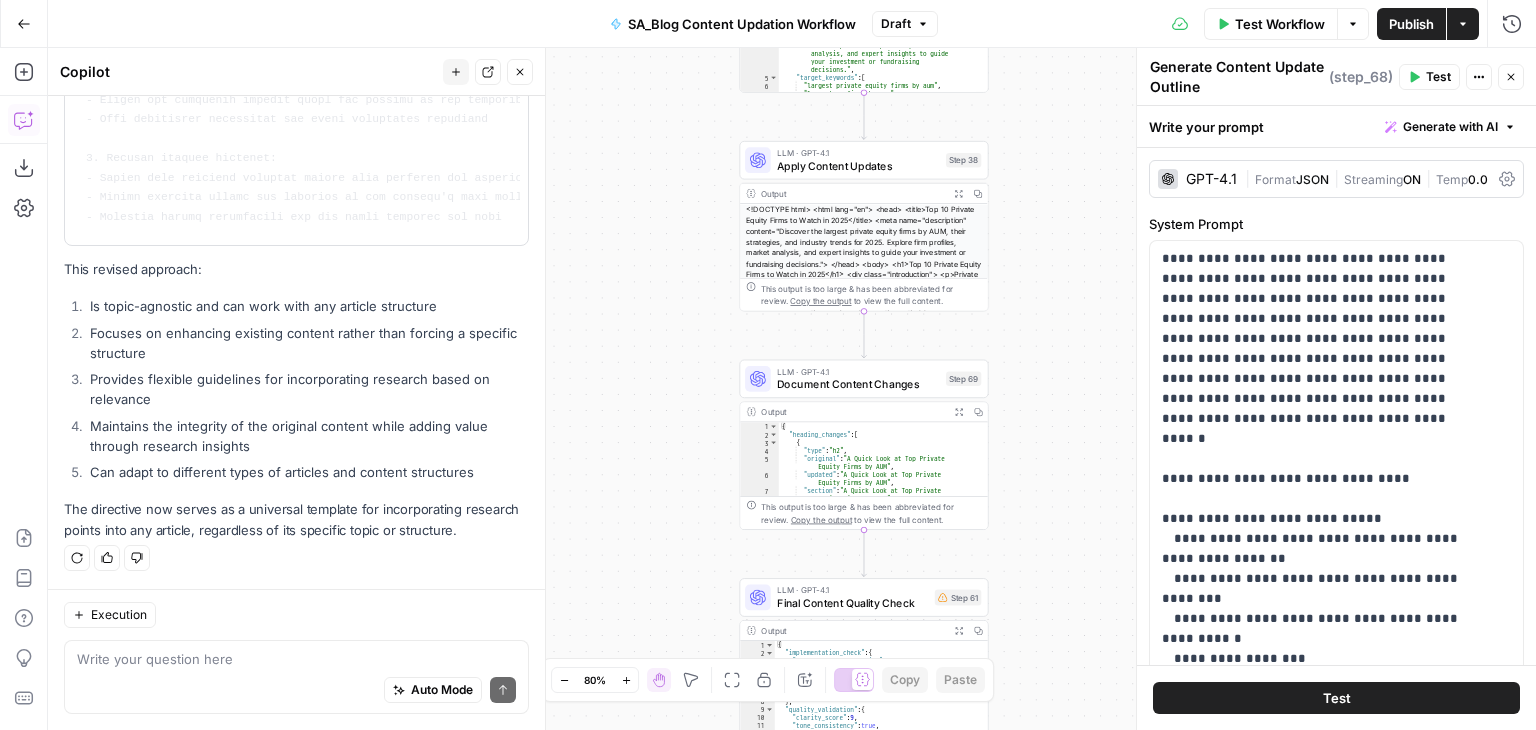 drag, startPoint x: 736, startPoint y: 251, endPoint x: 600, endPoint y: 165, distance: 160.90991 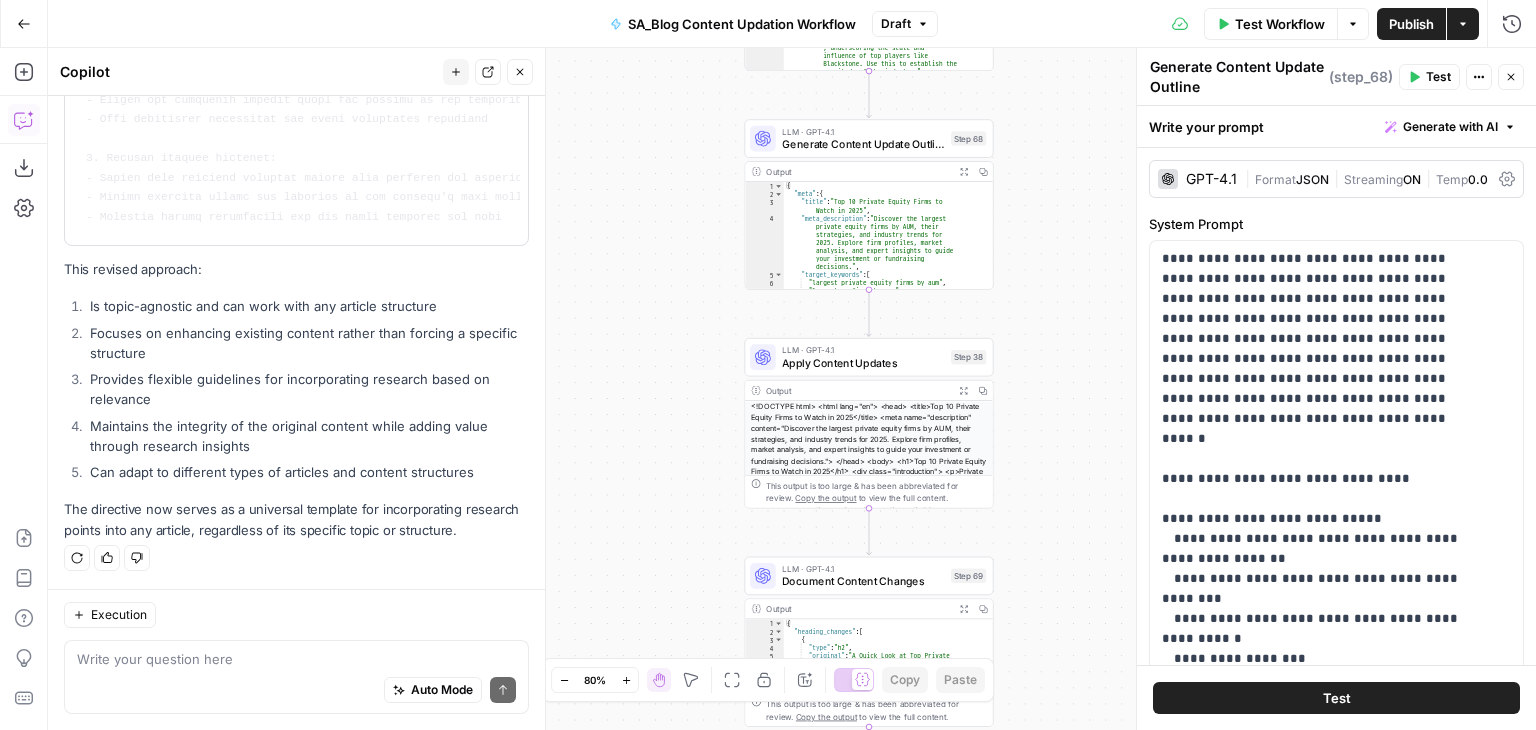 drag, startPoint x: 616, startPoint y: 192, endPoint x: 630, endPoint y: 445, distance: 253.38705 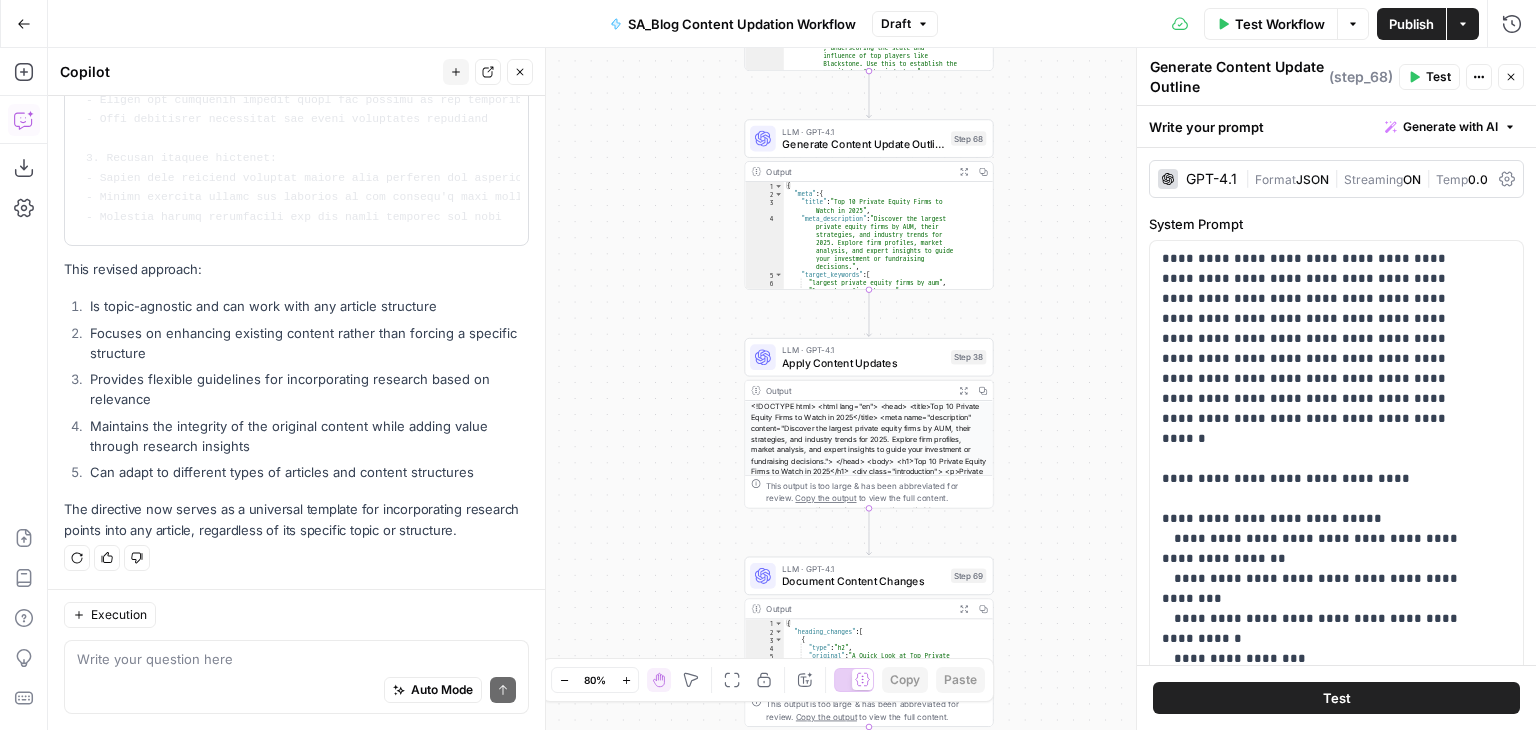 click on "Workflow Set Inputs Inputs Web Page Scrape Extract Page Content Step 51 Output Expand Output Copy This output is too large & has been abbreviated for review. Copy the output to view the full content. Run Code · Python Parse Page Components Step 52 Output Expand Output Copy 1 2 { "content" : "<body><h1>Top 10 Private Equity </h1><div><title><p >Top 10 Private Equity Firms to Watch in [YEAR]</p></title><section><div><div><div ><div><div><a href= \" https://[DOMAIN].capital \" >Home</a> / <a href= \" https://[DOMAIN].capital/blog/ \" >Blog</a> / <a href = \" https://[DOMAIN].capital/blog/category /investor-mapping-and-discovery \" >Investor Mapping and Discovery</a></div><h1>Top 10 Private Equity Firms You Should Know About in [YEAR]</h1><div><div><img alt= \"\" data-od -added-sizes= \"\" data-od-xpath= \" /HTML ::IMG]" at bounding box center [792, 389] 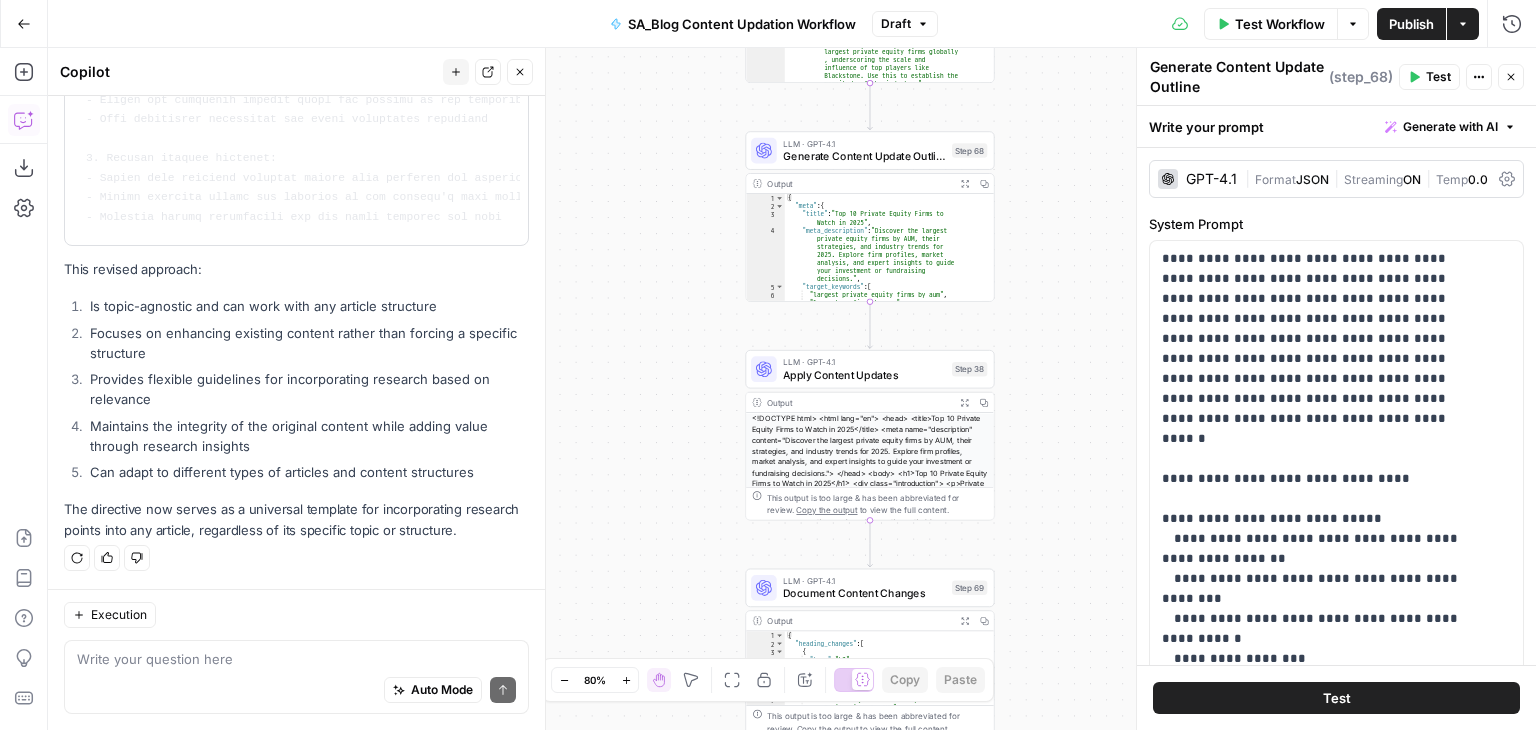 click on "Auto Mode Send" at bounding box center (296, 691) 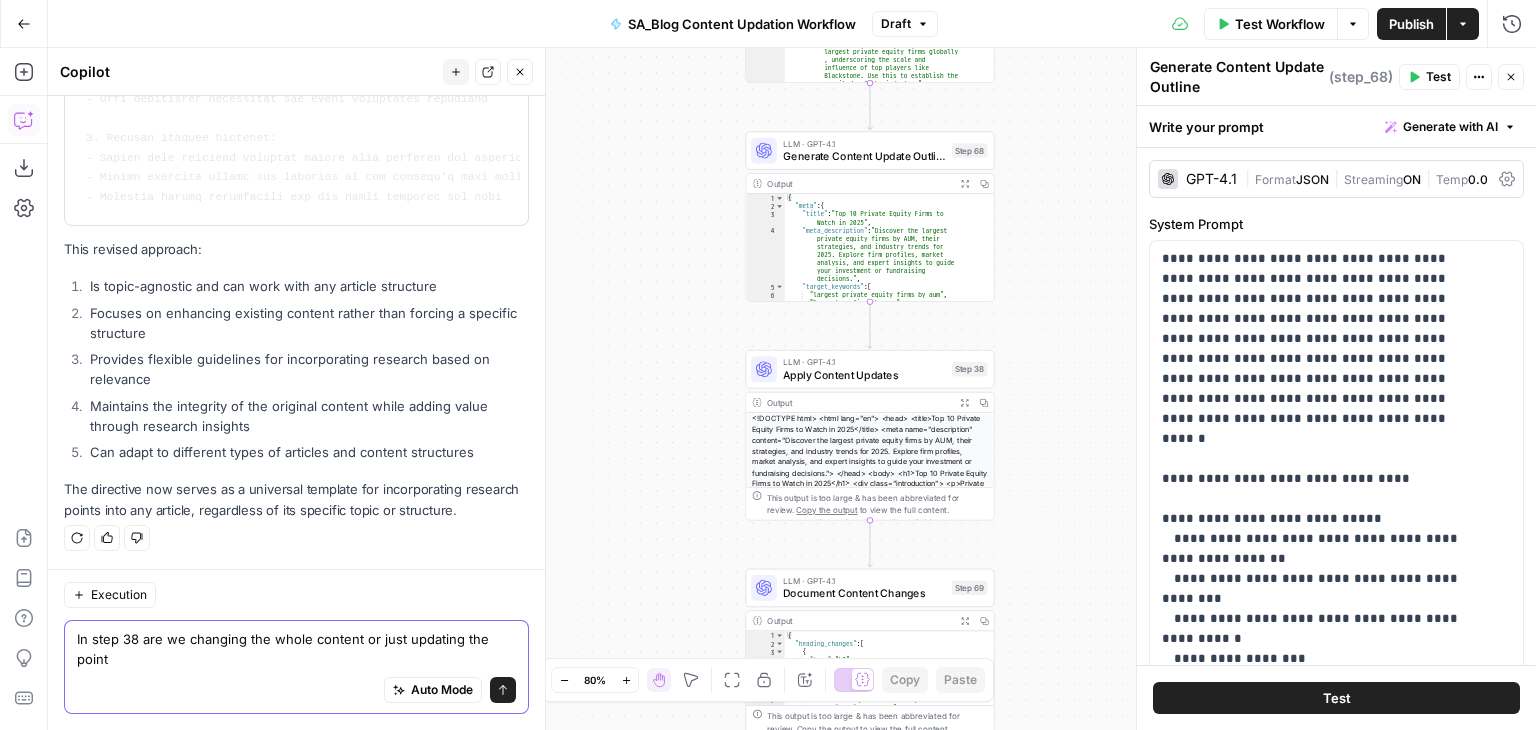 type on "In step 38 are we changing the whole content or just updating the points" 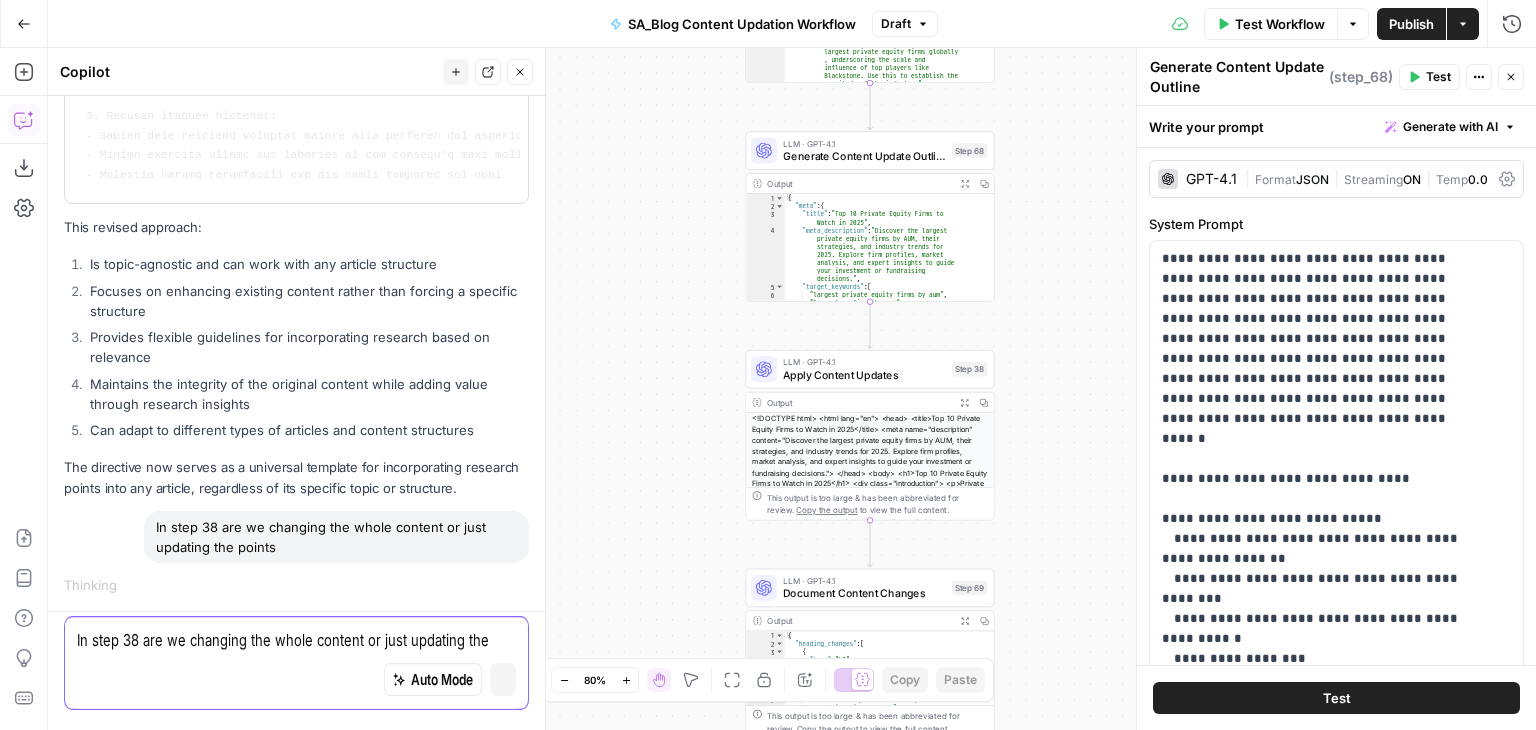 type 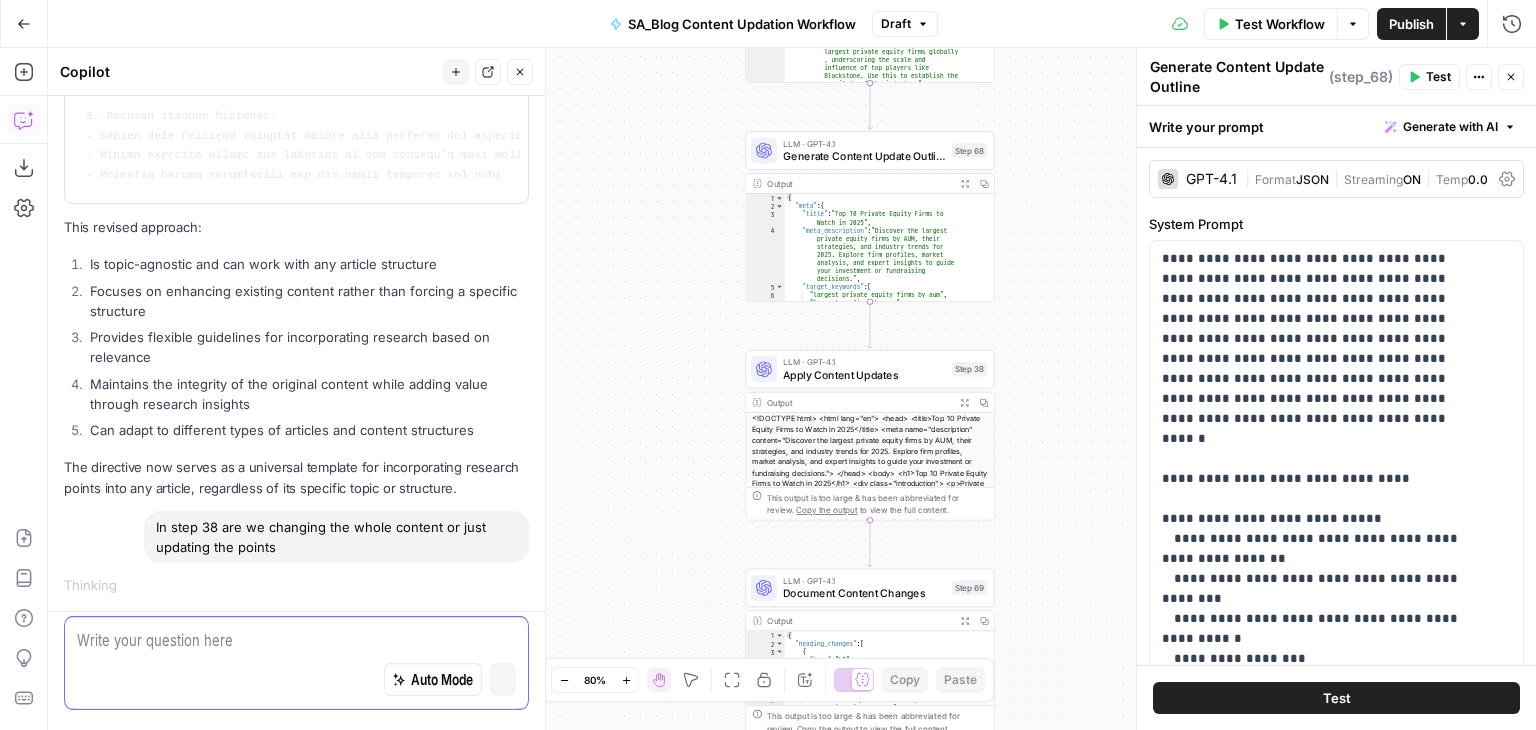 scroll, scrollTop: 2308, scrollLeft: 0, axis: vertical 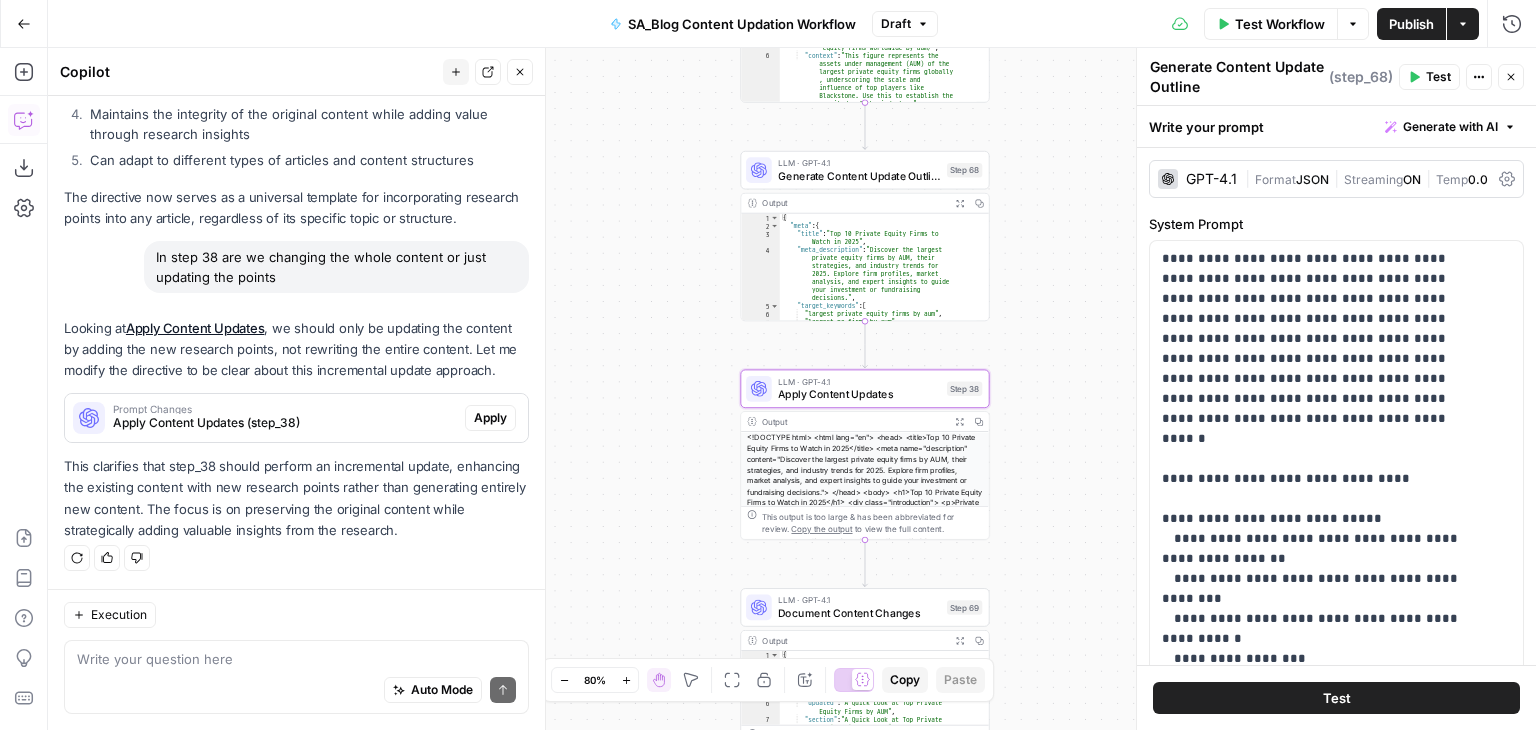 click on "Apply" at bounding box center [490, 418] 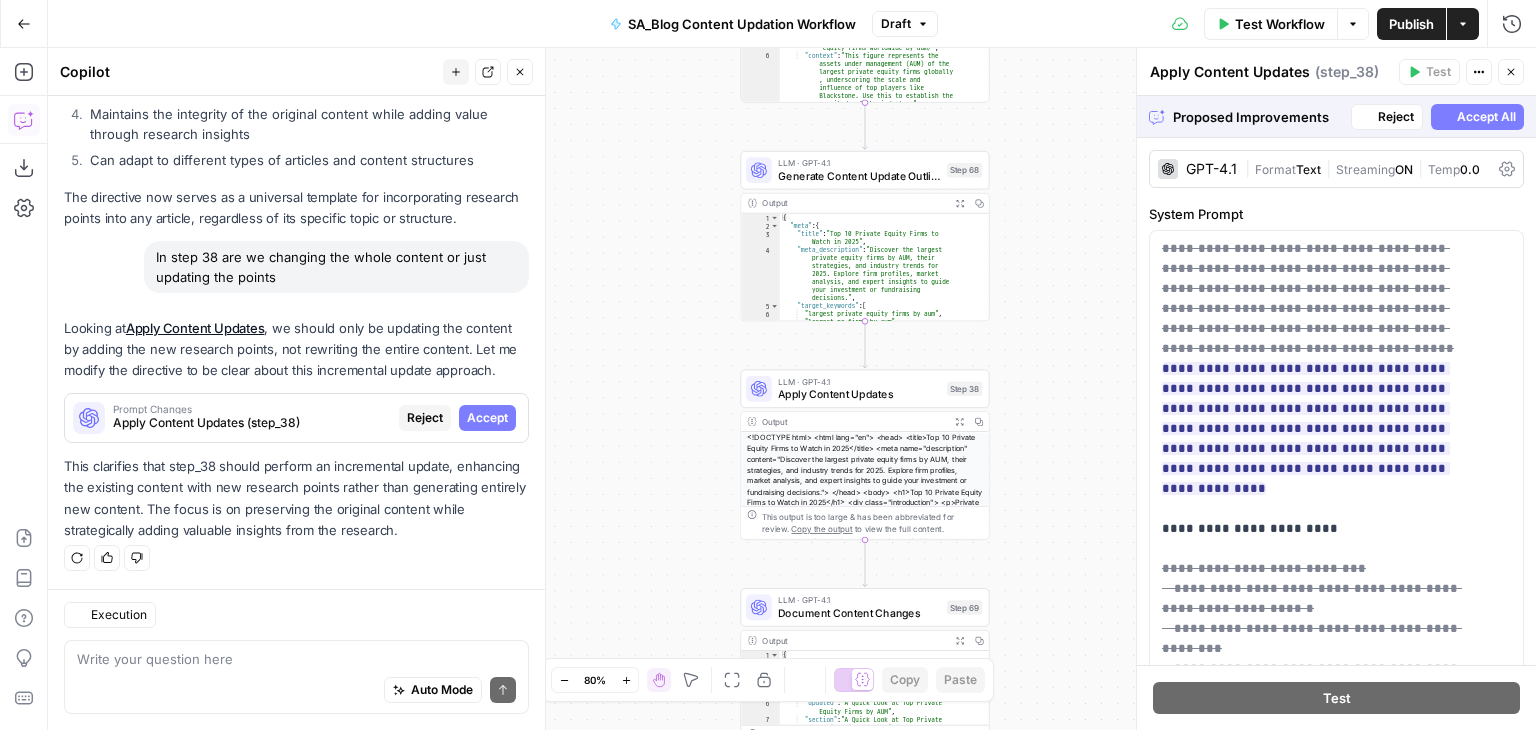 scroll, scrollTop: 2580, scrollLeft: 0, axis: vertical 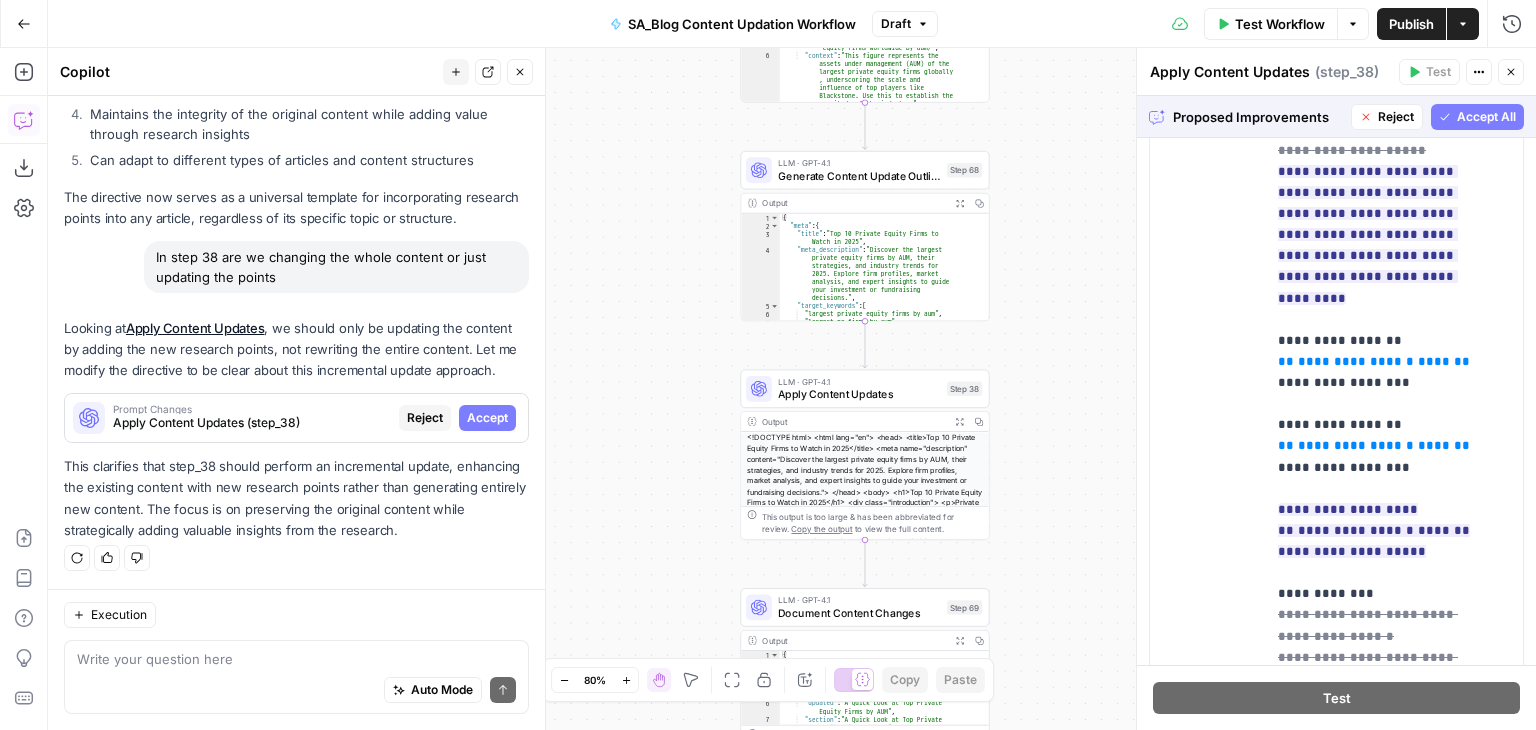 click on "Accept All" at bounding box center (1477, 117) 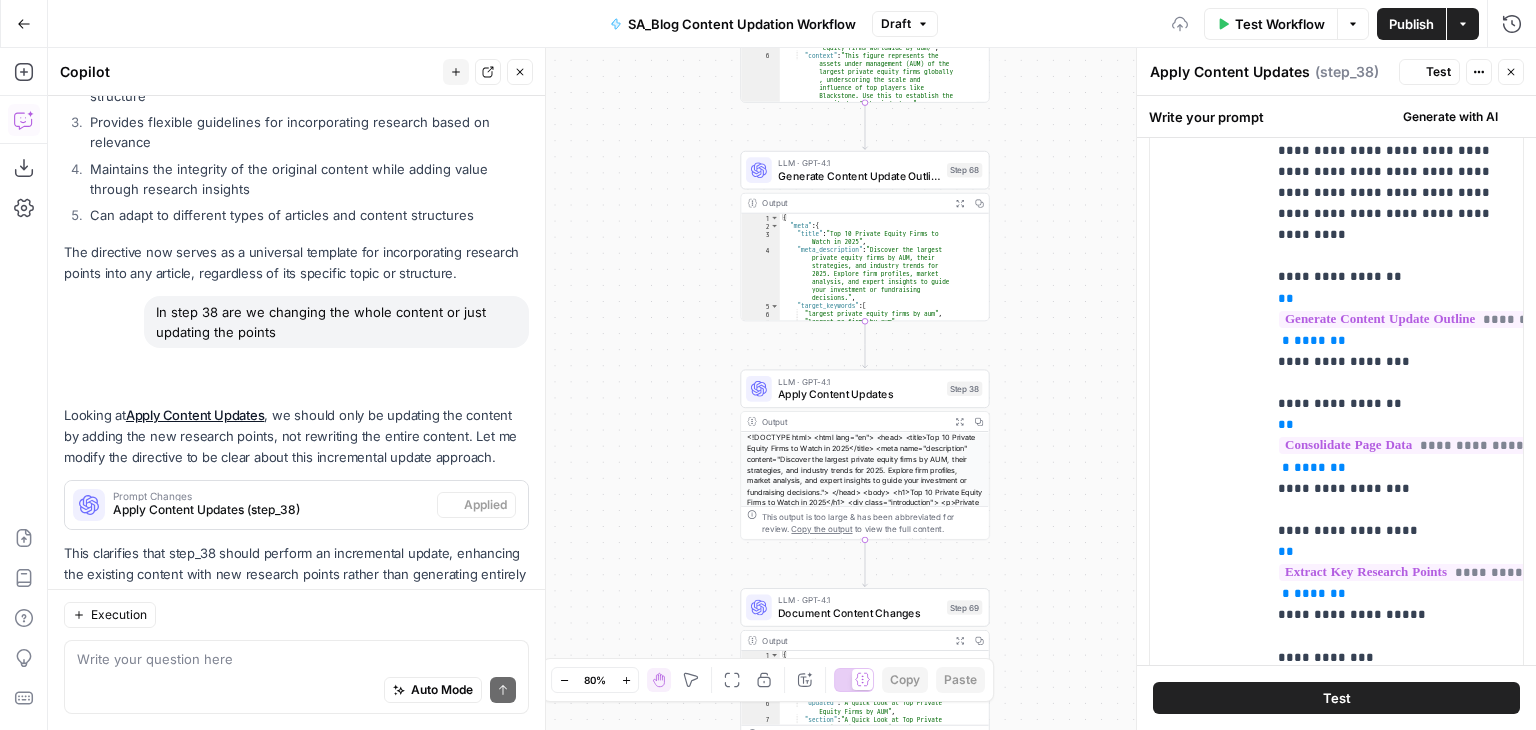 scroll, scrollTop: 2708, scrollLeft: 0, axis: vertical 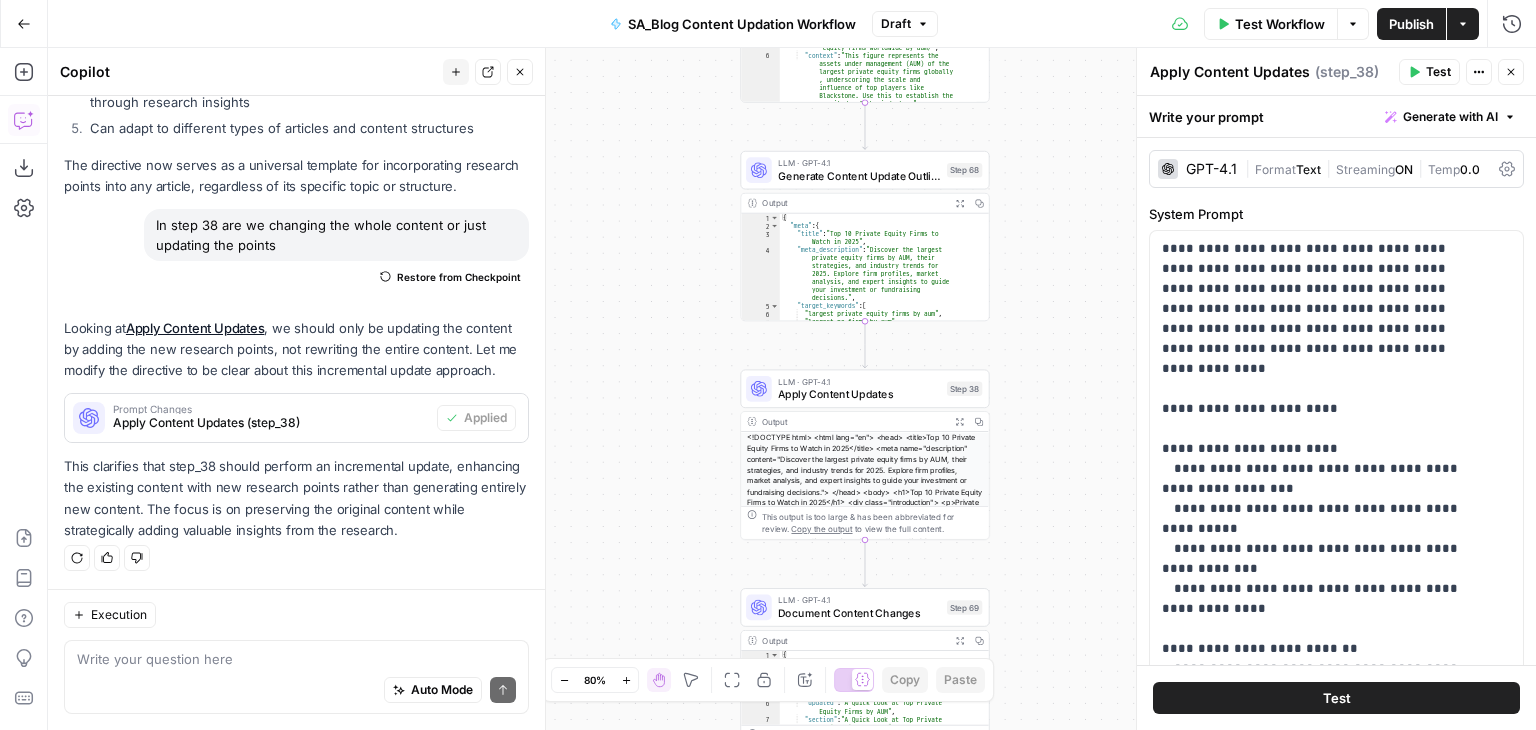 click on "Test Workflow" at bounding box center [1280, 24] 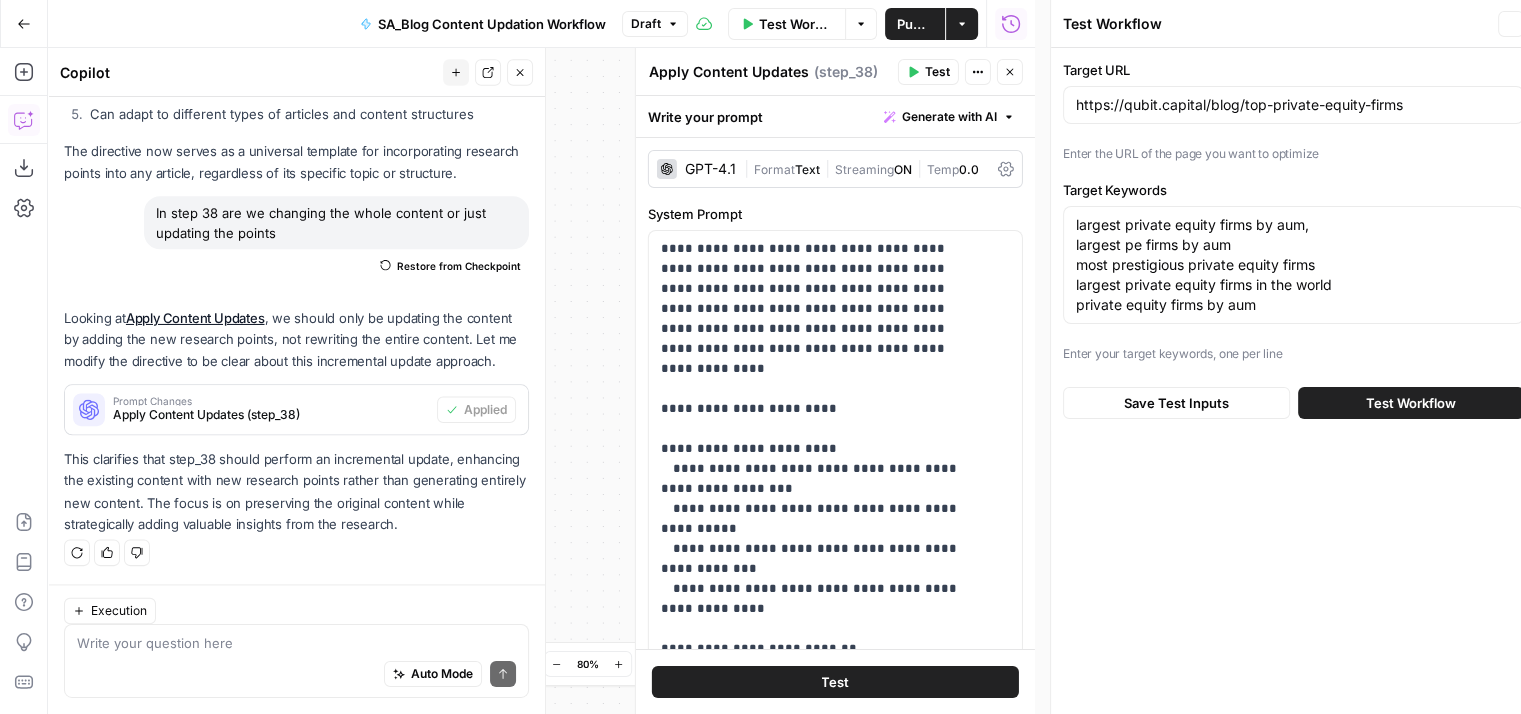 scroll, scrollTop: 2724, scrollLeft: 0, axis: vertical 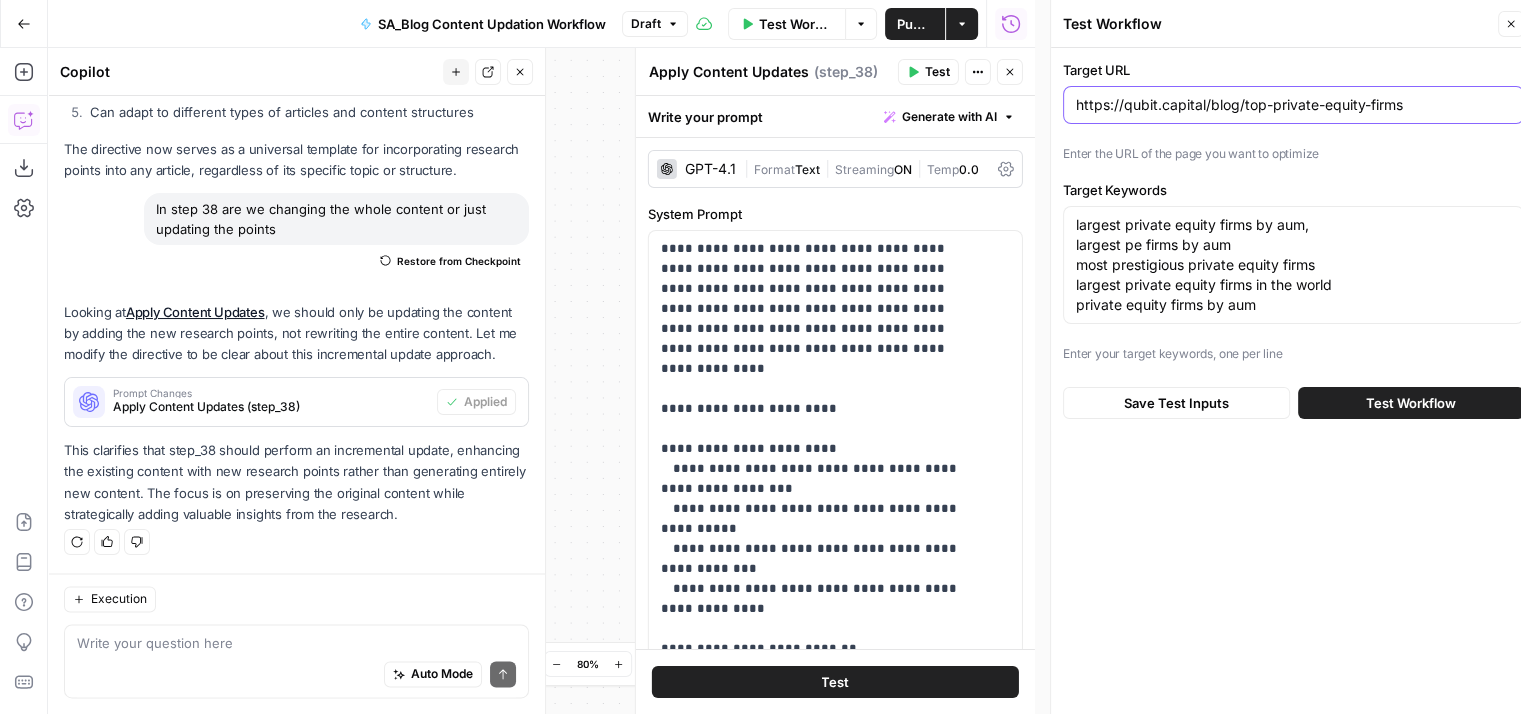 click on "https://qubit.capital/blog/top-private-equity-firms" at bounding box center [1293, 105] 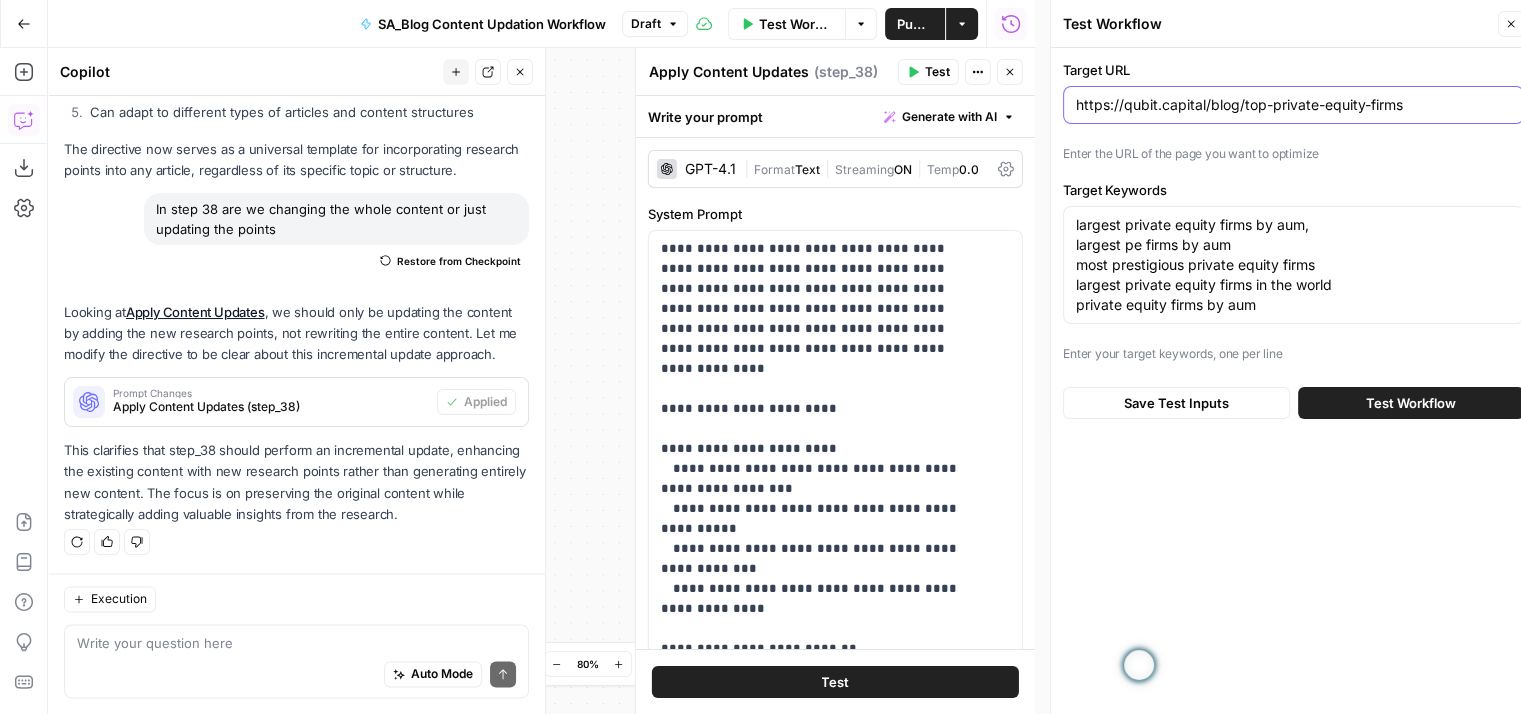 paste on ""https://qubit.capital/blog/swot-analysis-for-startups"" 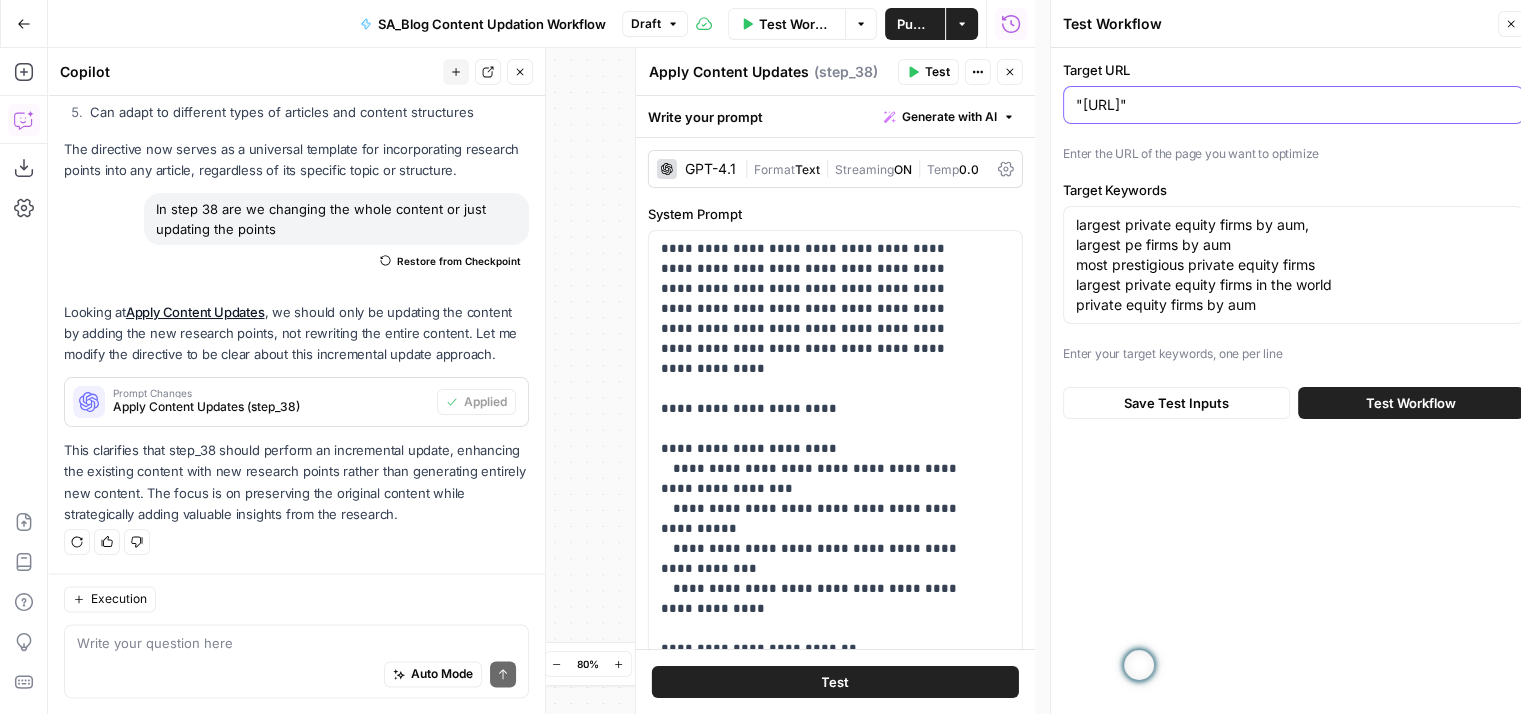 click on ""[URL]"" at bounding box center (1293, 105) 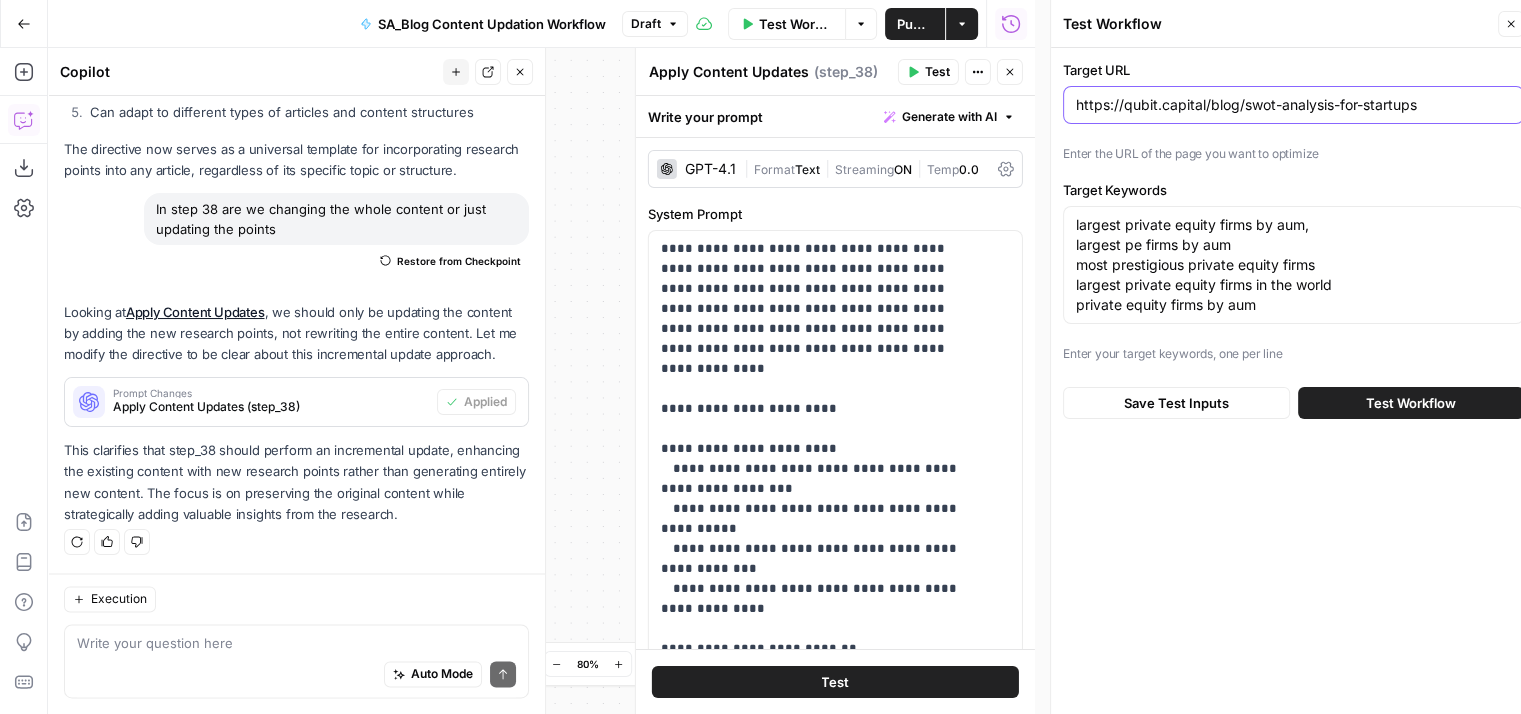 type on "https://qubit.capital/blog/swot-analysis-for-startups" 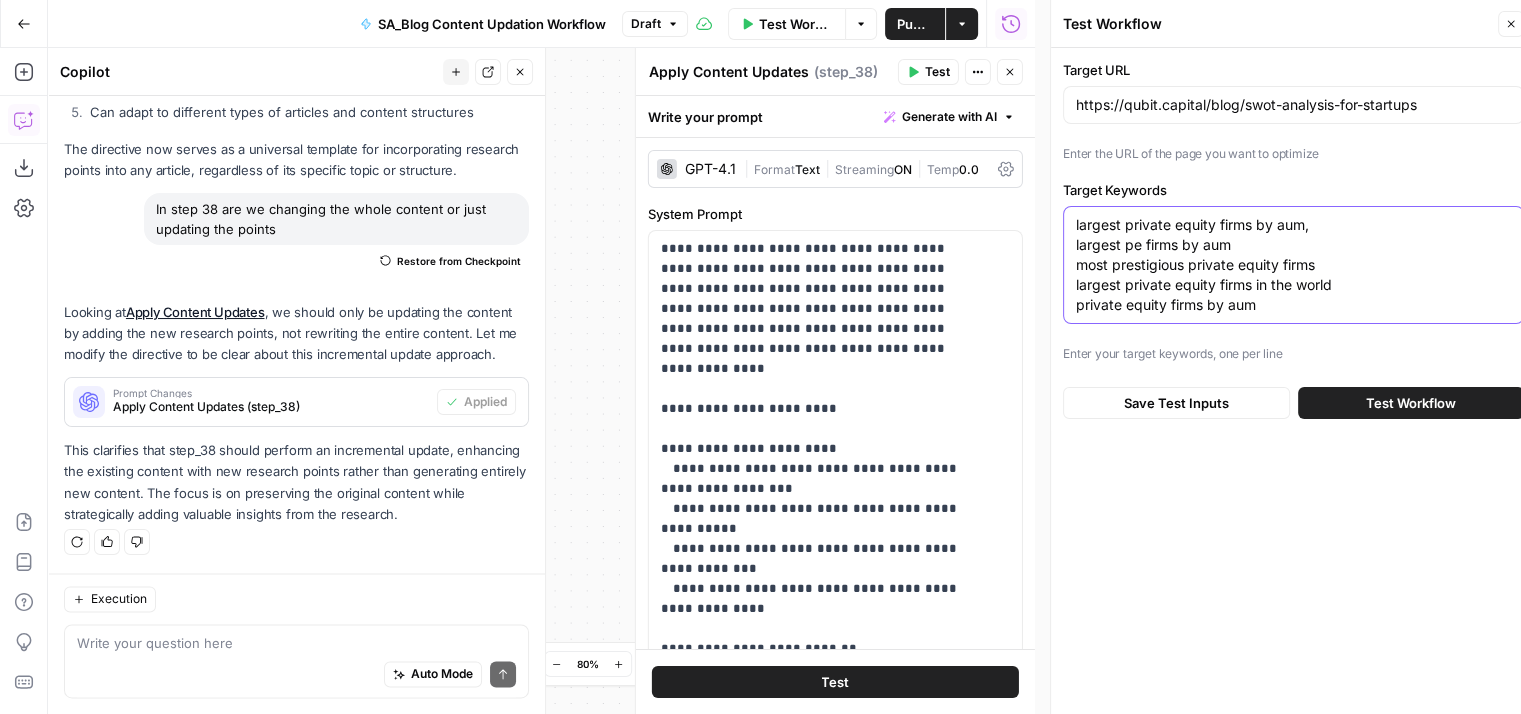 click on "largest private equity firms by aum,
largest pe firms by aum
most prestigious private equity firms
largest private equity firms in the world
private equity firms by aum" at bounding box center [1293, 265] 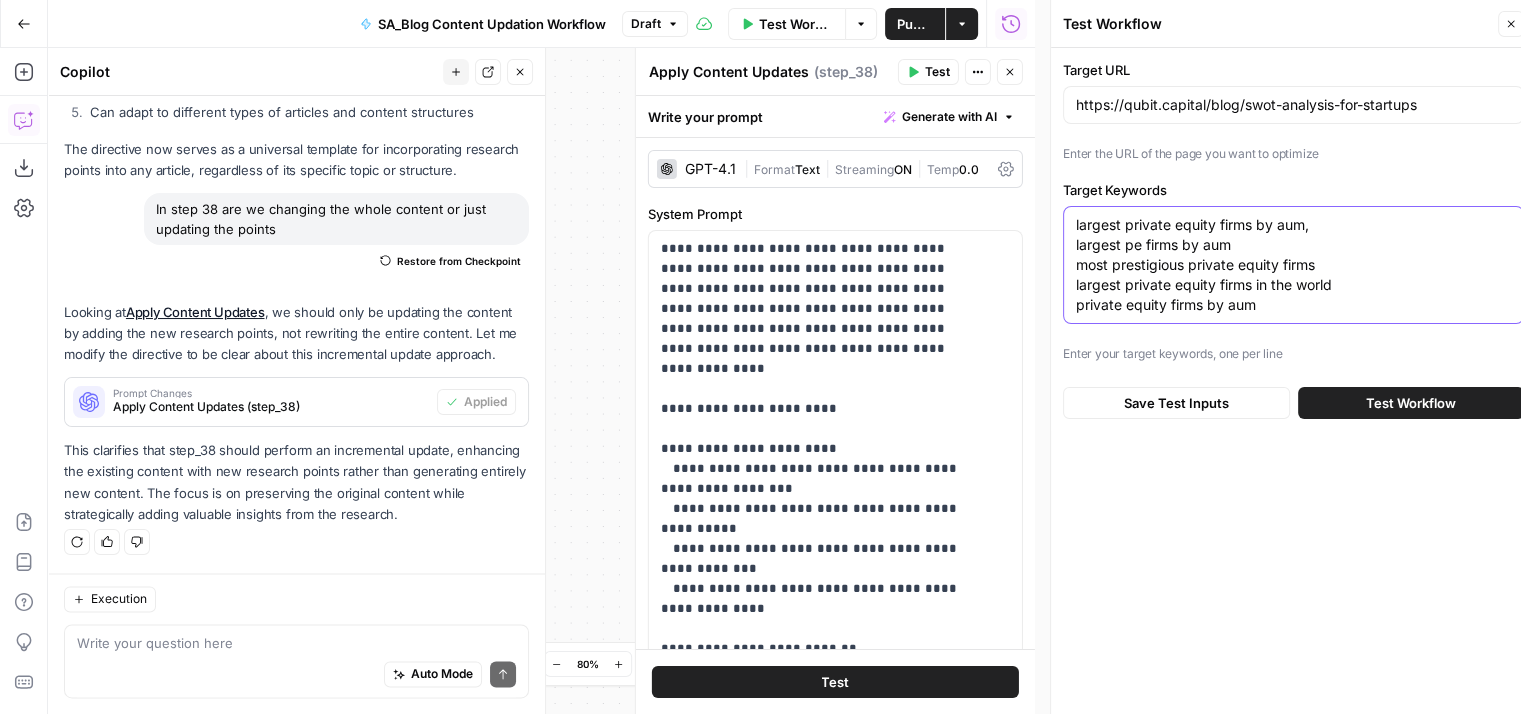 paste on ""swot analysis for startups"
"swot analysis startup"" 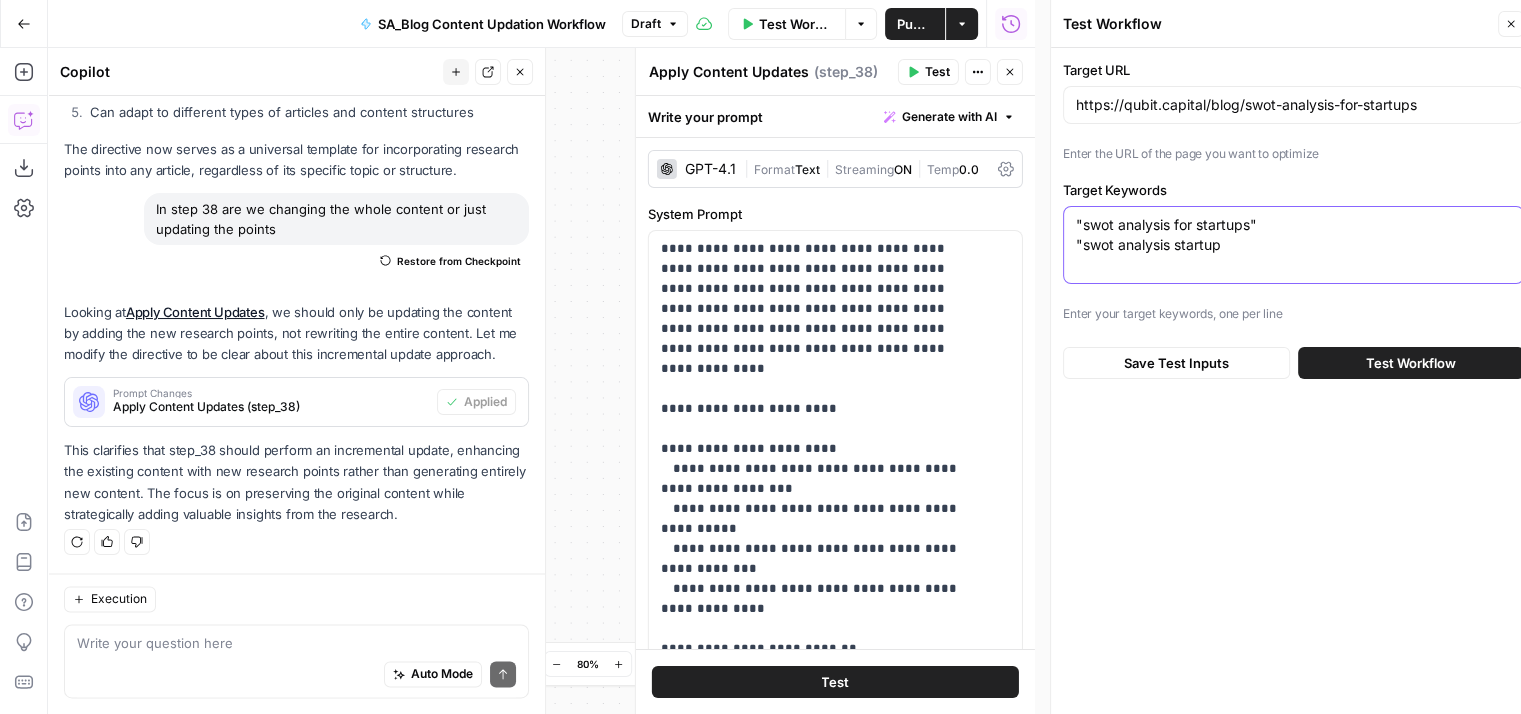 click on ""swot analysis for startups"
"swot analysis startup" at bounding box center [1293, 235] 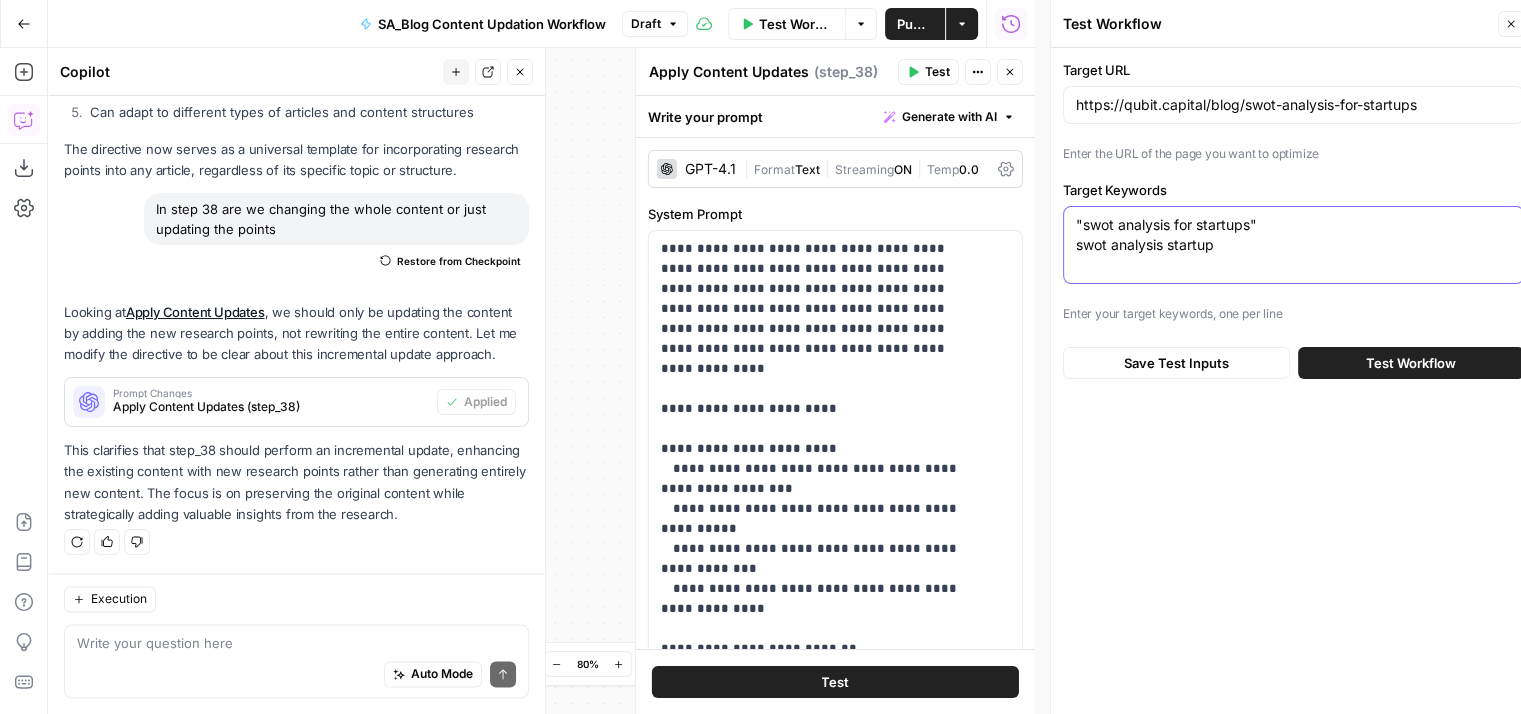 click on ""swot analysis for startups"
swot analysis startup" at bounding box center (1293, 235) 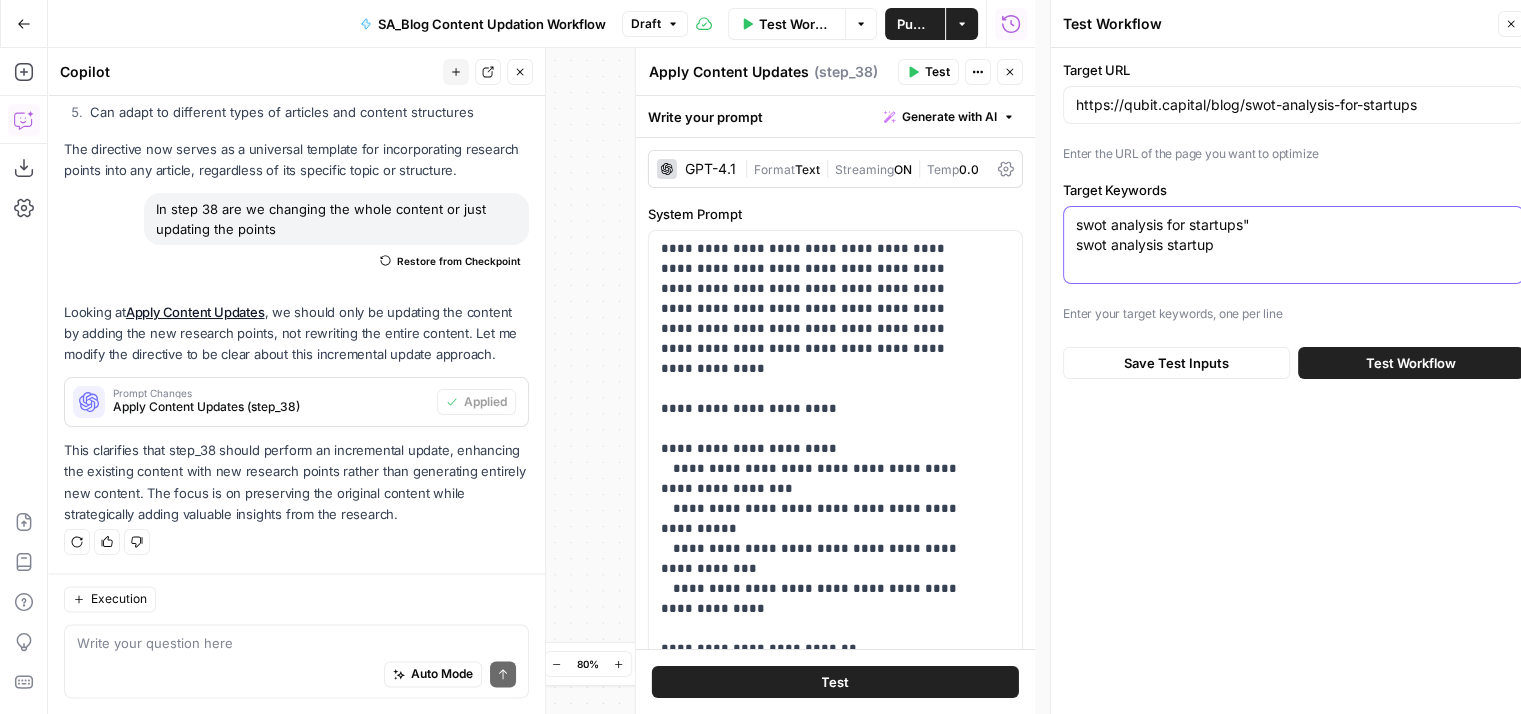 click on "swot analysis for startups"
swot analysis startup" at bounding box center (1293, 235) 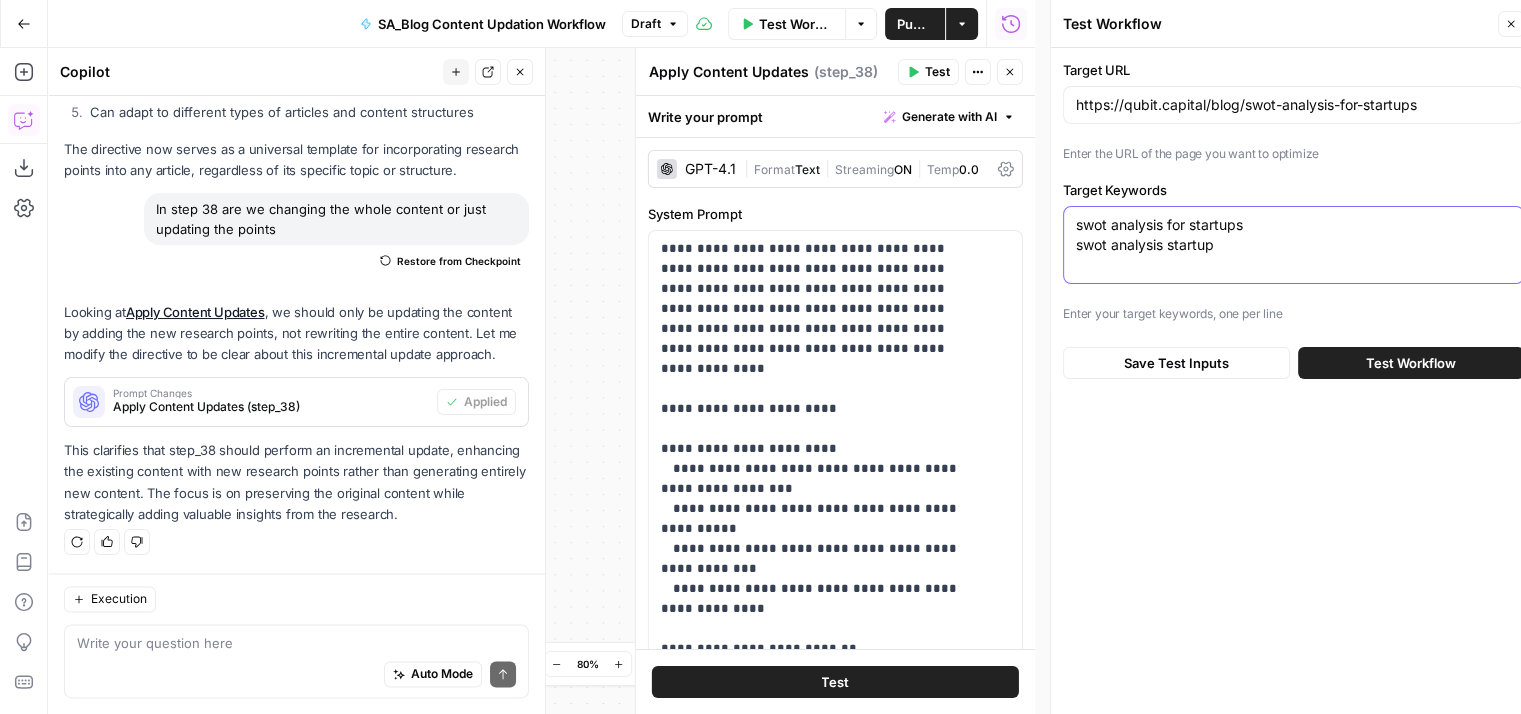 type on "swot analysis for startups
swot analysis startup" 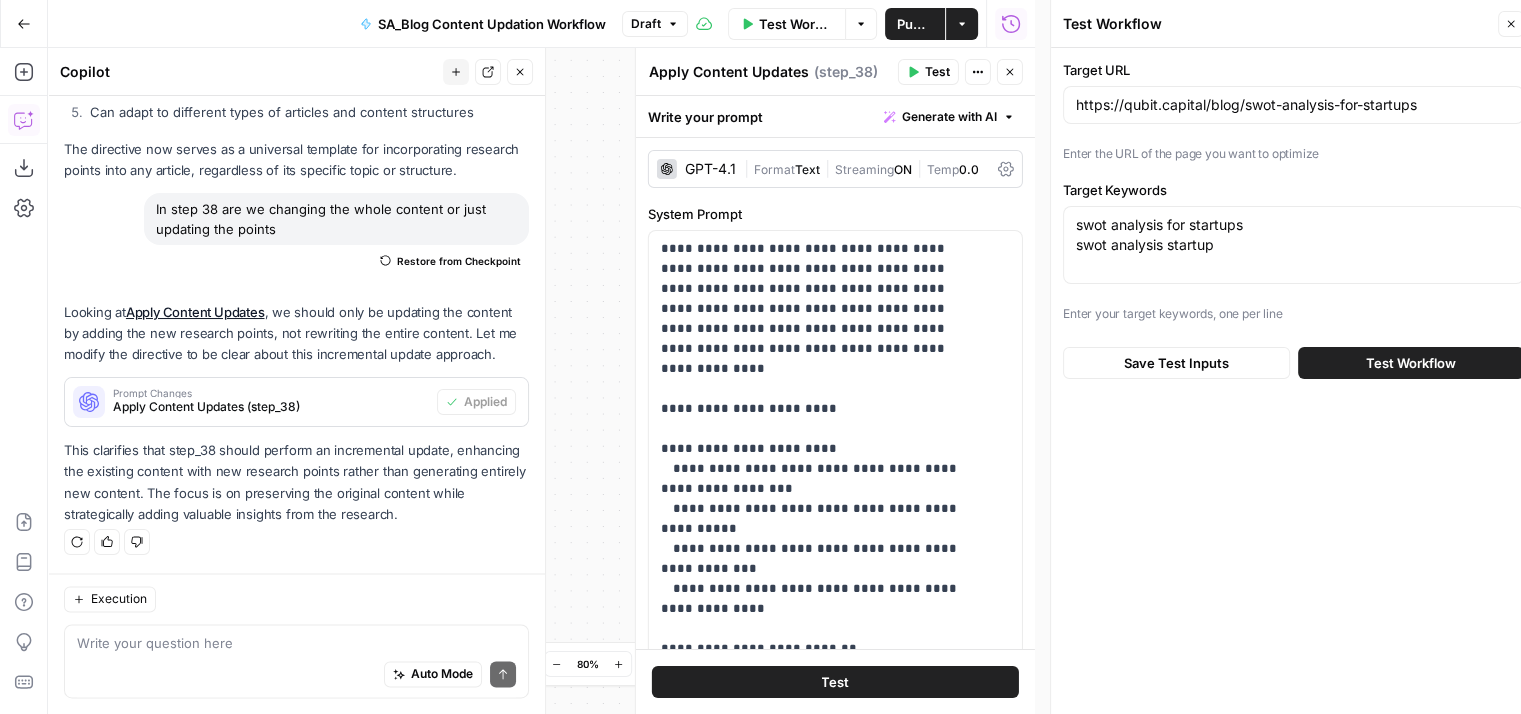 click on "Test Workflow" at bounding box center (1411, 363) 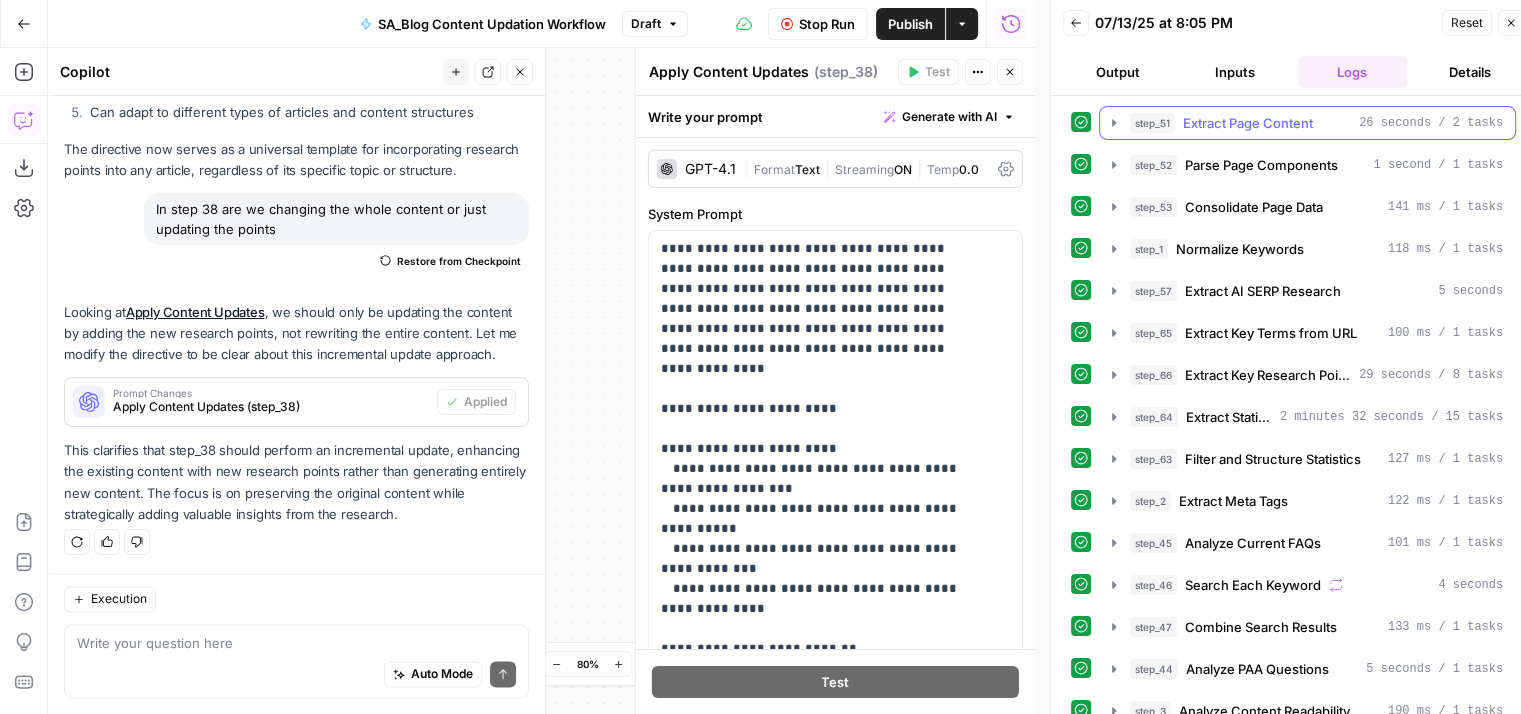 click on "step_51 Extract Page Content 26 seconds / 2 tasks" at bounding box center (1307, 123) 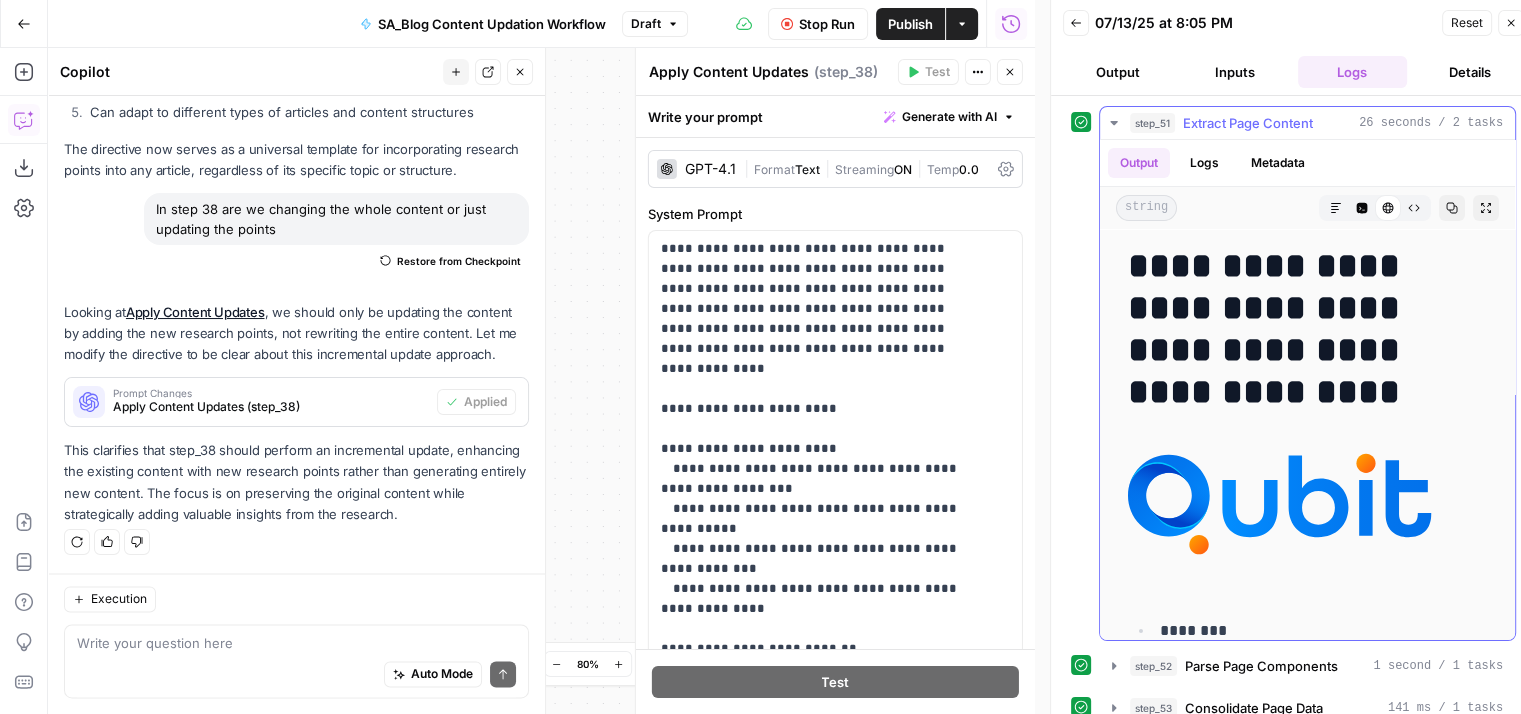 click on "step_51 Extract Page Content 26 seconds / 2 tasks" at bounding box center (1307, 123) 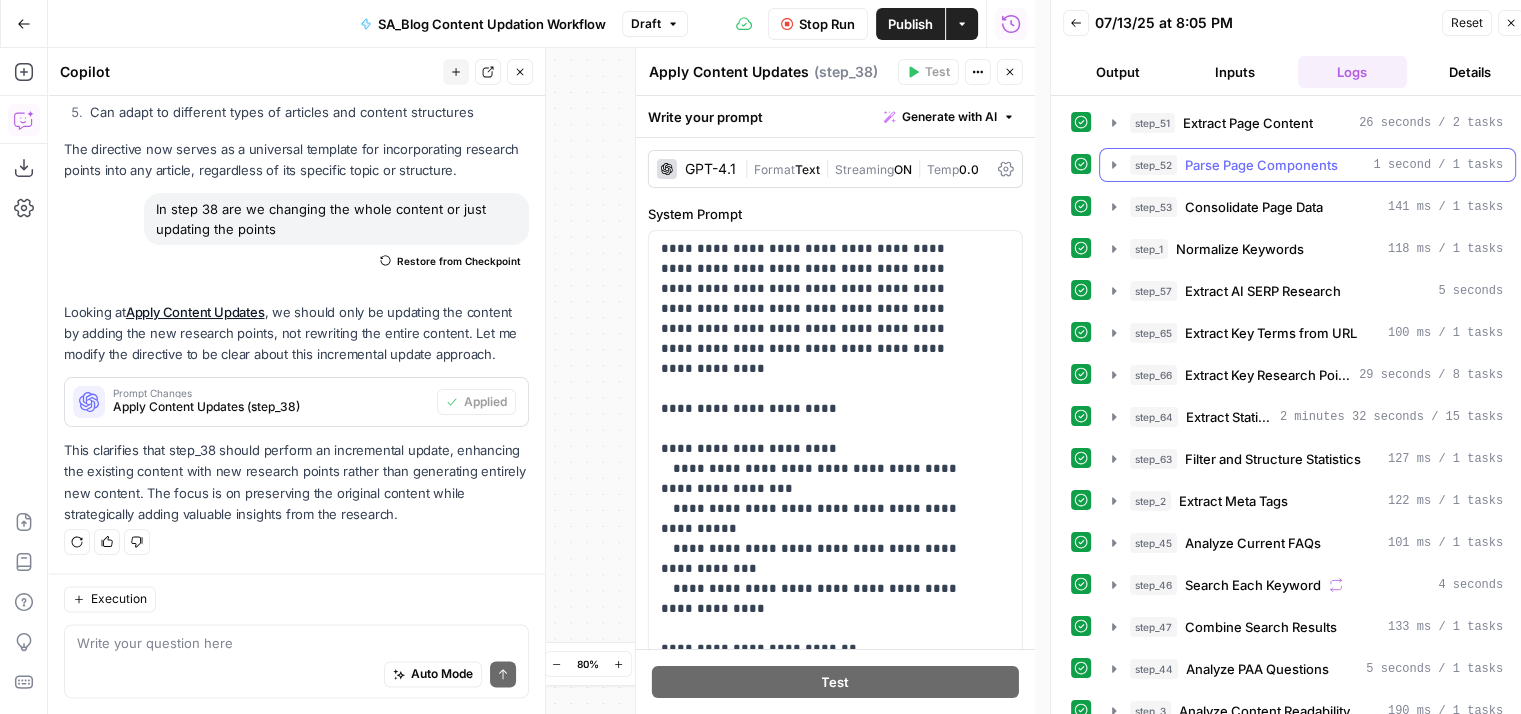 click on "step_52 Parse Page Components 1 second / 1 tasks" at bounding box center (1307, 165) 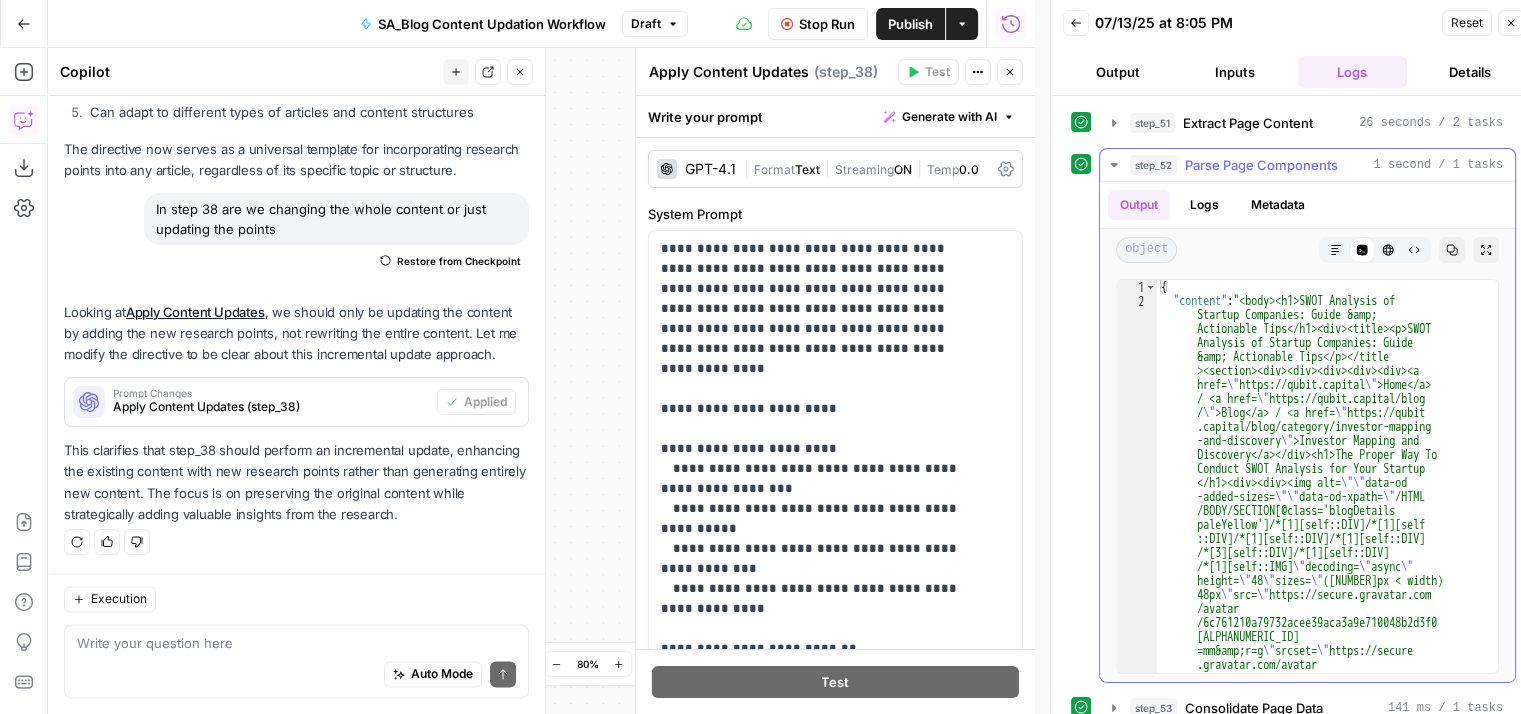 click on "step_52 Parse Page Components 1 second / 1 tasks" at bounding box center (1307, 165) 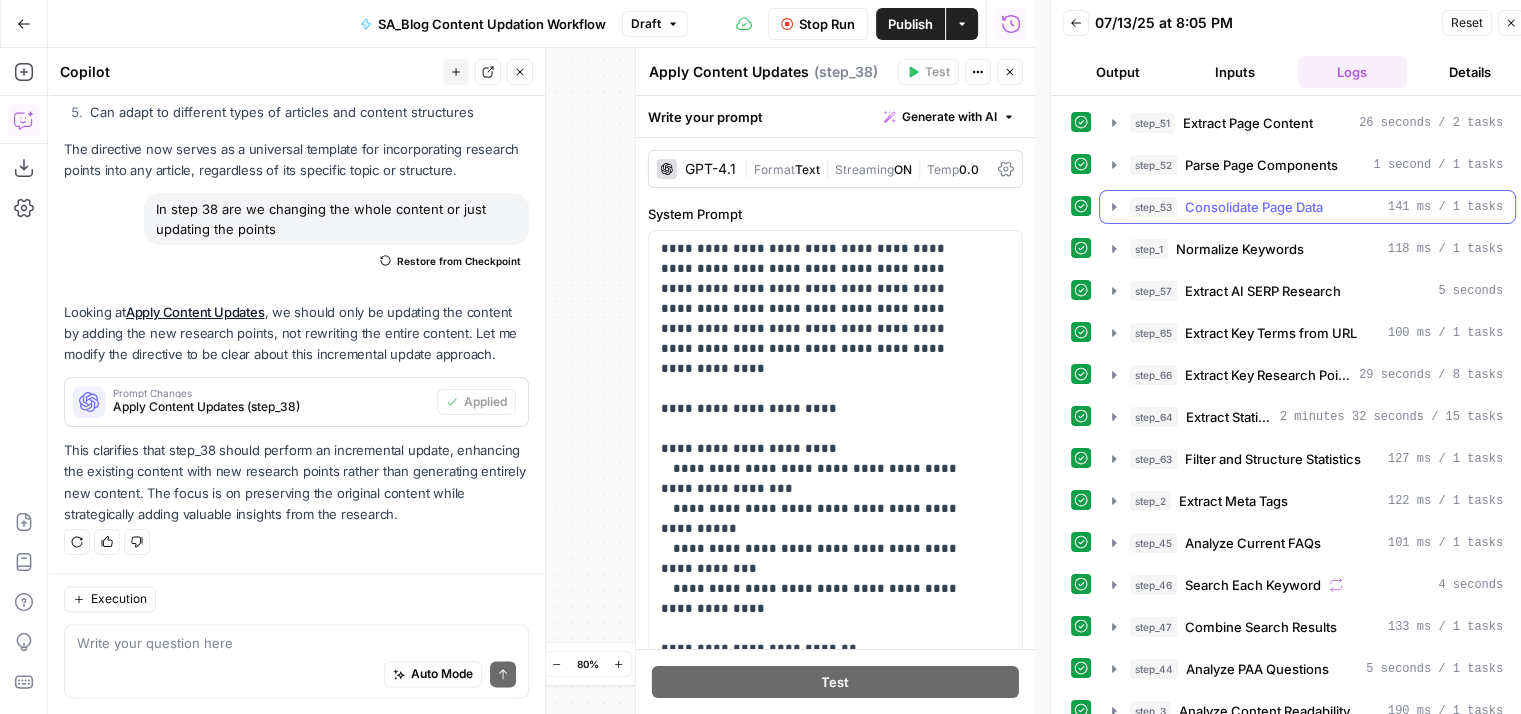 click on "step_53 Consolidate Page Data 141 ms / 1 tasks" at bounding box center [1316, 207] 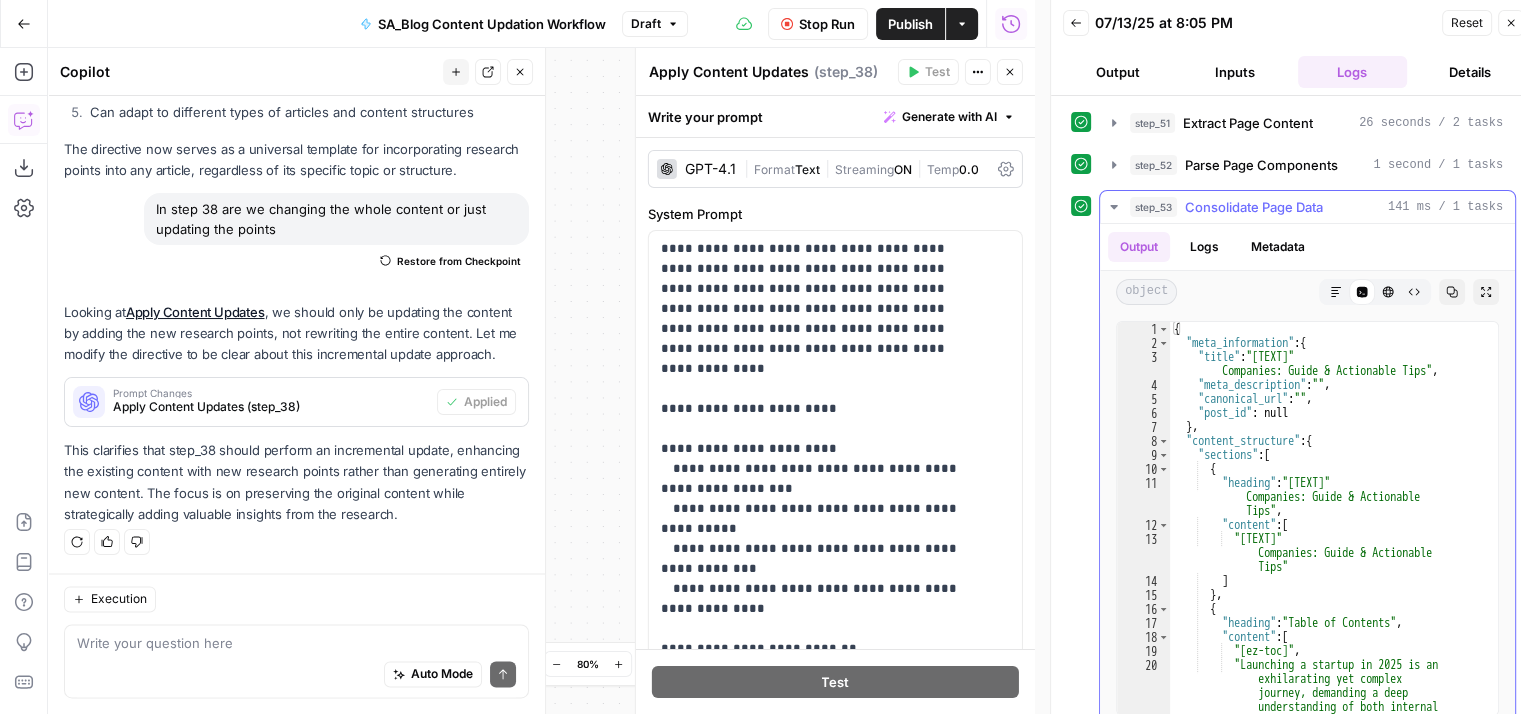 click on "step_53 Consolidate Page Data 141 ms / 1 tasks" at bounding box center (1316, 207) 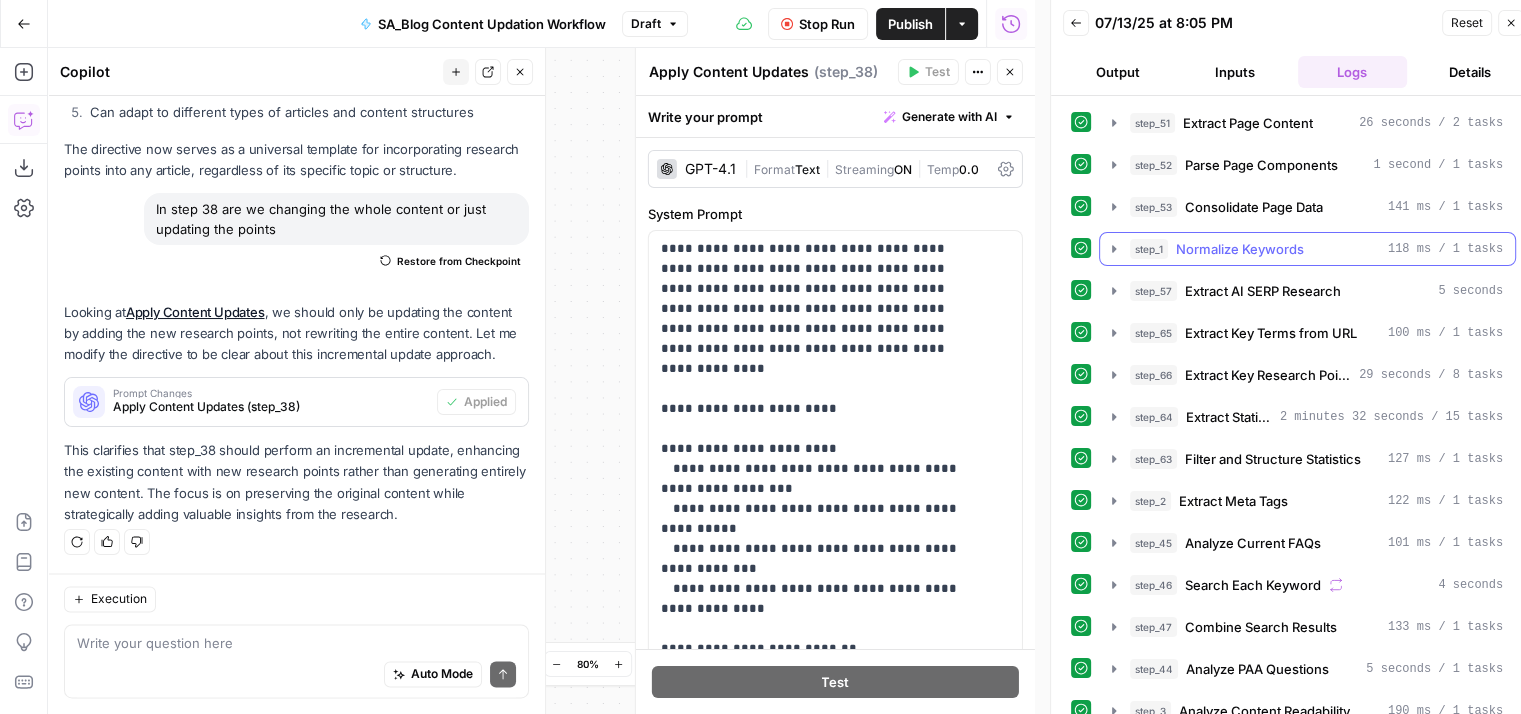 click on "step_1 Normalize Keywords 118 ms / 1 tasks" at bounding box center [1316, 249] 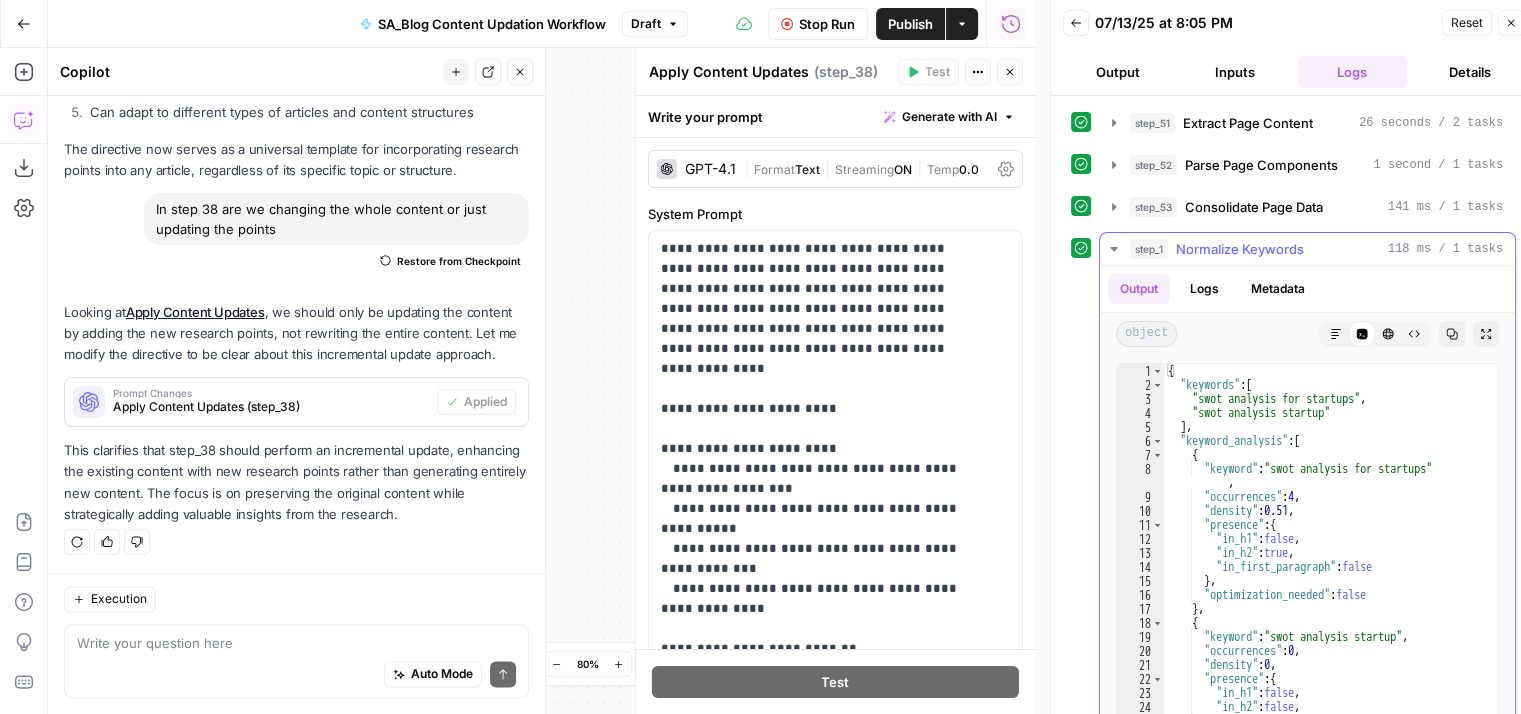 click on "step_1 Normalize Keywords 118 ms / 1 tasks" at bounding box center (1316, 249) 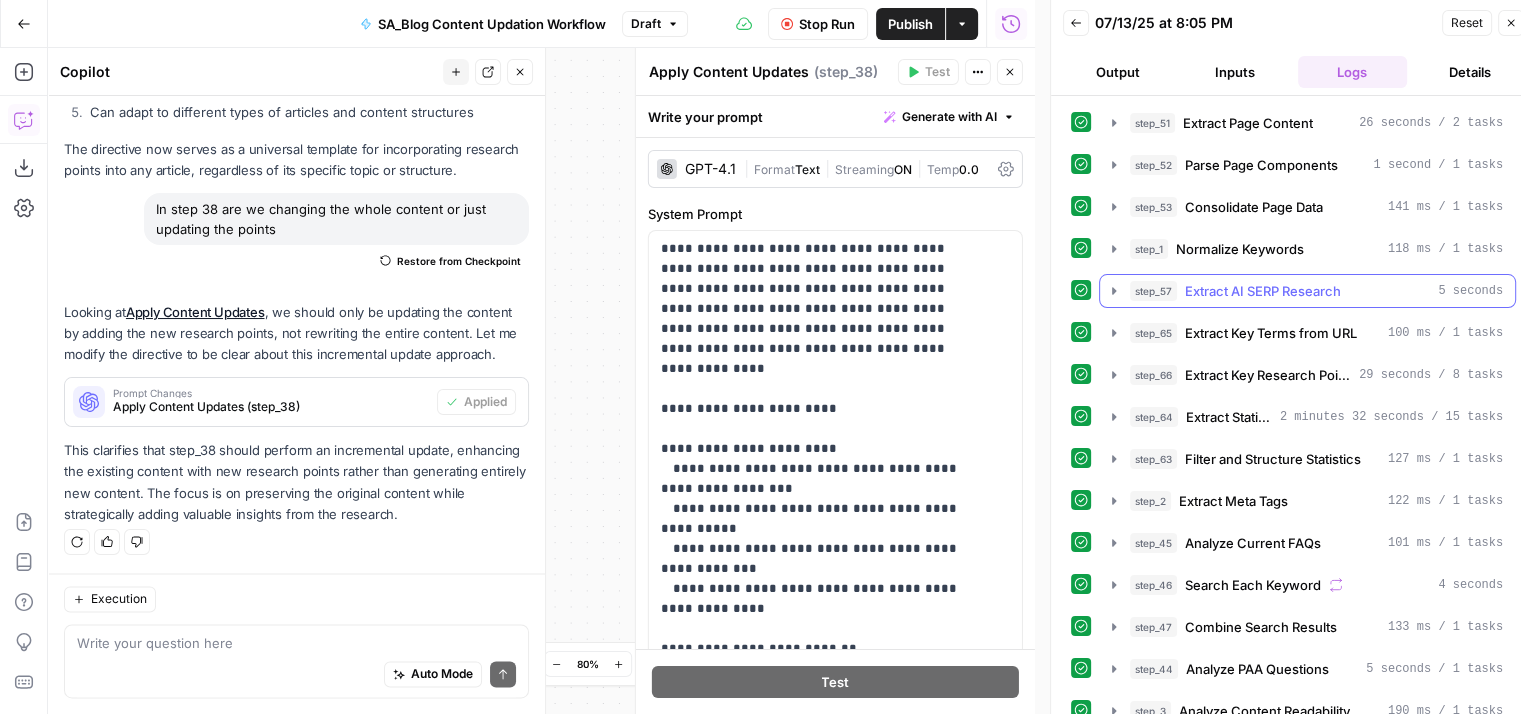 click on "Extract AI SERP Research" at bounding box center [1263, 291] 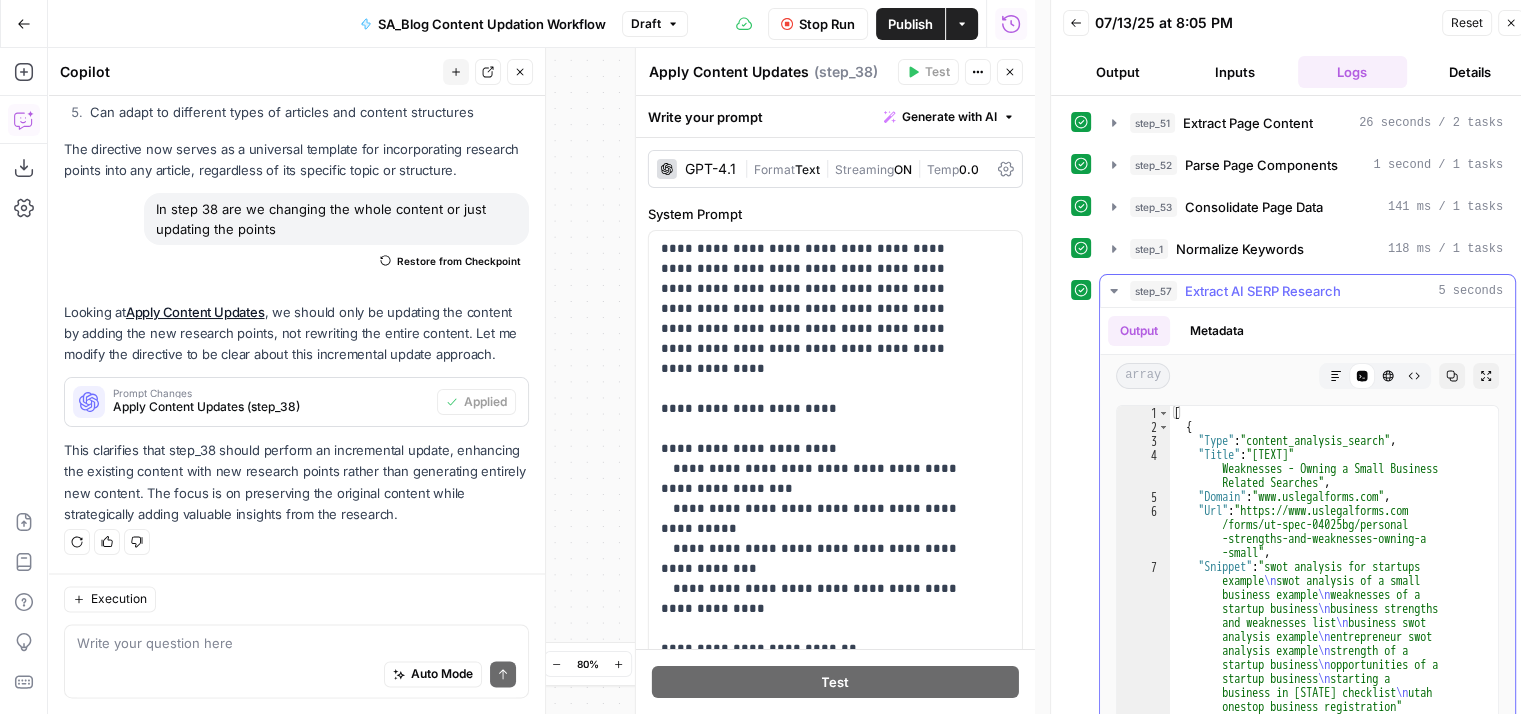 click on "Extract AI SERP Research" at bounding box center (1263, 291) 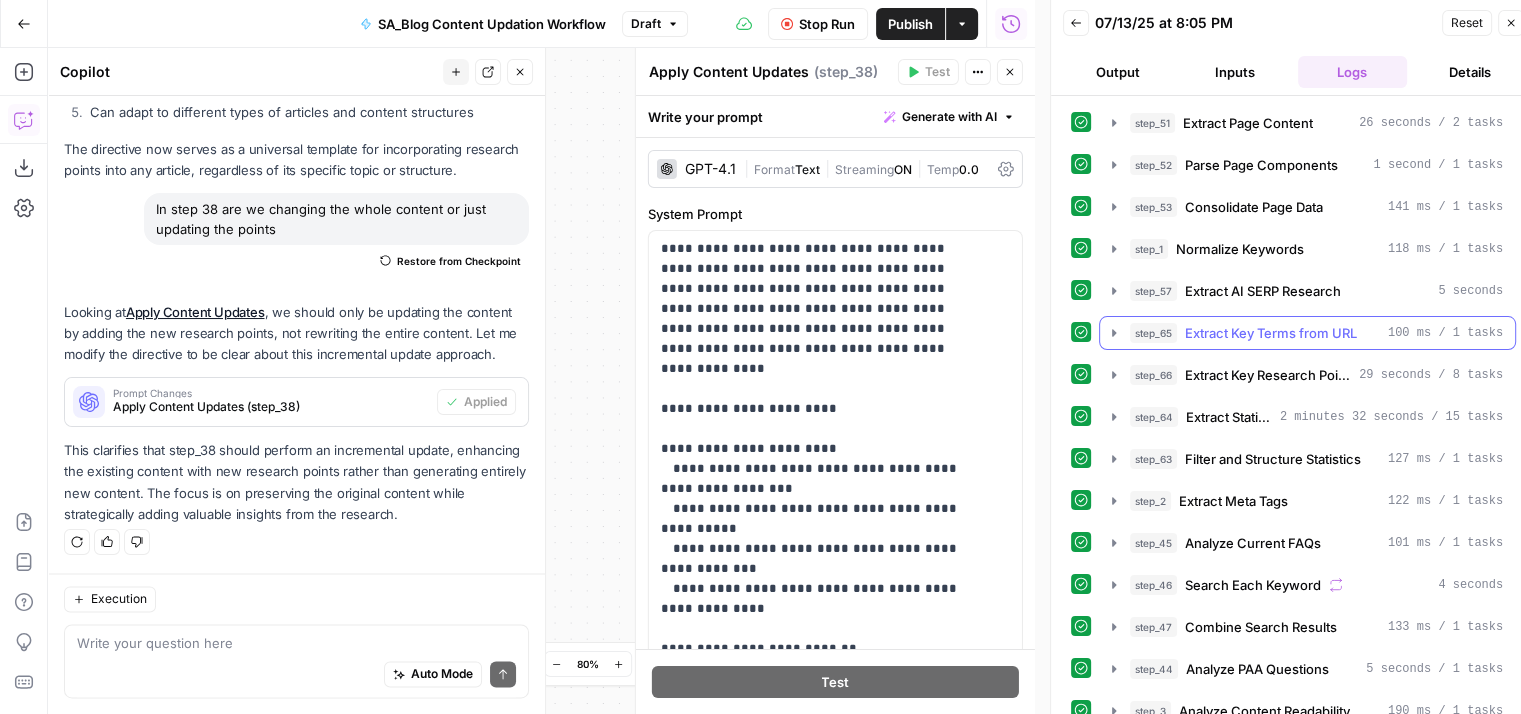 click on "step_65 Extract Key Terms from URL 100 ms / 1 tasks" at bounding box center [1307, 333] 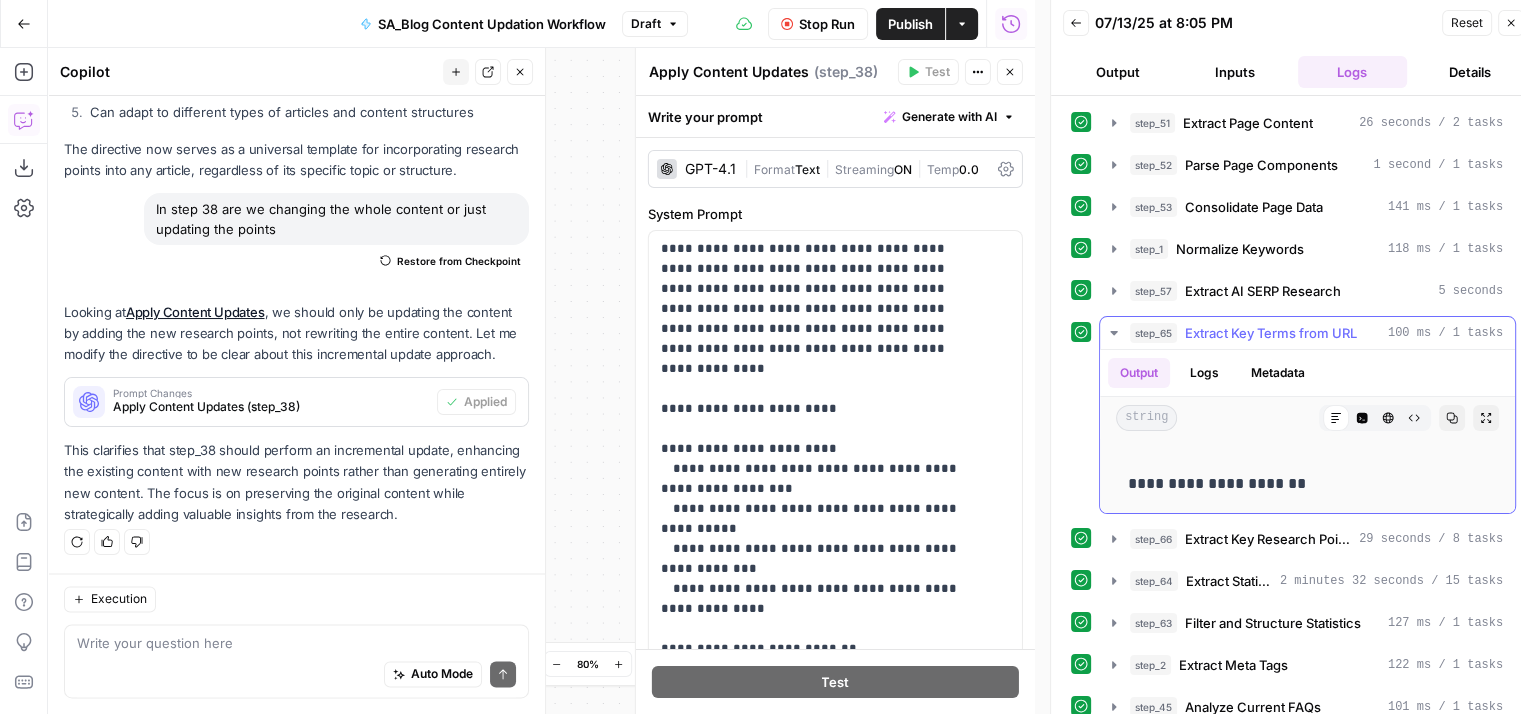 click on "step_65 Extract Key Terms from URL 100 ms / 1 tasks" at bounding box center (1307, 333) 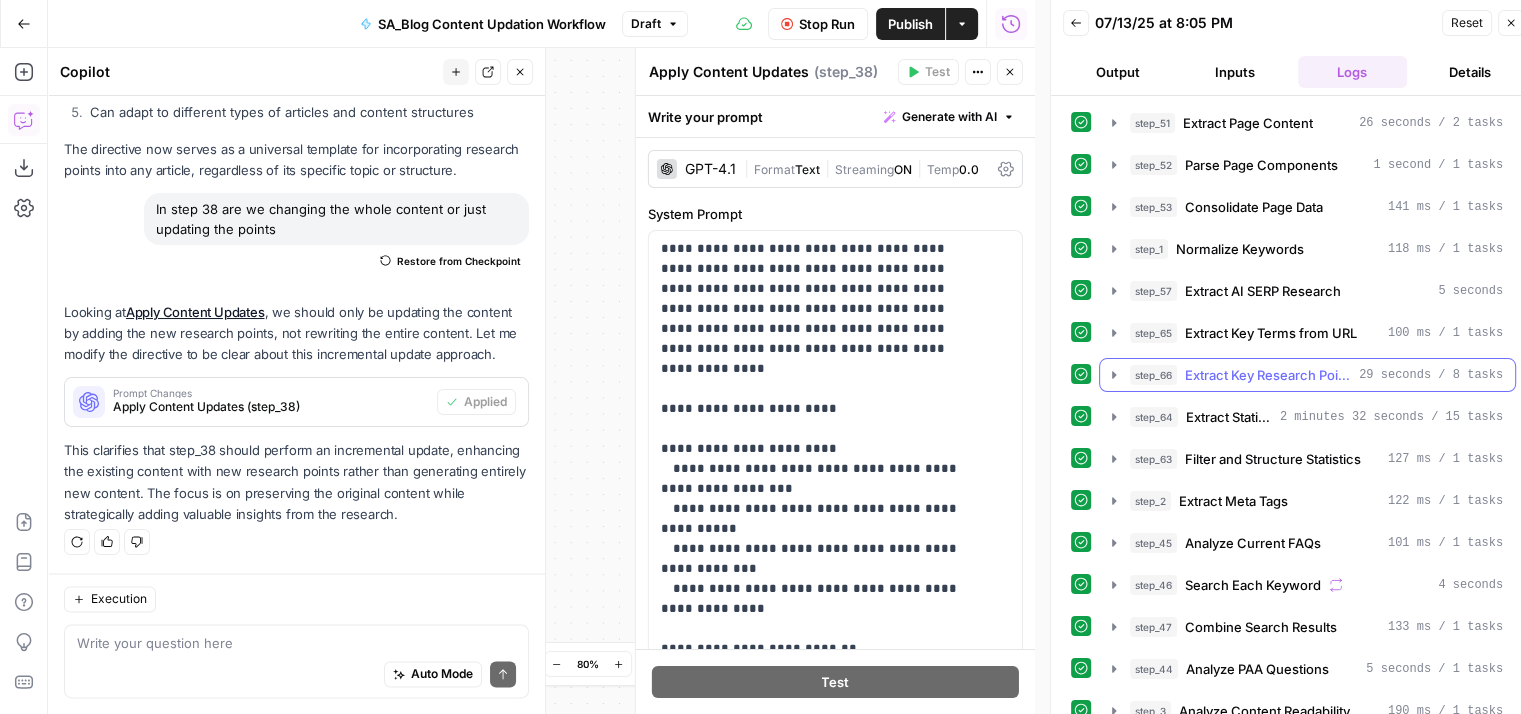 click on "Extract Key Research Points" at bounding box center (1268, 375) 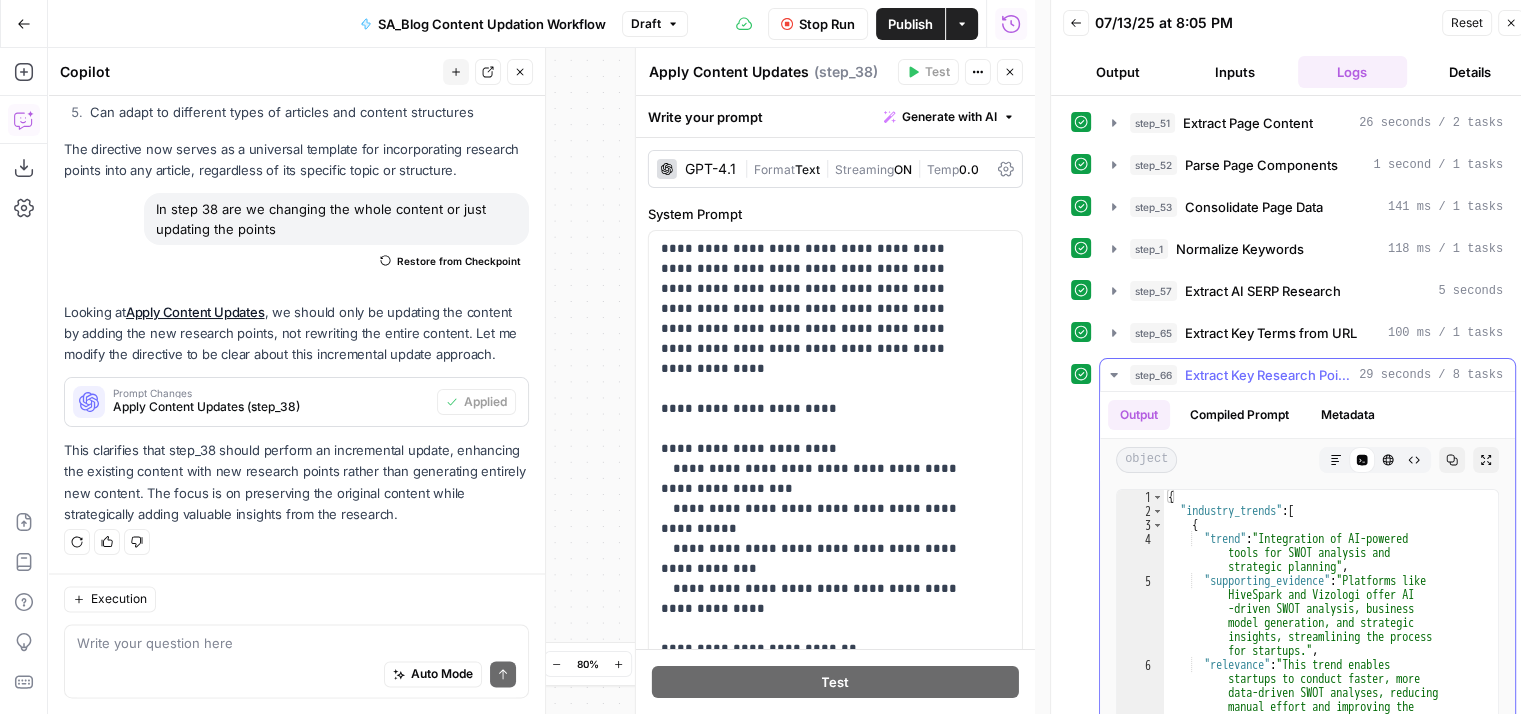 click on "Extract Key Research Points" at bounding box center (1268, 375) 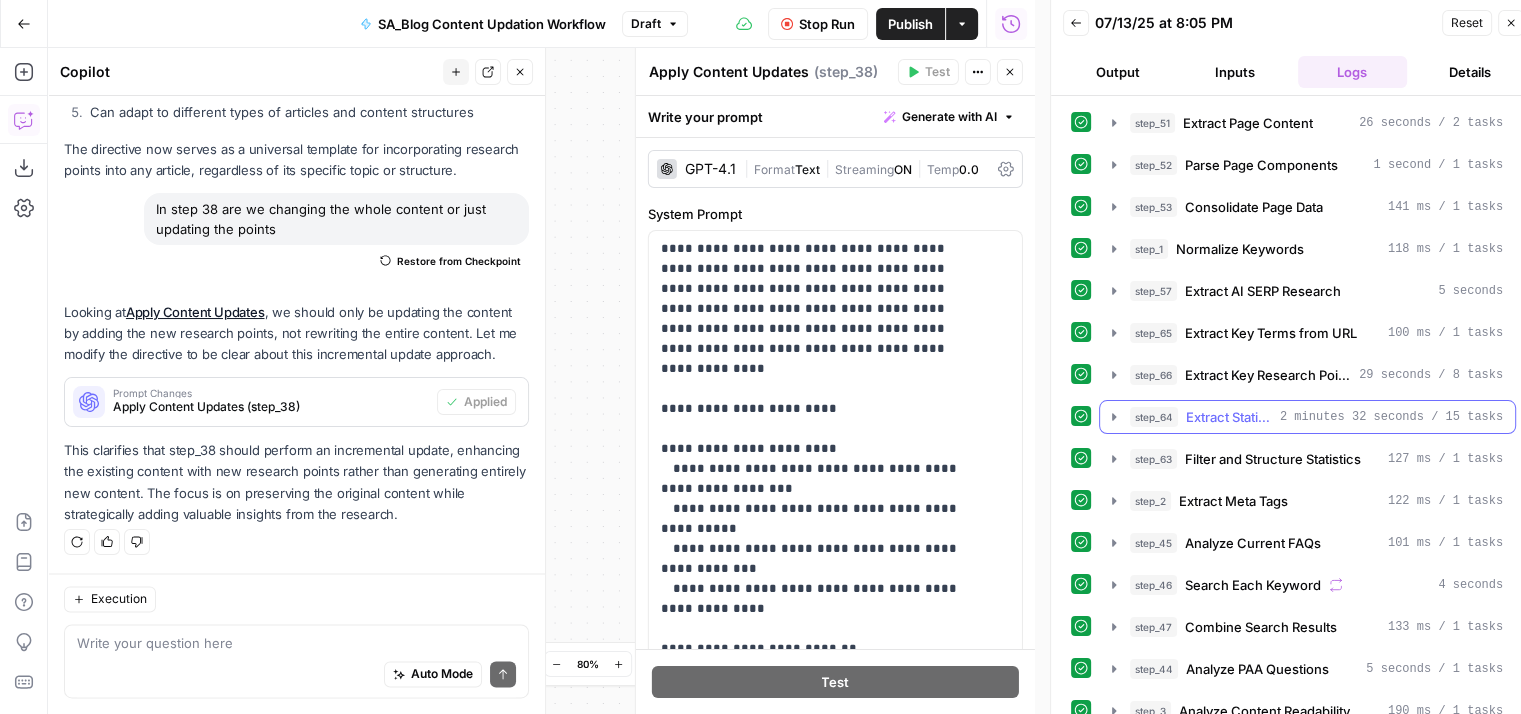 click on "Extract Statistics Research" at bounding box center (1229, 417) 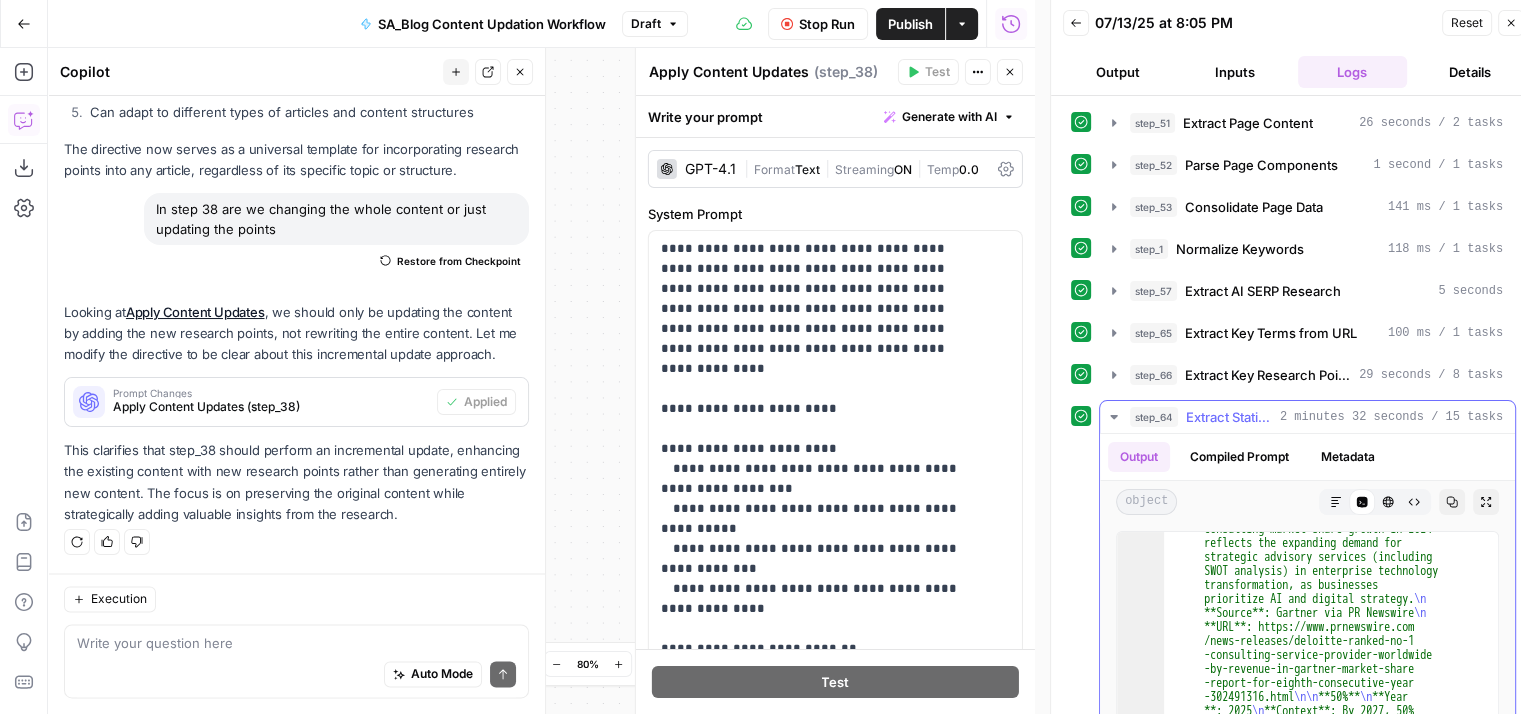 scroll, scrollTop: 123, scrollLeft: 0, axis: vertical 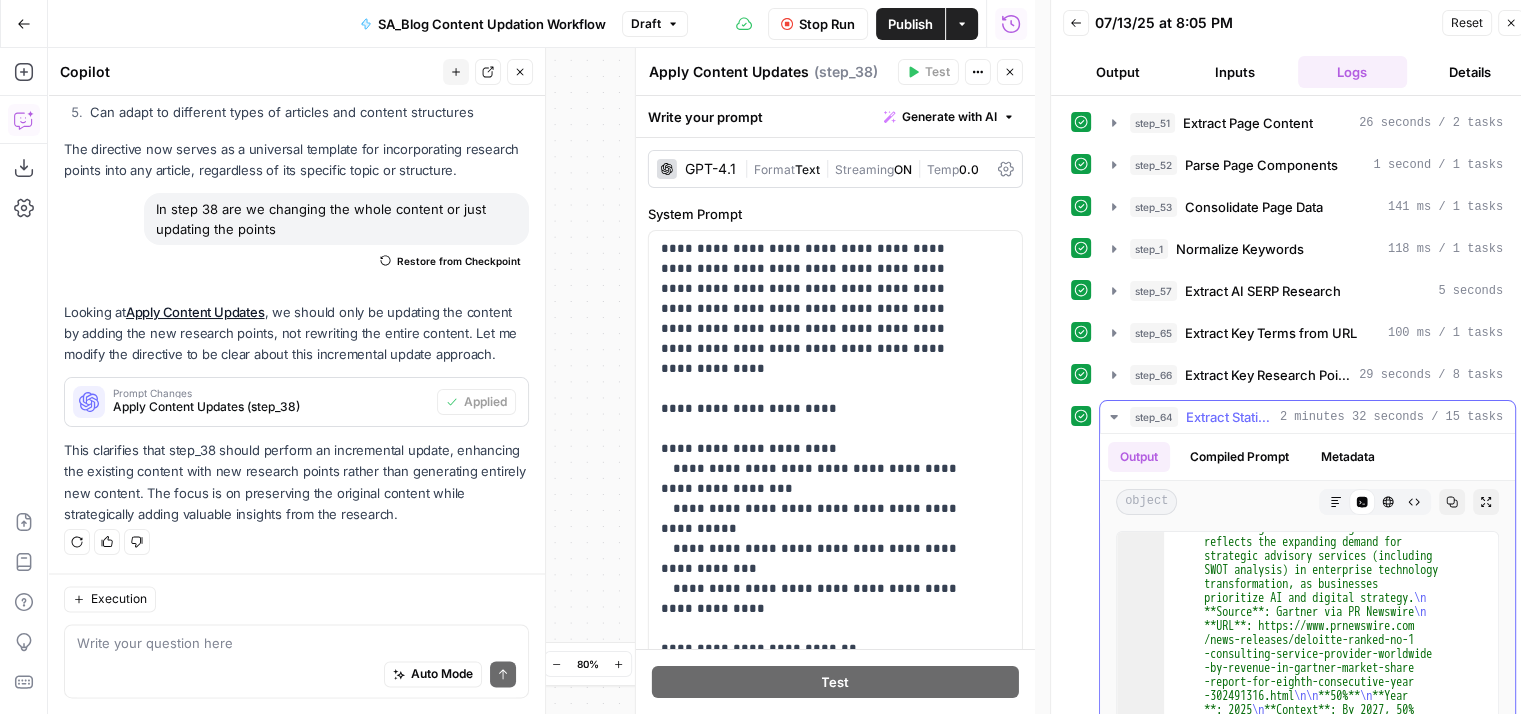 click on "2 minutes 32 seconds / 15 tasks" at bounding box center (1391, 417) 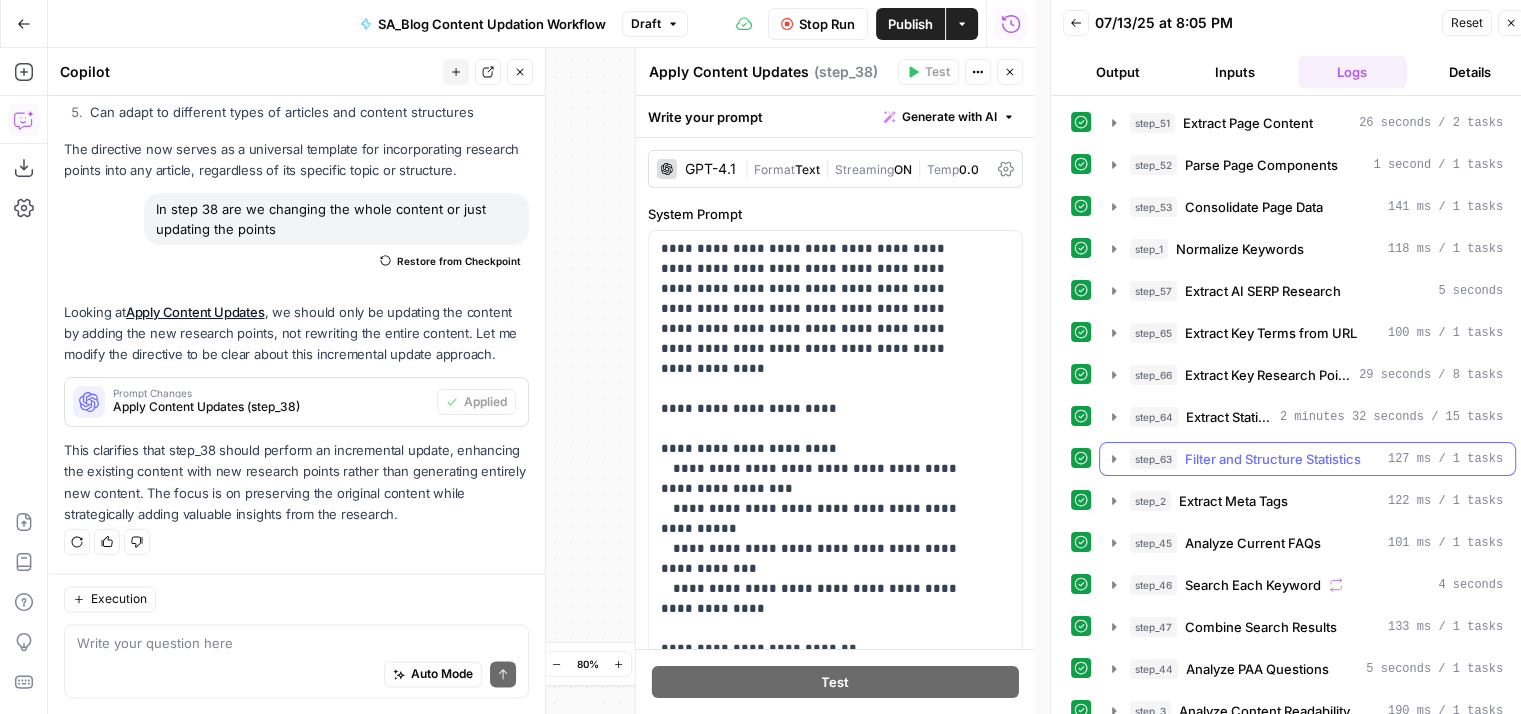 click on "Filter and Structure Statistics" at bounding box center [1273, 459] 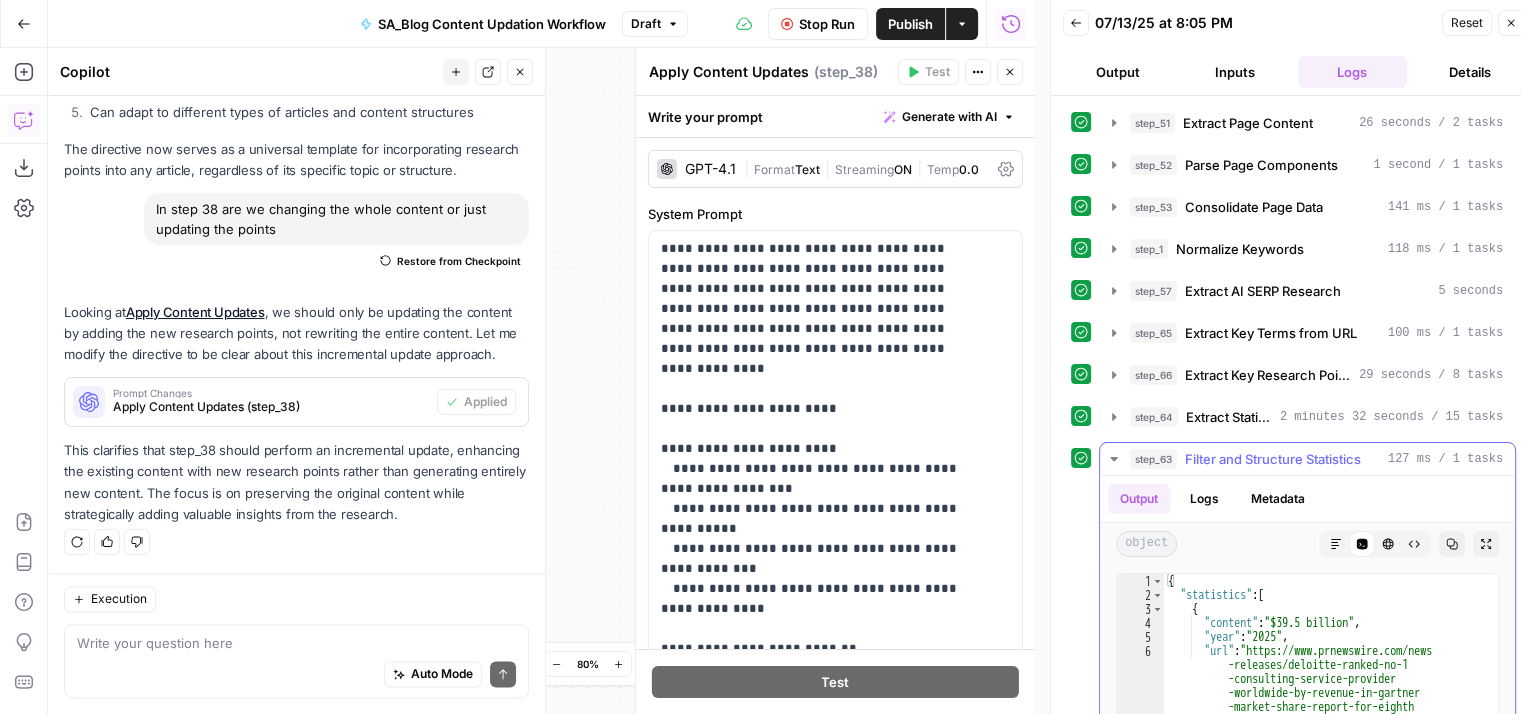 click on "Filter and Structure Statistics" at bounding box center [1273, 459] 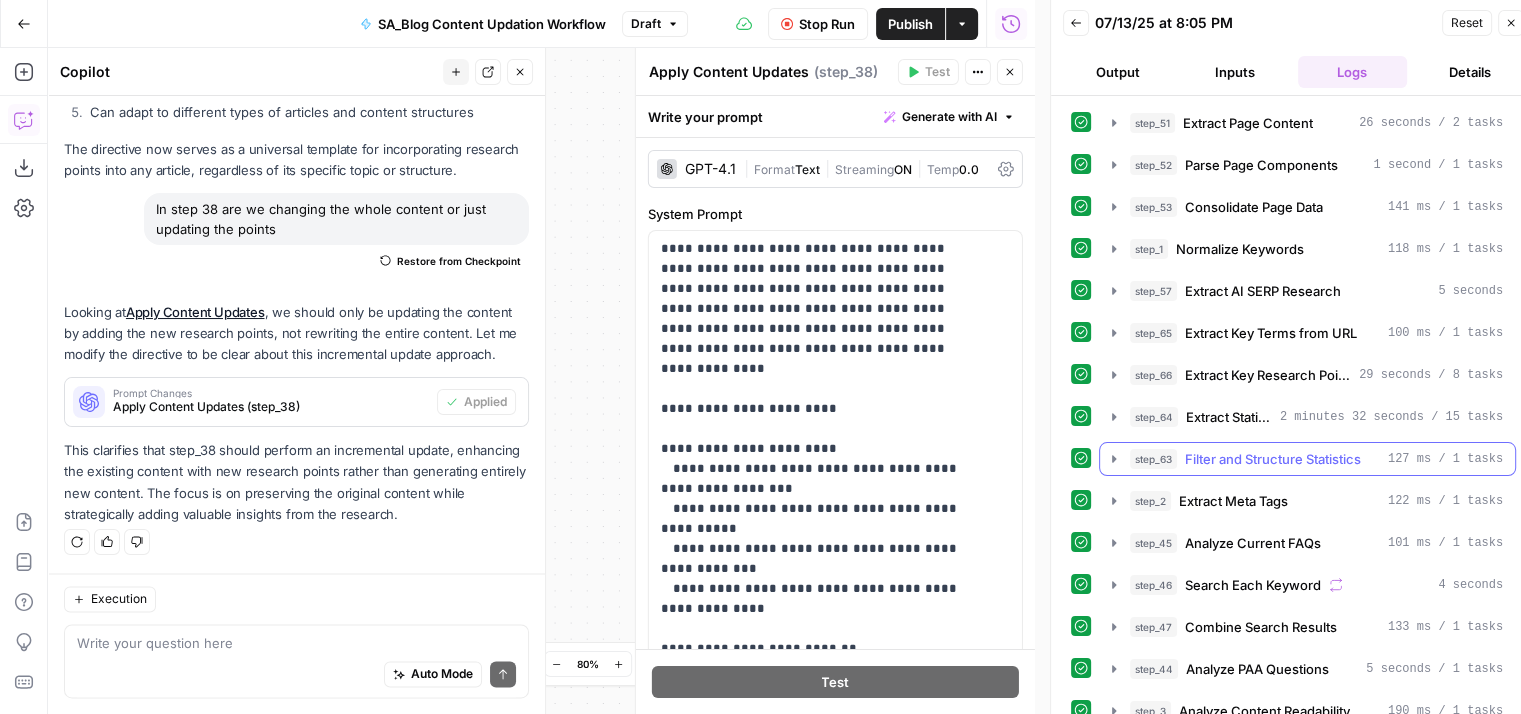 click on "Filter and Structure Statistics" at bounding box center (1273, 459) 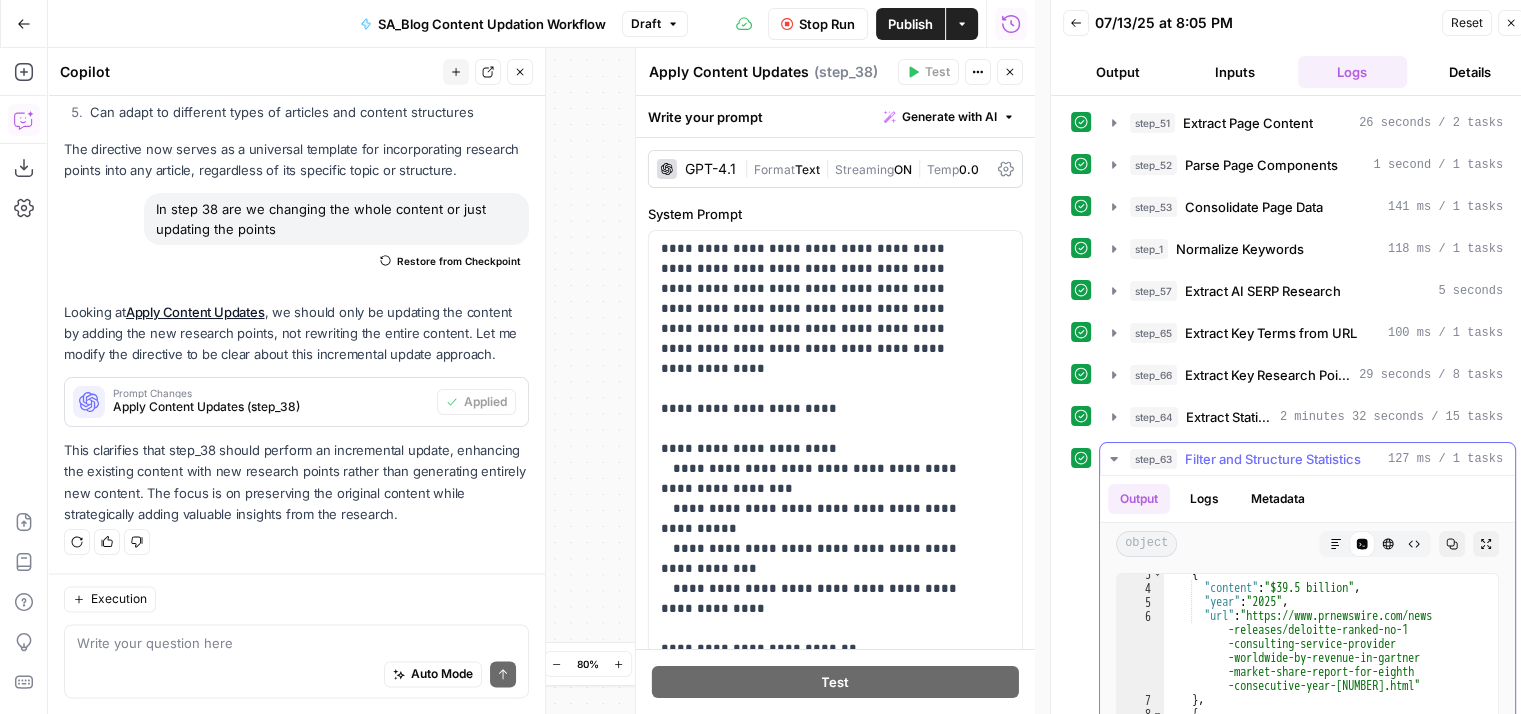 scroll, scrollTop: 42, scrollLeft: 0, axis: vertical 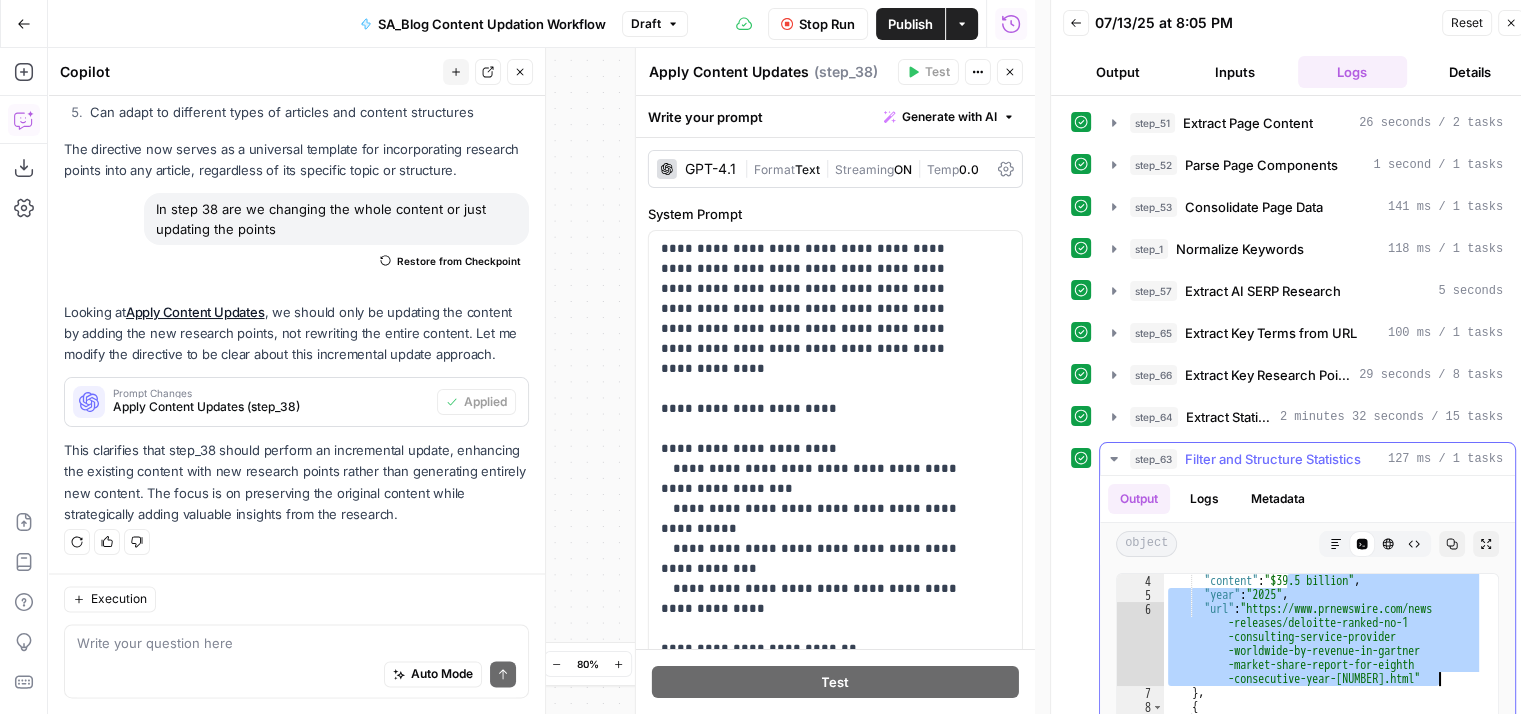 drag, startPoint x: 1284, startPoint y: 576, endPoint x: 1438, endPoint y: 674, distance: 182.53767 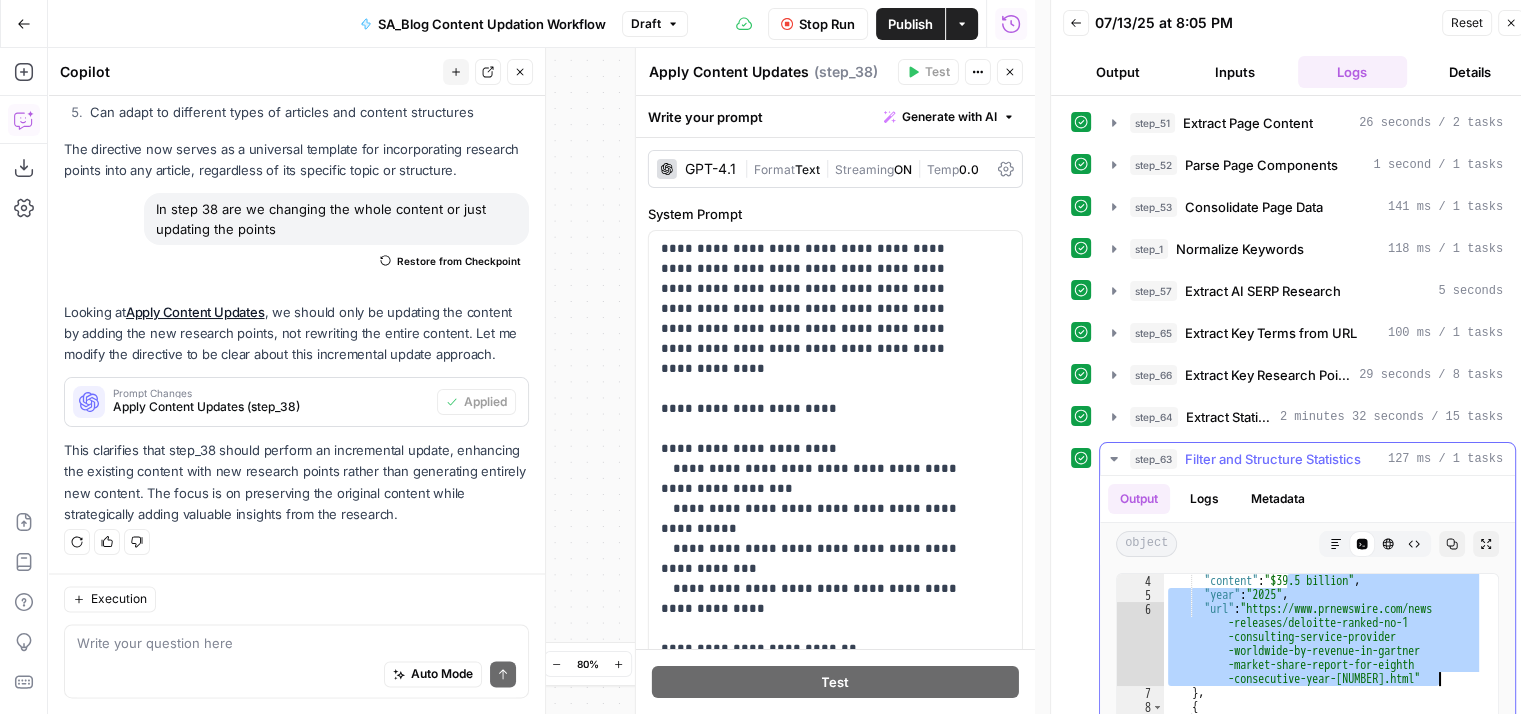 click on ""content" : "[CURRENCY]" , "year" : "[YEAR]" , "url" : "[URL]" } , { "content" : "[PERCENTAGE]%" , "year" : "[YEAR]" , "url" : "[URL]" } , { "content" : "[CURRENCY]" , "year" : "[YEAR]" , "url" : "[URL]" } , { "content" : "[NUMBER]" , "year" : "[YEAR]" , "url" : "[URL]" } ] , "total_stats" : 4" at bounding box center (1323, 785) 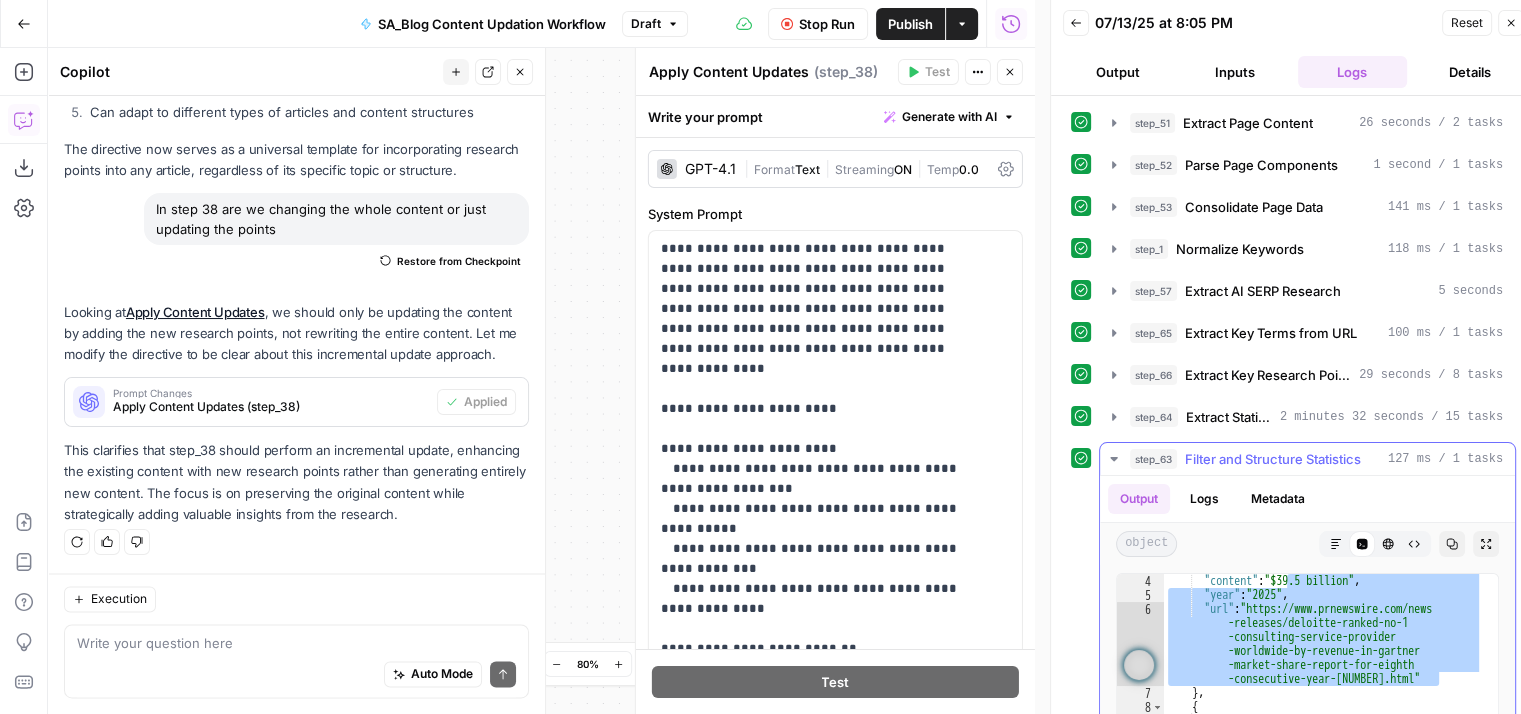 click on "Filter and Structure Statistics" at bounding box center (1273, 459) 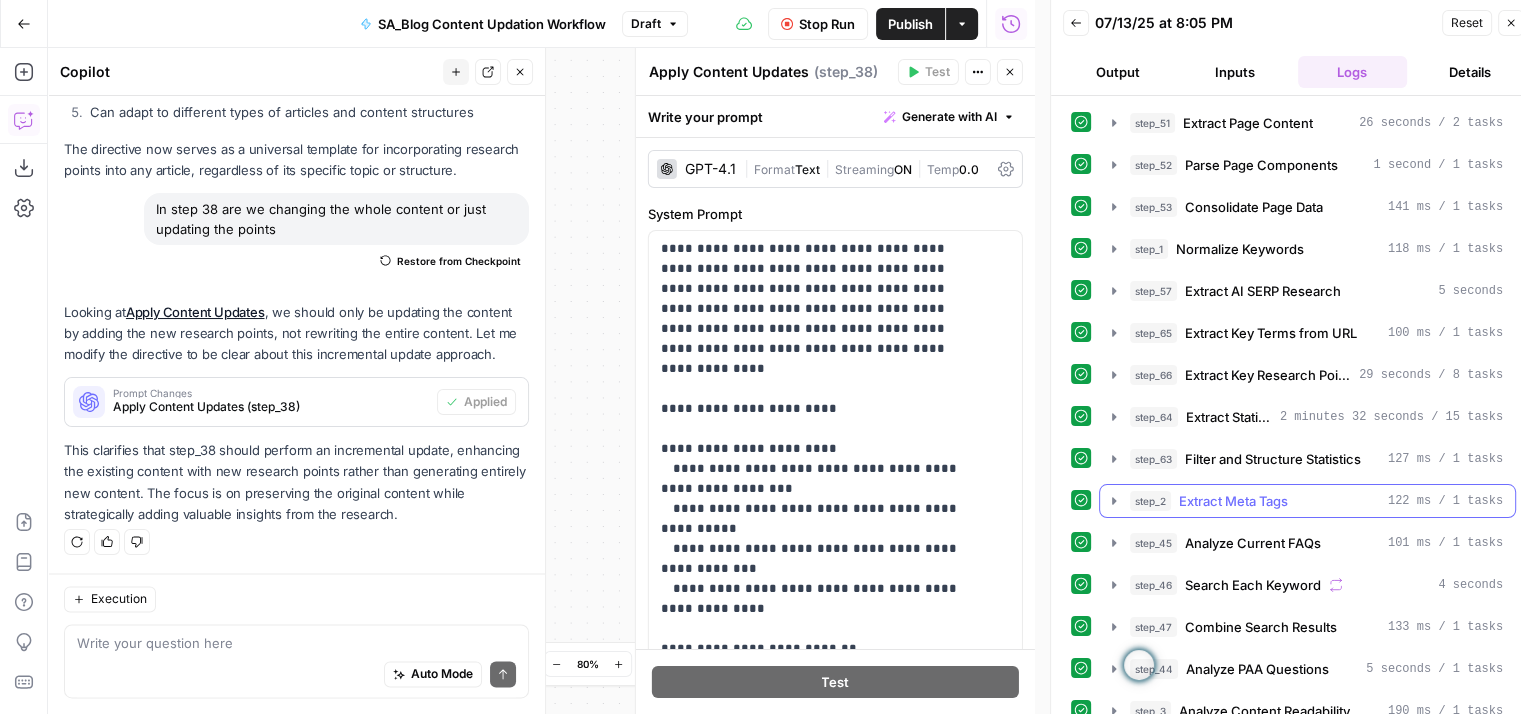 click on "Extract Meta Tags" at bounding box center (1233, 501) 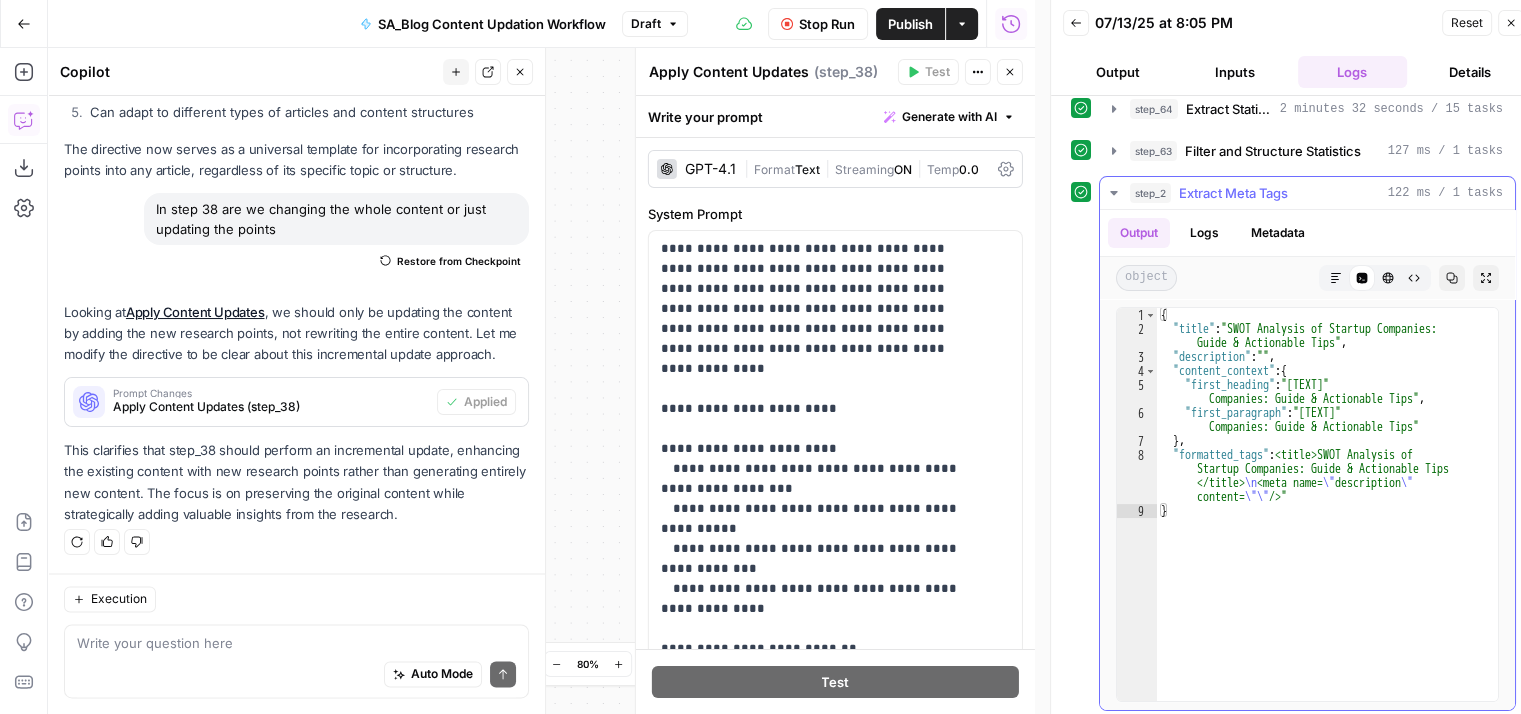 scroll, scrollTop: 310, scrollLeft: 0, axis: vertical 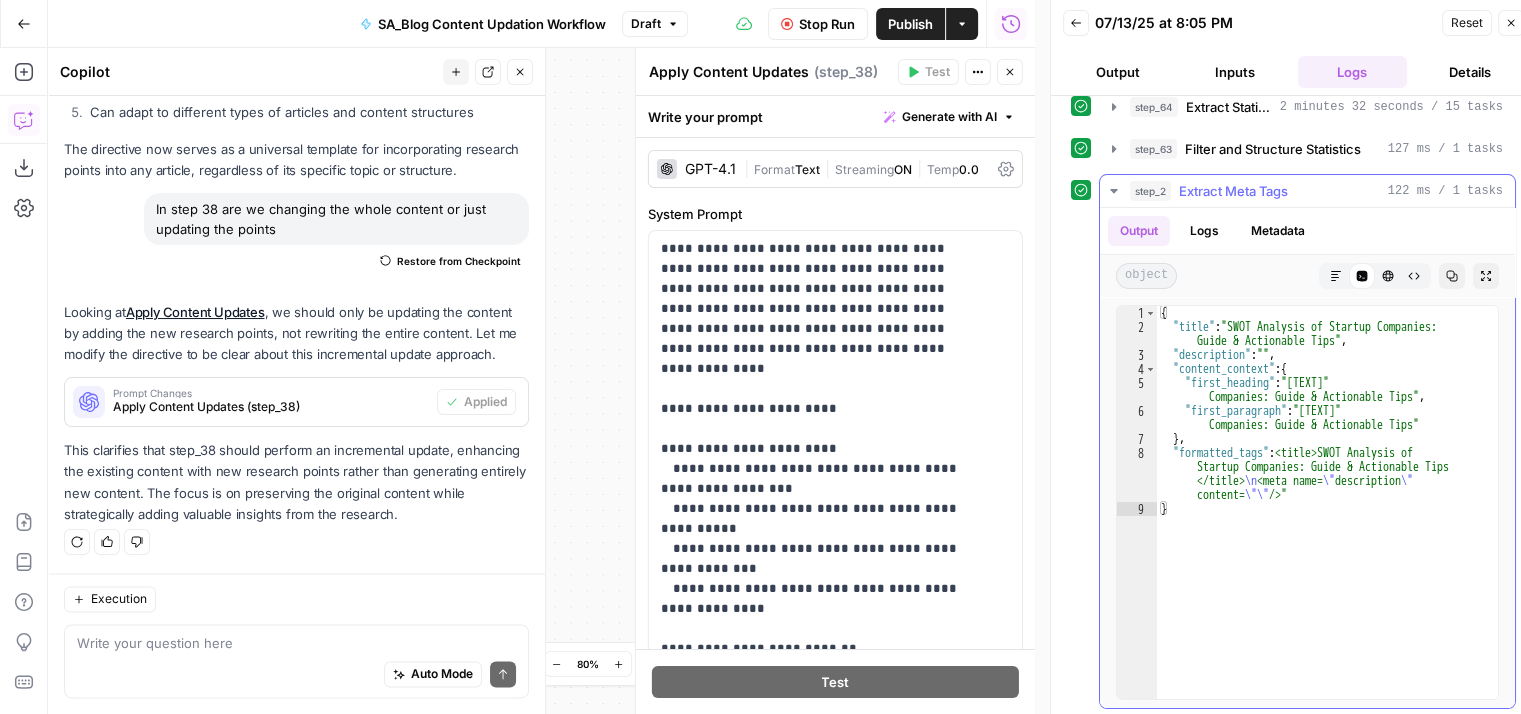 click on "Extract Meta Tags" at bounding box center (1233, 191) 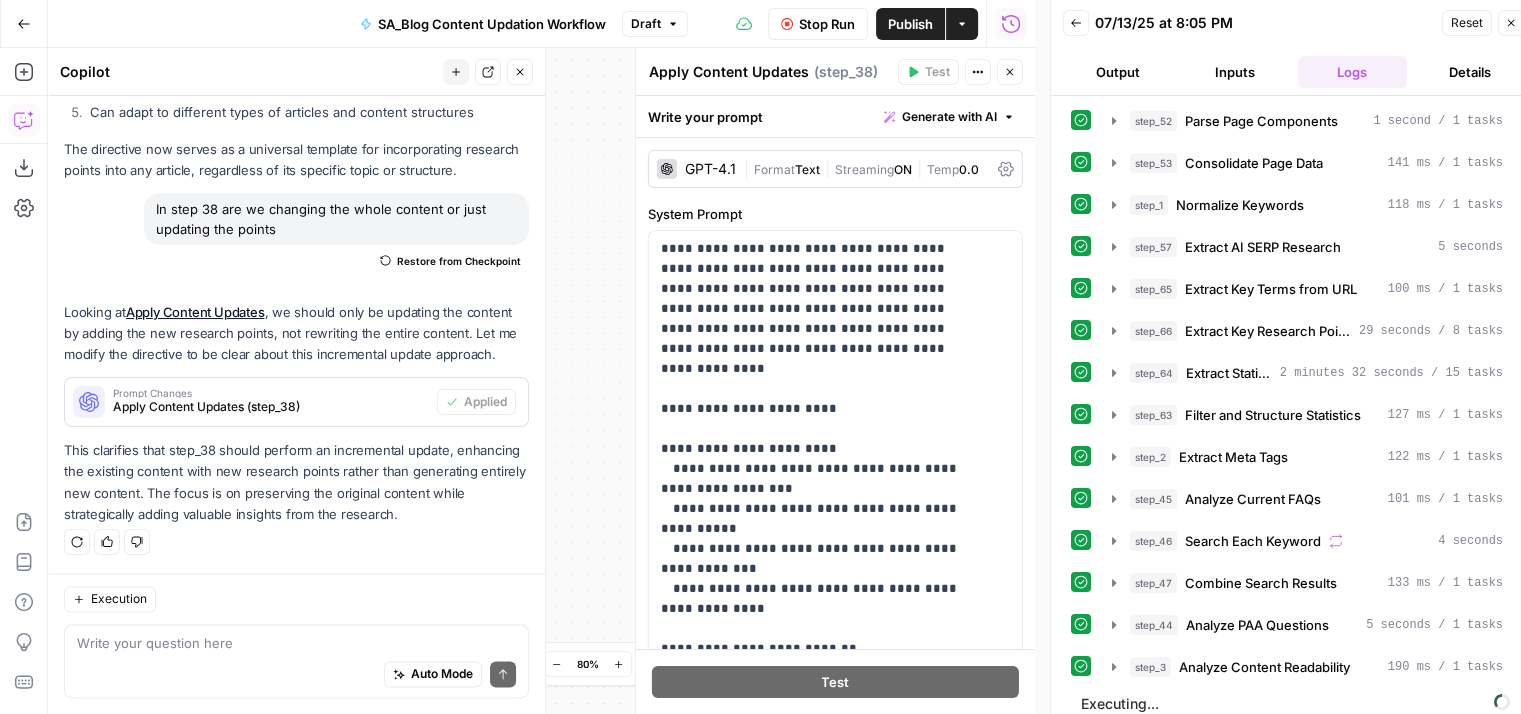 scroll, scrollTop: 37, scrollLeft: 0, axis: vertical 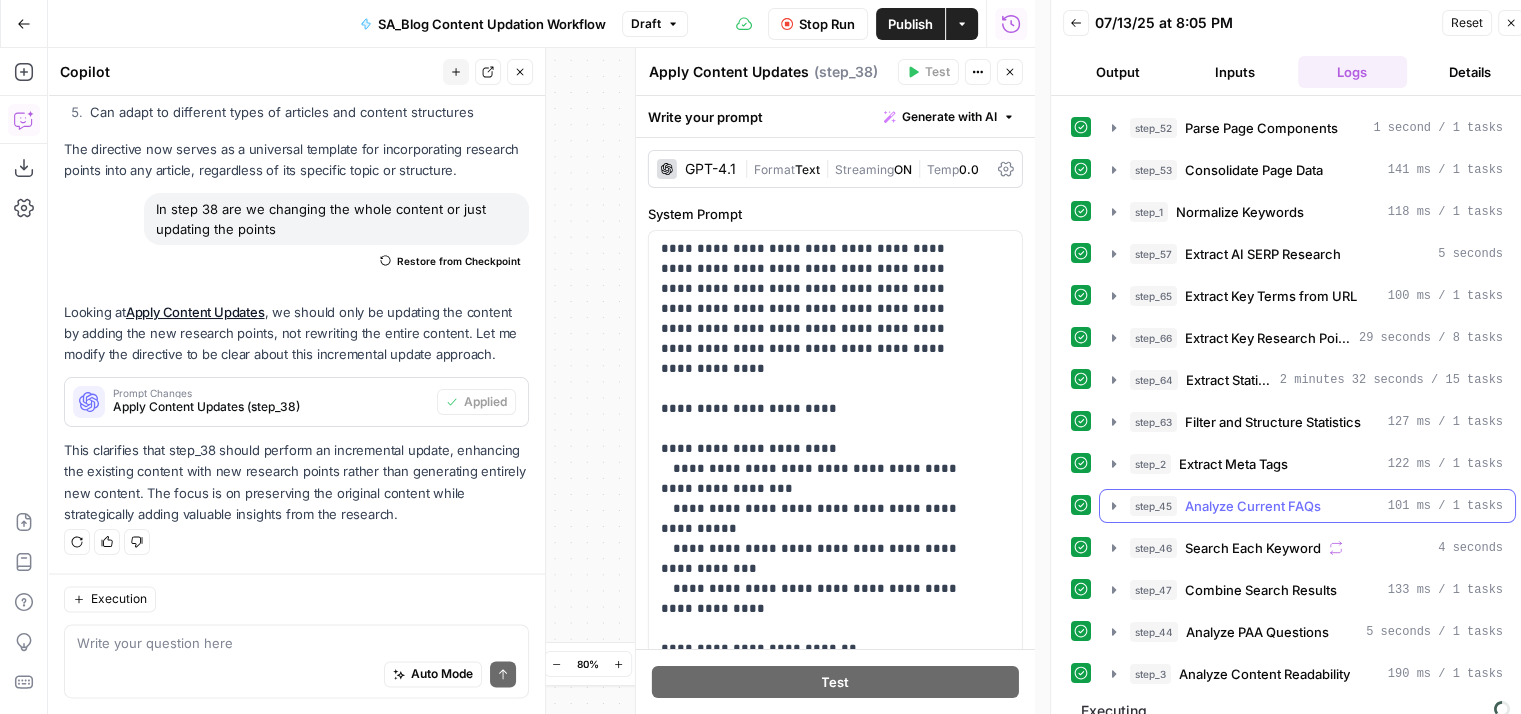 click on "Analyze Current FAQs" at bounding box center [1253, 506] 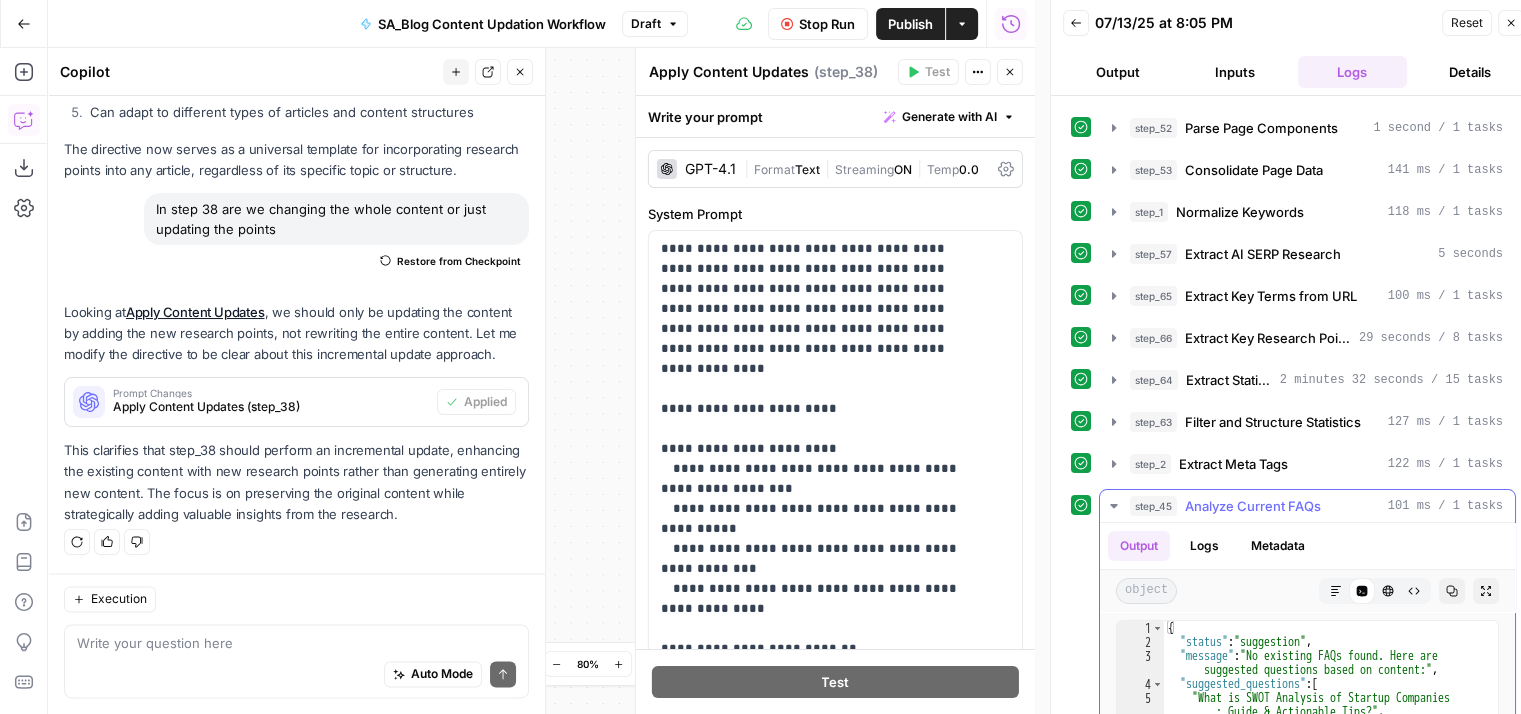 click on "Analyze Current FAQs" at bounding box center (1253, 506) 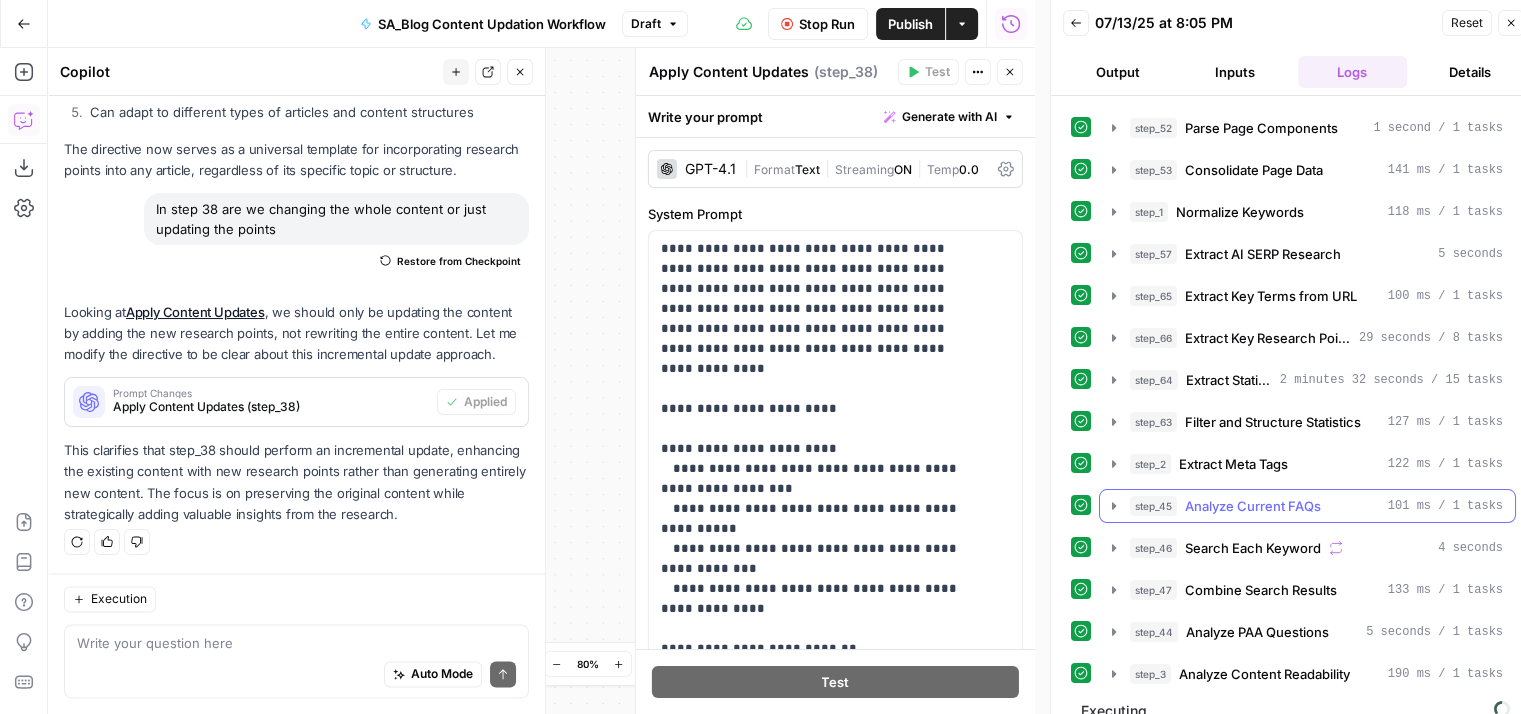 scroll, scrollTop: 36, scrollLeft: 0, axis: vertical 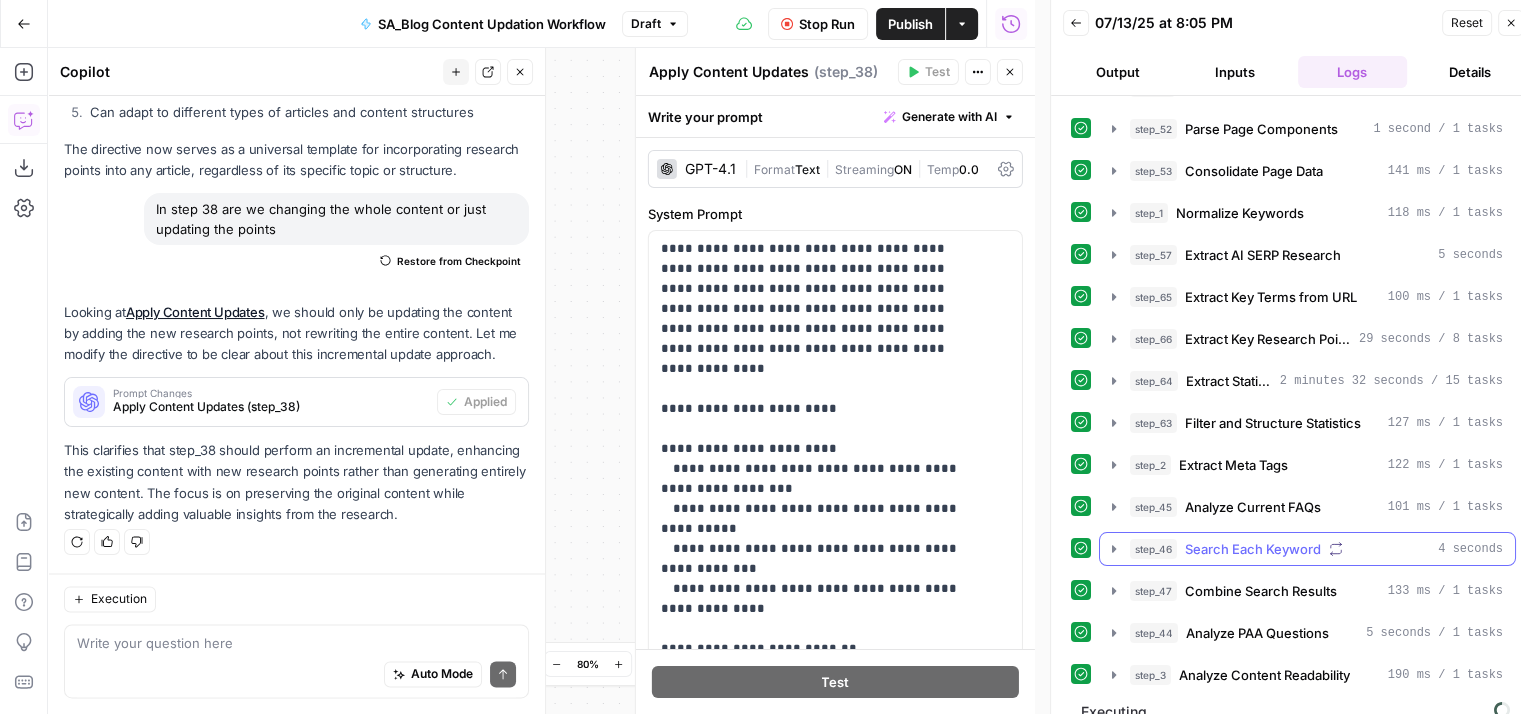 click on "Search Each Keyword" at bounding box center (1253, 549) 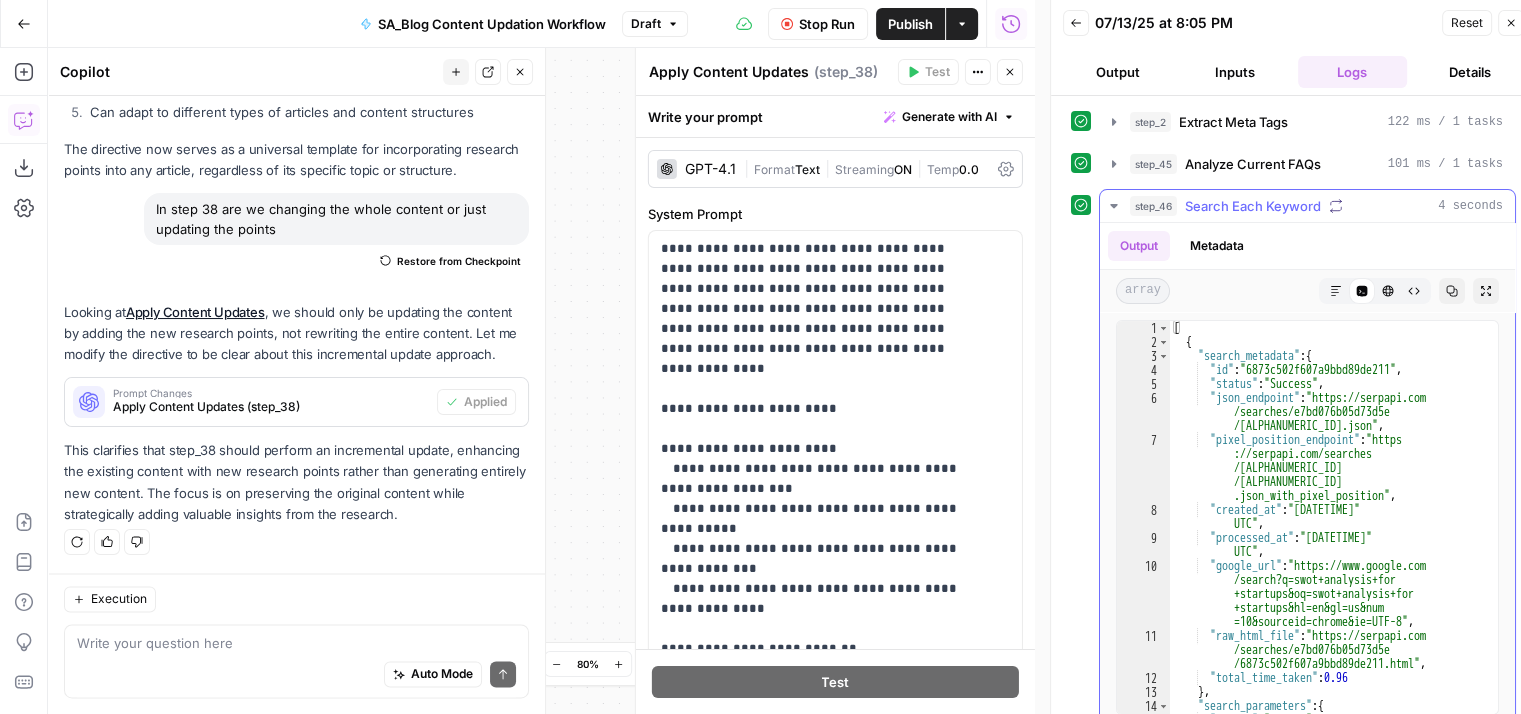 scroll, scrollTop: 384, scrollLeft: 0, axis: vertical 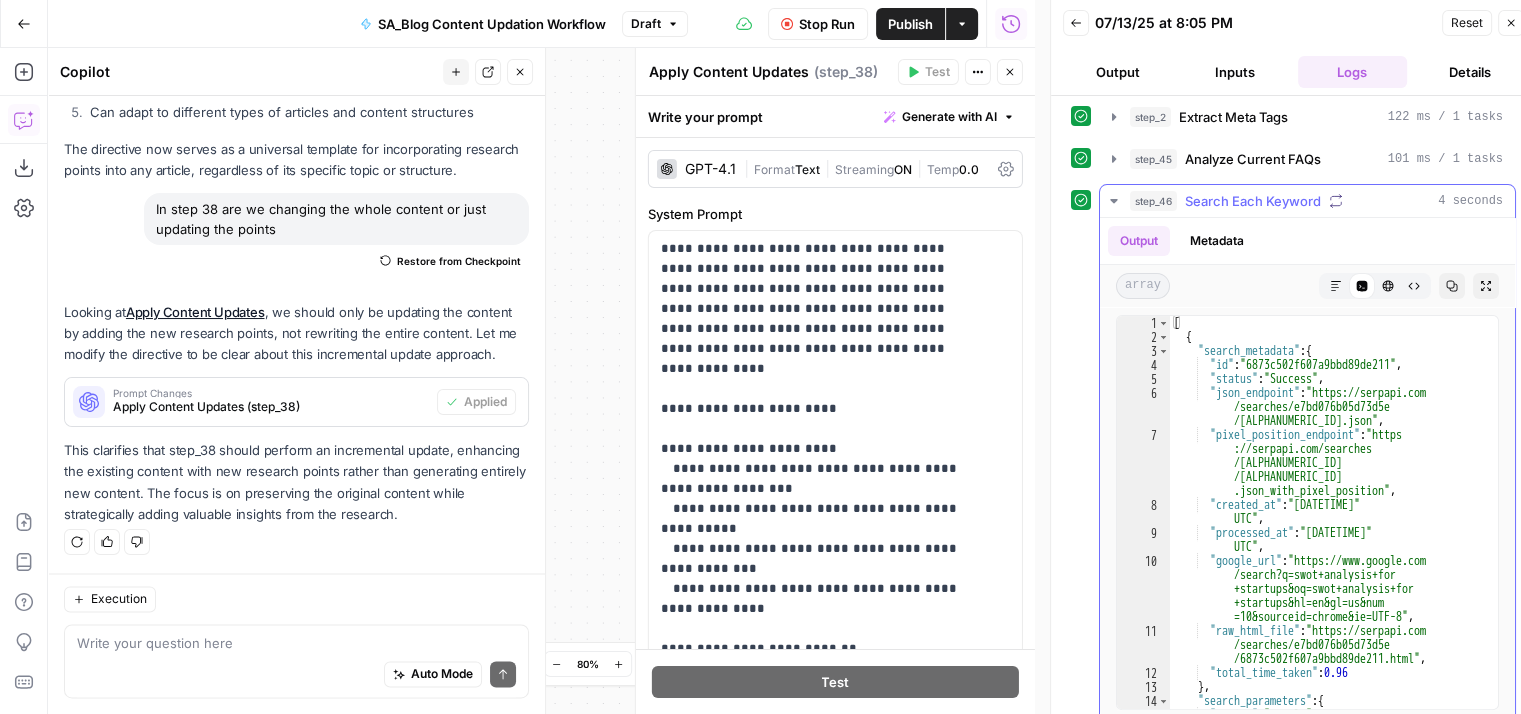 click on "step_46 Search Each Keyword [TIME]" at bounding box center [1307, 201] 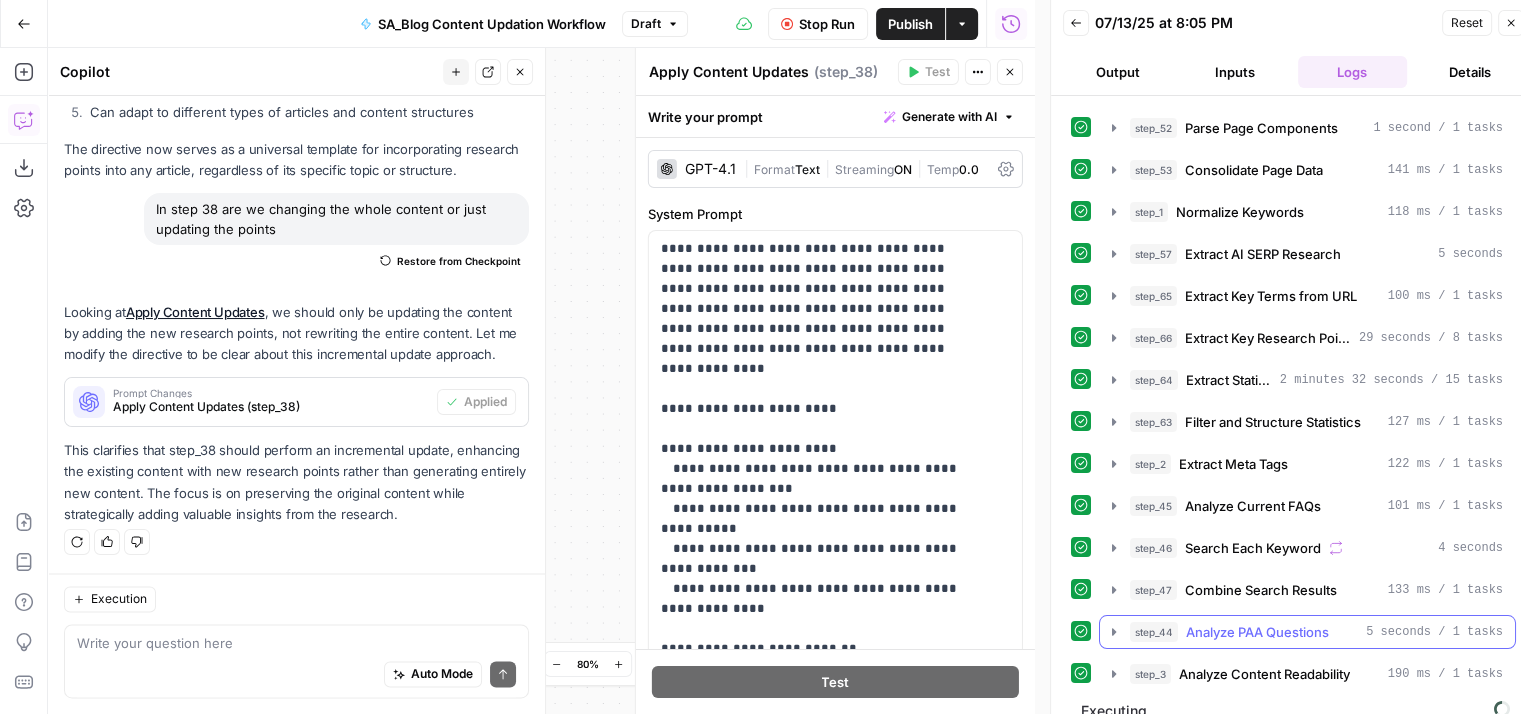 scroll, scrollTop: 36, scrollLeft: 0, axis: vertical 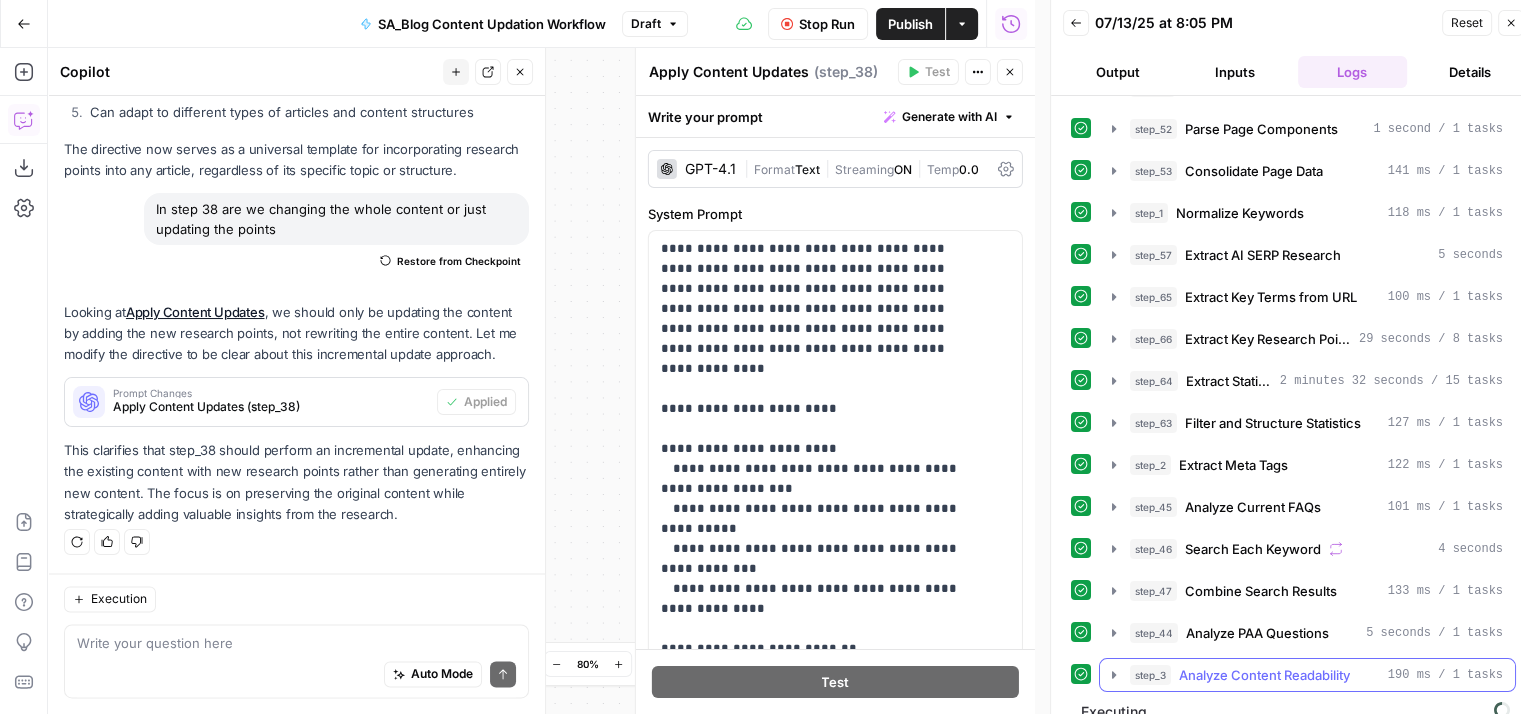 click on "Analyze Content Readability" at bounding box center (1264, 675) 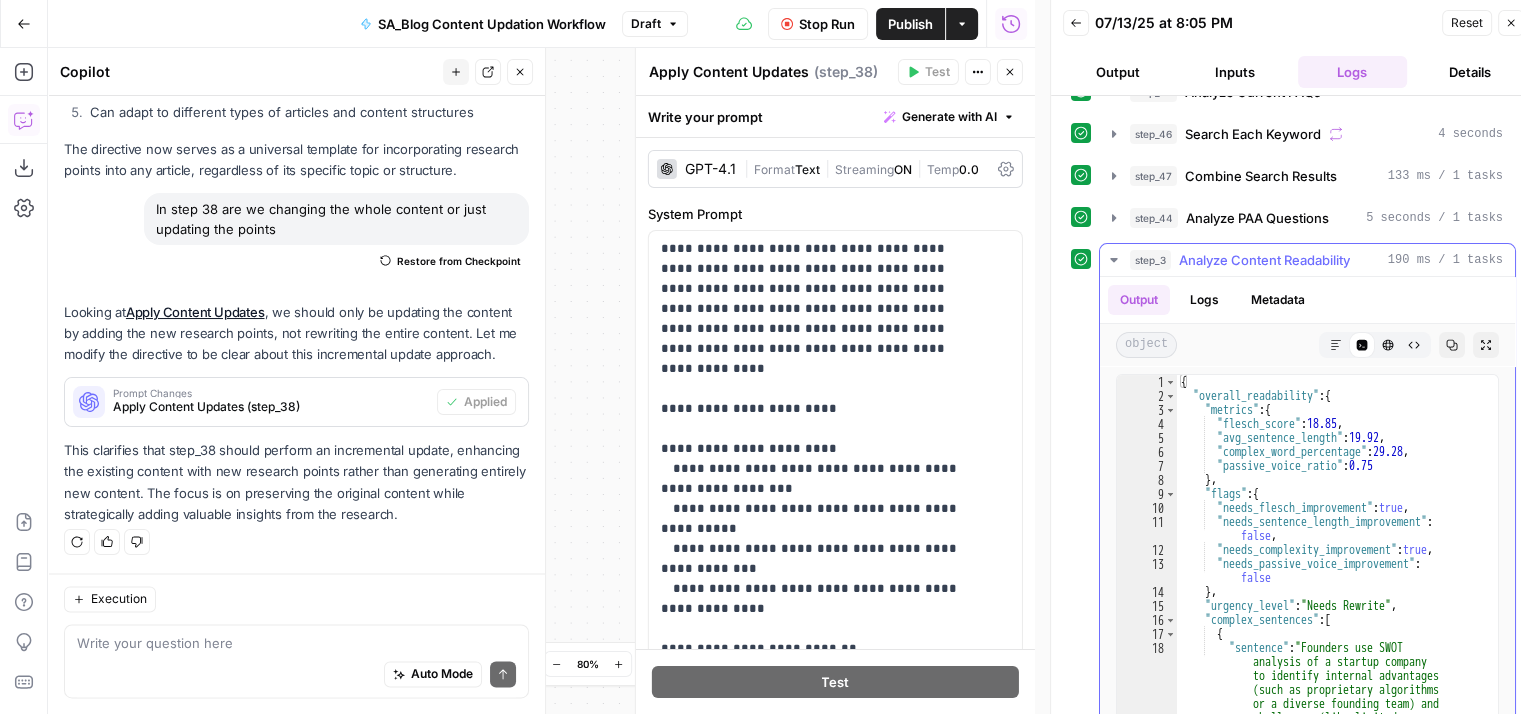 scroll, scrollTop: 537, scrollLeft: 0, axis: vertical 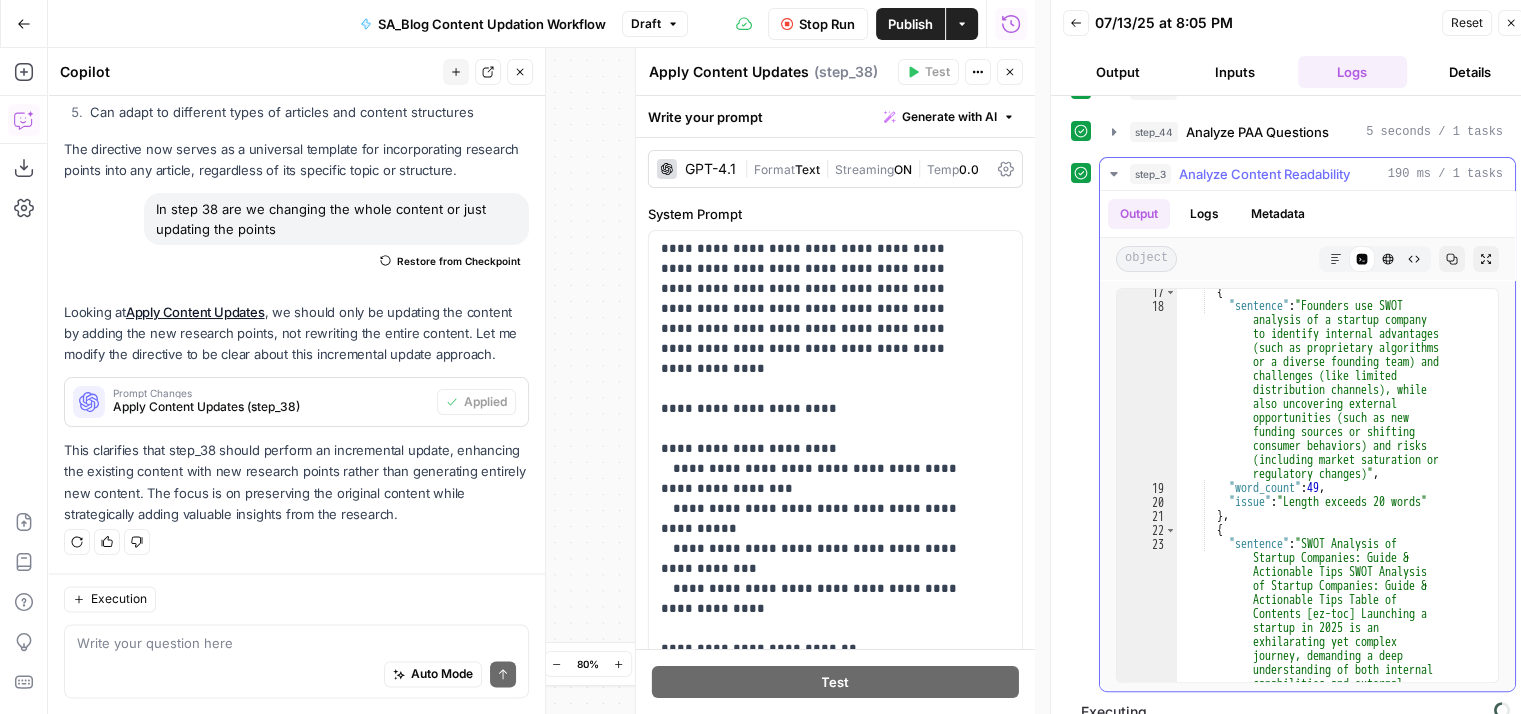 click on "Analyze Content Readability" at bounding box center [1264, 174] 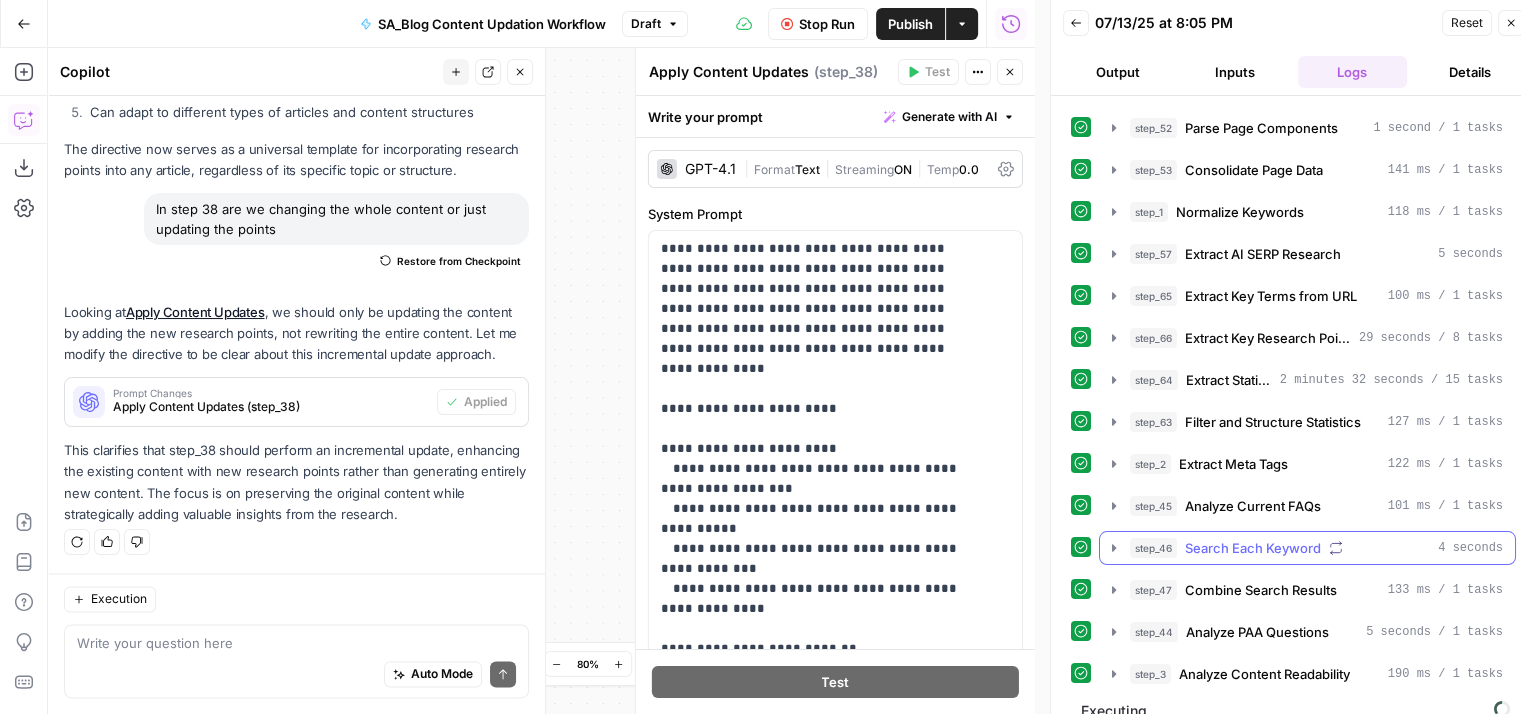 scroll, scrollTop: 36, scrollLeft: 0, axis: vertical 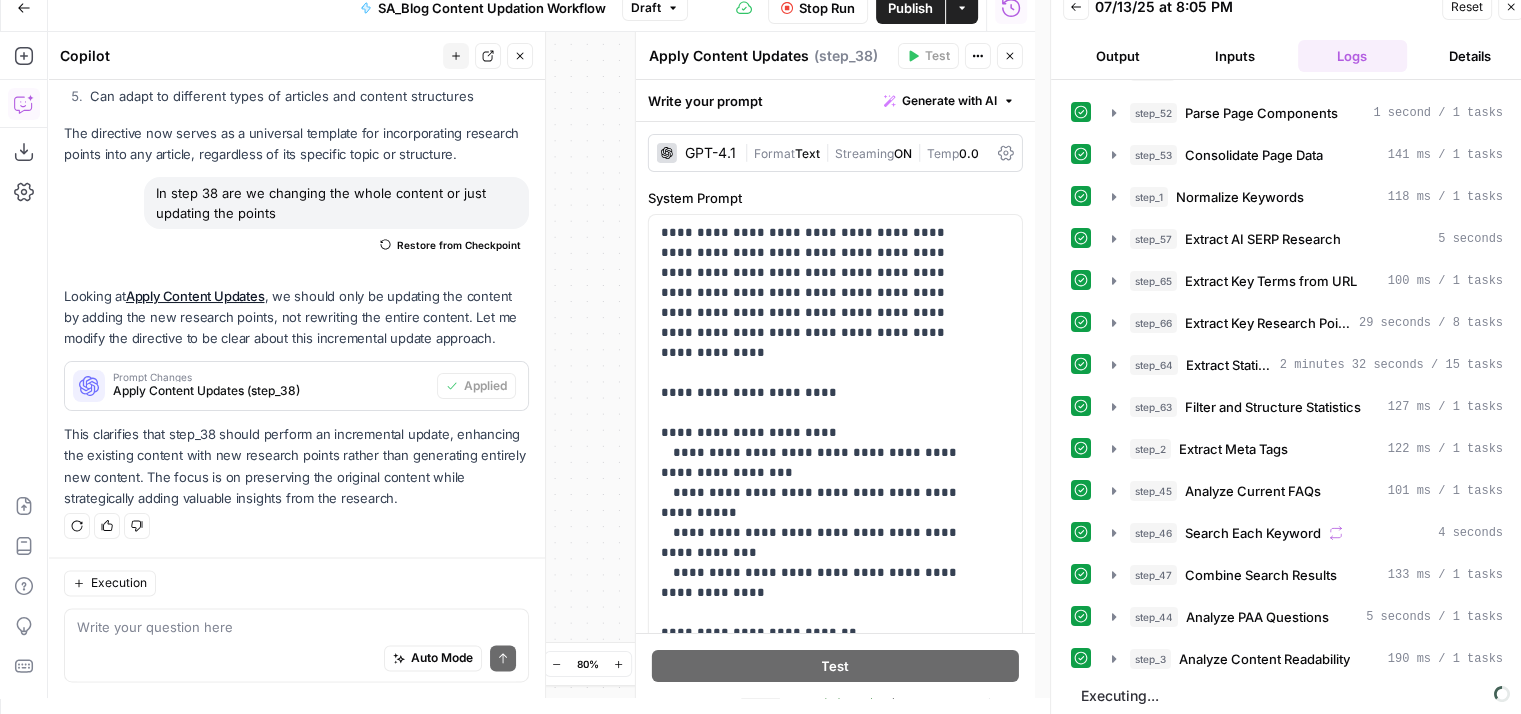 click on "Close" at bounding box center [1010, 56] 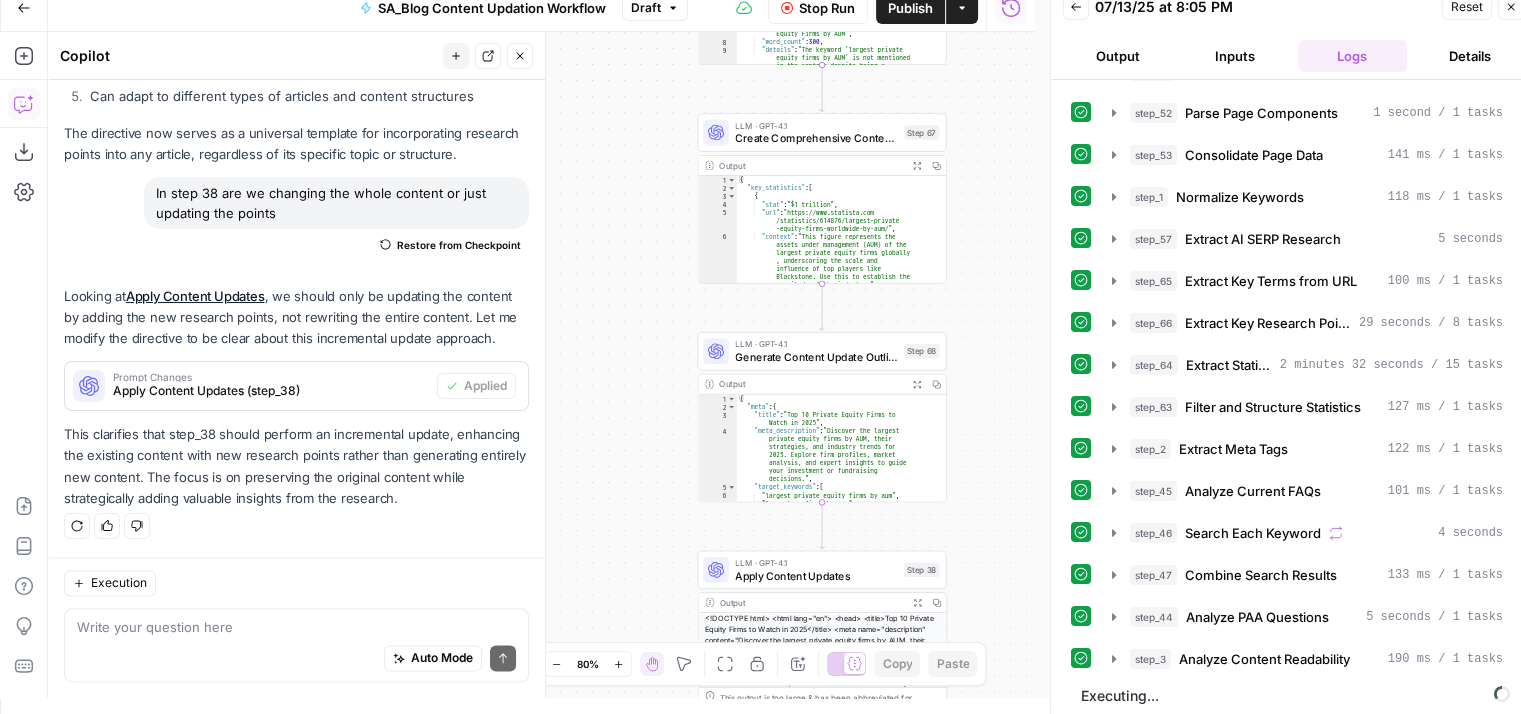 drag, startPoint x: 702, startPoint y: 442, endPoint x: 657, endPoint y: 685, distance: 247.13155 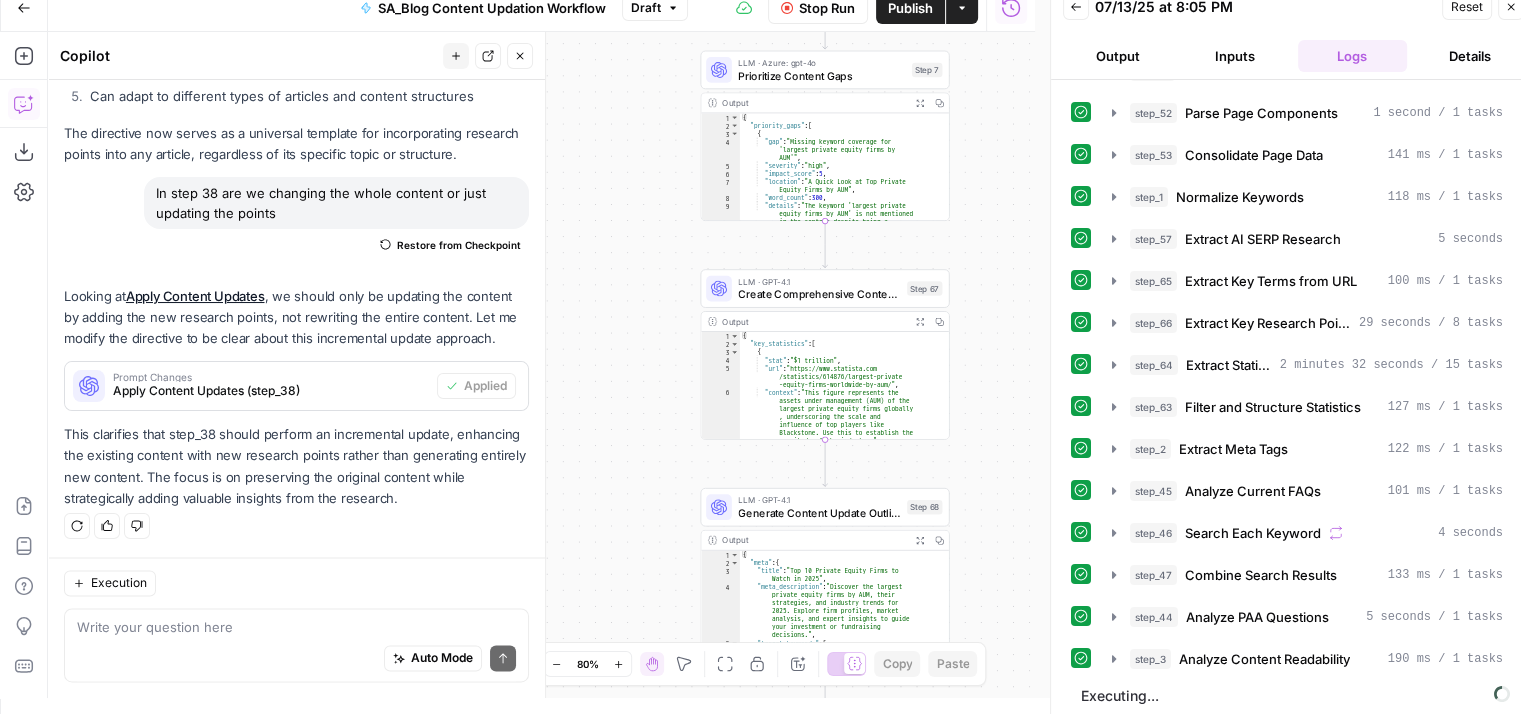 drag, startPoint x: 623, startPoint y: 320, endPoint x: 624, endPoint y: 669, distance: 349.00143 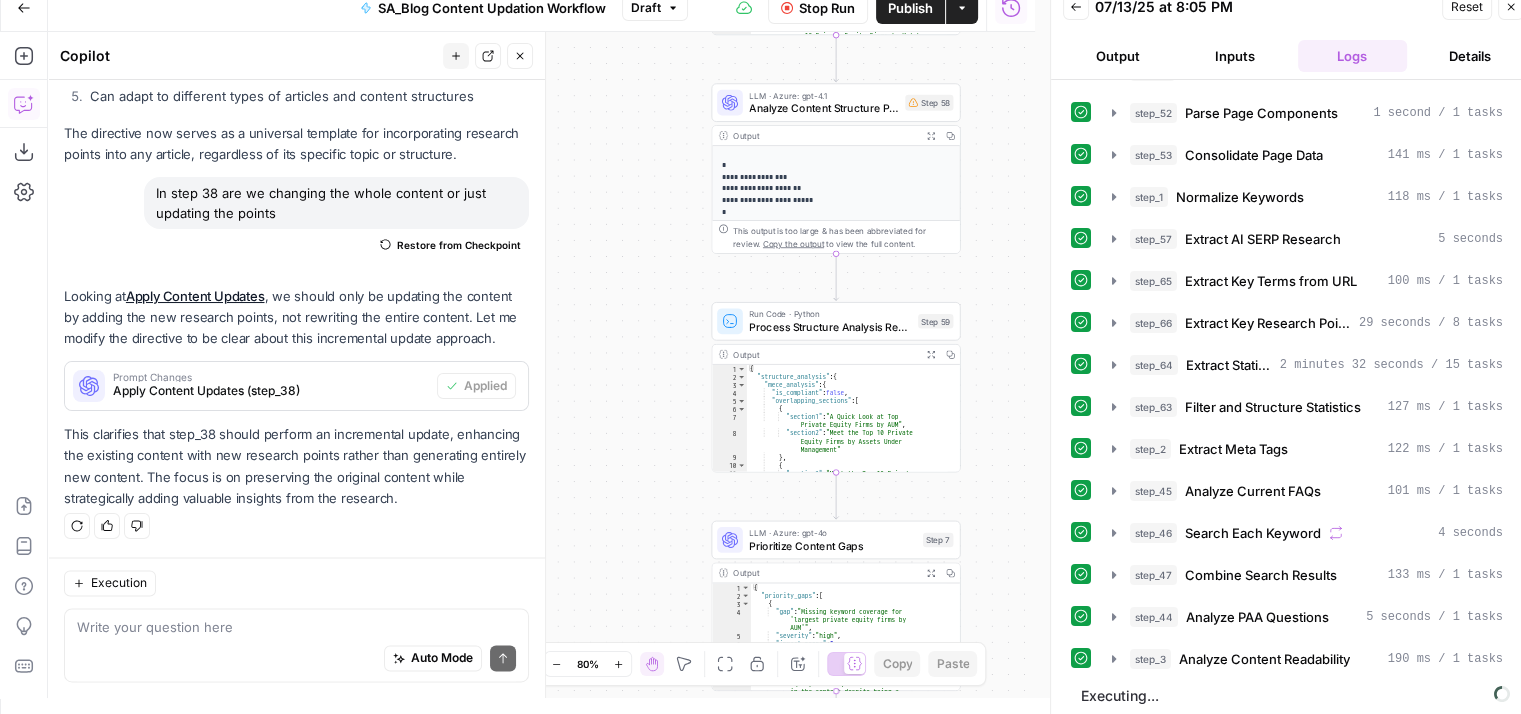 drag, startPoint x: 665, startPoint y: 318, endPoint x: 691, endPoint y: 602, distance: 285.18765 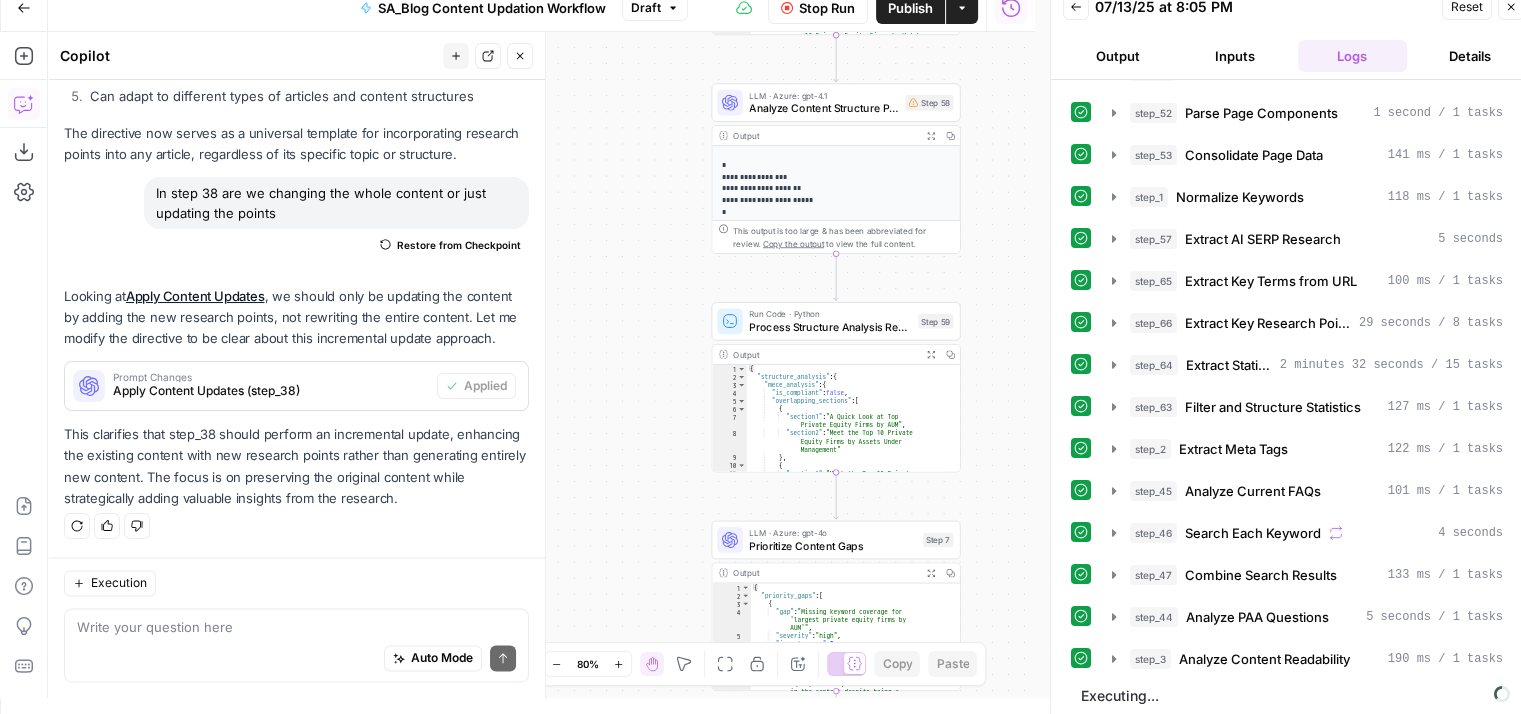 click on "Workflow Set Inputs Inputs Web Page Scrape Extract Page Content Step 51 Output Expand Output Copy This output is too large & has been abbreviated for review. Copy the output to view the full content. Run Code · Python Parse Page Components Step 52 Output Expand Output Copy 1 2 { "content" : "<body><h1>Top 10 Private Equity </h1><div><title><p >Top 10 Private Equity Firms to Watch in [YEAR]</p></title><section><div><div><div ><div><div><a href= \" https://[DOMAIN].capital \" >Home</a> / <a href= \" https://[DOMAIN].capital/blog/ \" >Blog</a> / <a href = \" https://[DOMAIN].capital/blog/category /investor-mapping-and-discovery \" >Investor Mapping and Discovery</a></div><h1>Top 10 Private Equity Firms You Should Know About in [YEAR]</h1><div><div><img alt= \"\" data-od -added-sizes= \"\" data-od-xpath= \" /HTML ::IMG]" at bounding box center (541, 365) 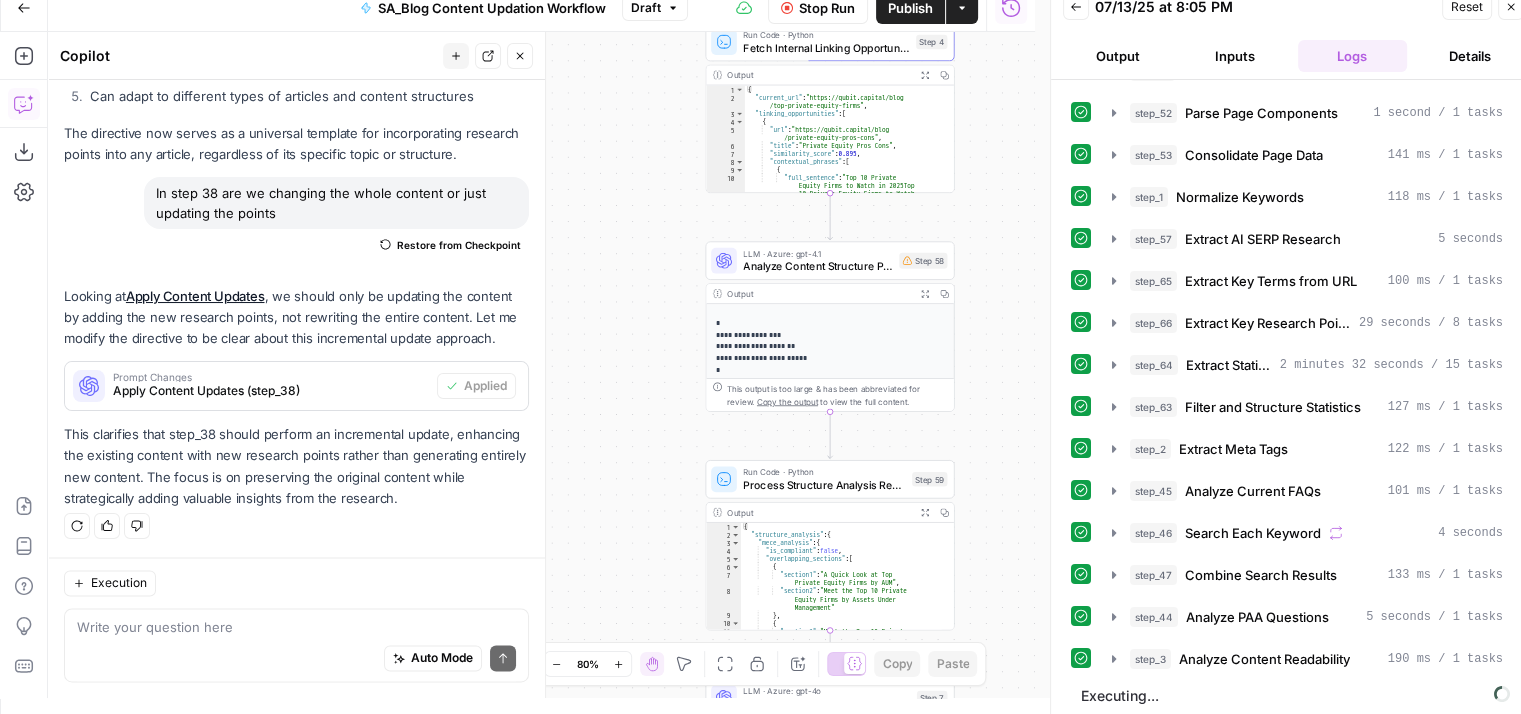 drag, startPoint x: 676, startPoint y: 282, endPoint x: 671, endPoint y: 584, distance: 302.04138 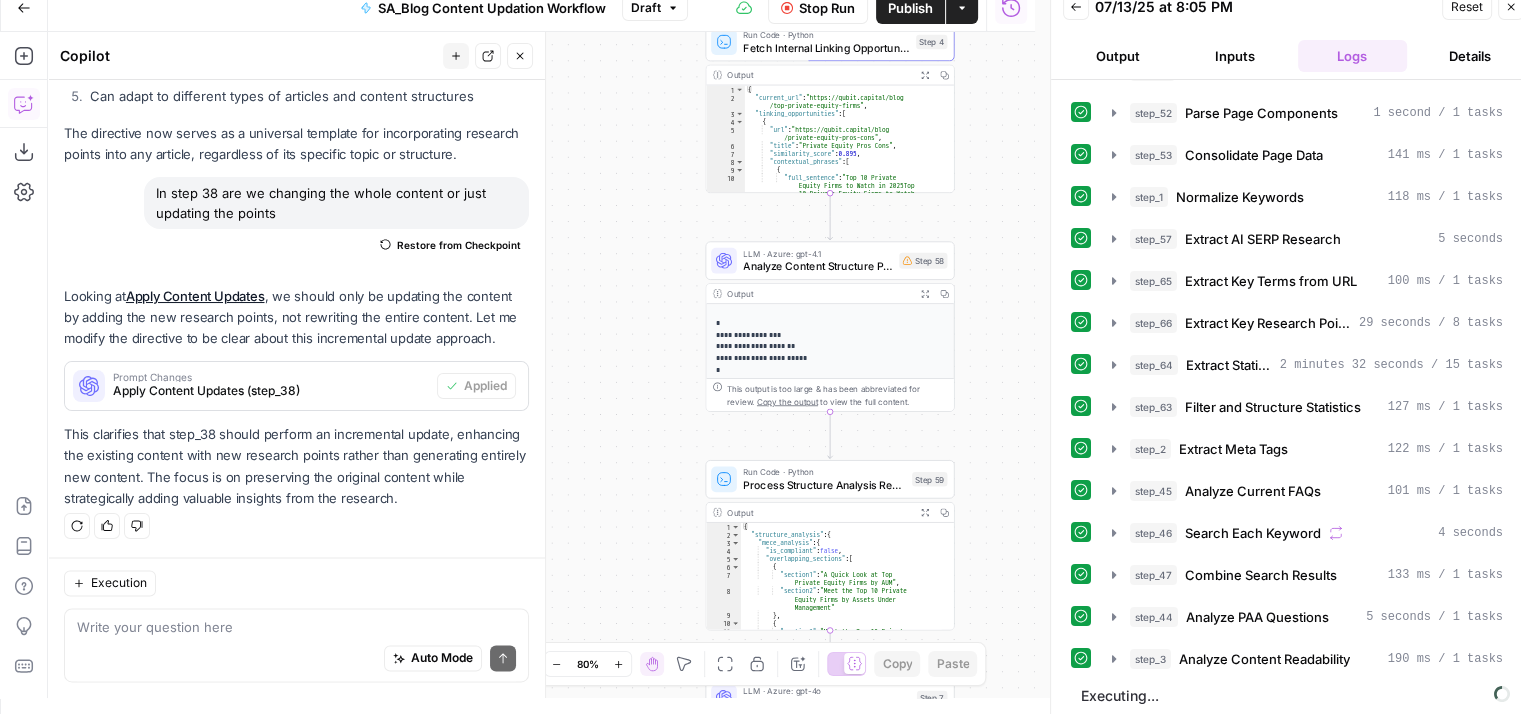 click on "Workflow Set Inputs Inputs Web Page Scrape Extract Page Content Step 51 Output Expand Output Copy This output is too large & has been abbreviated for review. Copy the output to view the full content. Run Code · Python Parse Page Components Step 52 Output Expand Output Copy 1 2 { "content" : "<body><h1>Top 10 Private Equity </h1><div><title><p >Top 10 Private Equity Firms to Watch in [YEAR]</p></title><section><div><div><div ><div><div><a href= \" https://[DOMAIN].capital \" >Home</a> / <a href= \" https://[DOMAIN].capital/blog/ \" >Blog</a> / <a href = \" https://[DOMAIN].capital/blog/category /investor-mapping-and-discovery \" >Investor Mapping and Discovery</a></div><h1>Top 10 Private Equity Firms You Should Know About in [YEAR]</h1><div><div><img alt= \"\" data-od -added-sizes= \"\" data-od-xpath= \" /HTML ::IMG]" at bounding box center (541, 365) 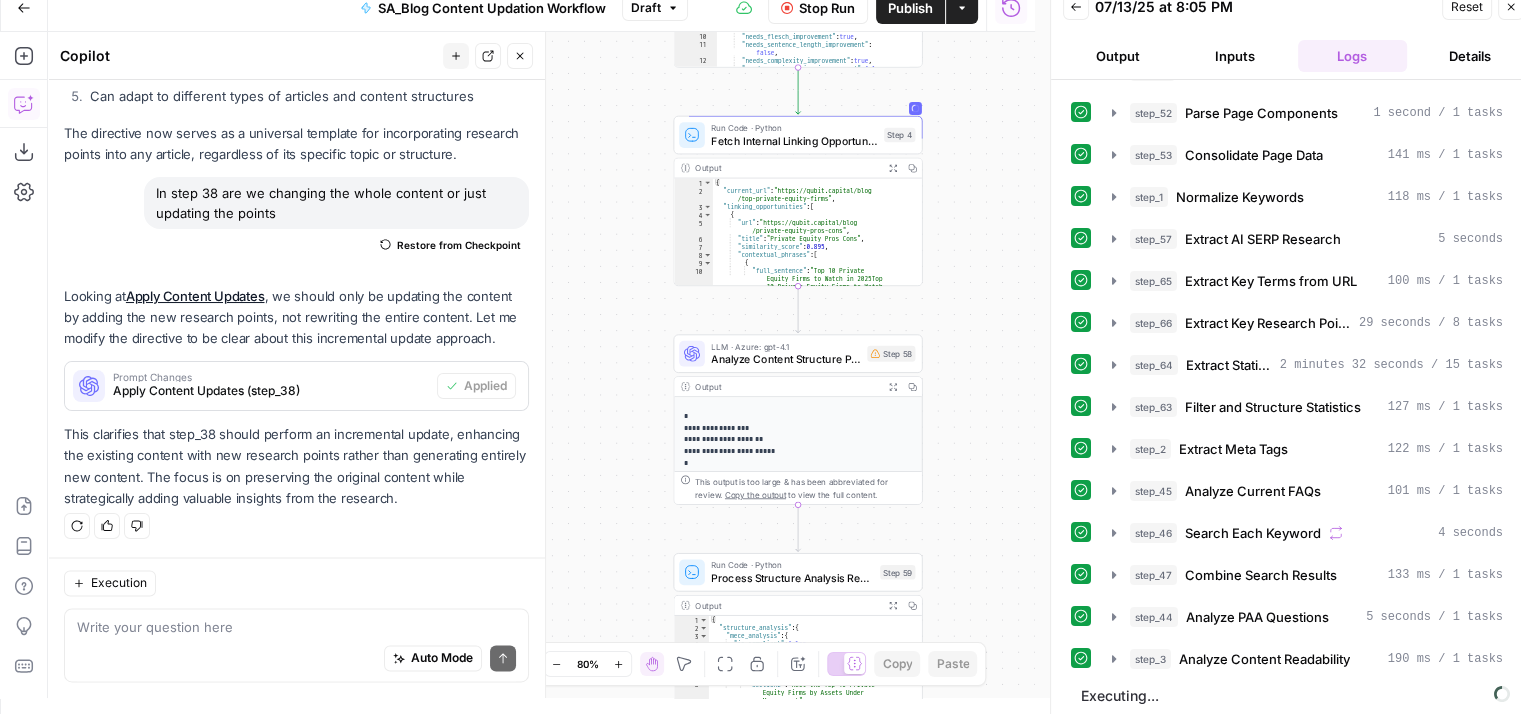 drag, startPoint x: 668, startPoint y: 341, endPoint x: 623, endPoint y: 234, distance: 116.07756 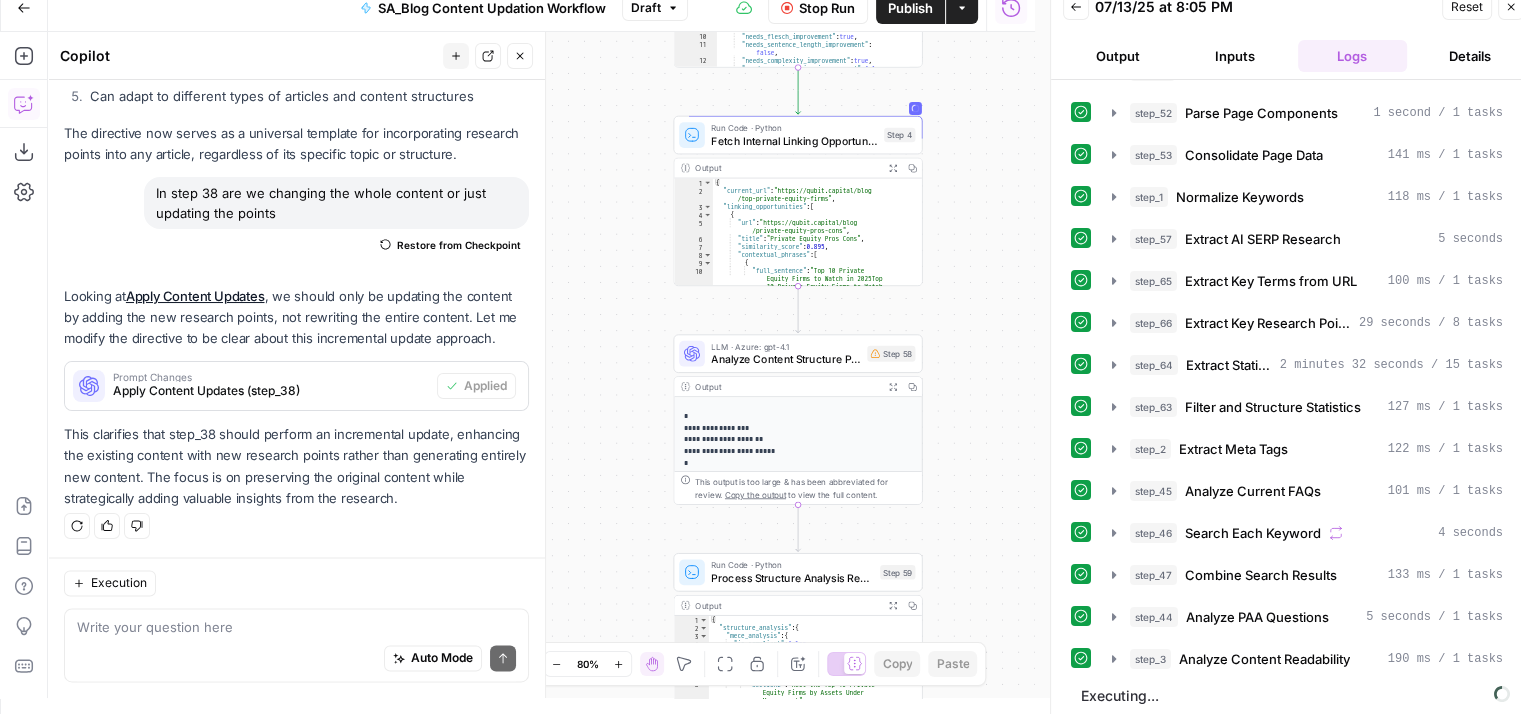 click on "Workflow Set Inputs Inputs Web Page Scrape Extract Page Content Step 51 Output Expand Output Copy This output is too large & has been abbreviated for review. Copy the output to view the full content. Run Code · Python Parse Page Components Step 52 Output Expand Output Copy 1 2 { "content" : "<body><h1>Top 10 Private Equity </h1><div><title><p >Top 10 Private Equity Firms to Watch in [YEAR]</p></title><section><div><div><div ><div><div><a href= \" https://[DOMAIN].capital \" >Home</a> / <a href= \" https://[DOMAIN].capital/blog/ \" >Blog</a> / <a href = \" https://[DOMAIN].capital/blog/category /investor-mapping-and-discovery \" >Investor Mapping and Discovery</a></div><h1>Top 10 Private Equity Firms You Should Know About in [YEAR]</h1><div><div><img alt= \"\" data-od -added-sizes= \"\" data-od-xpath= \" /HTML ::IMG]" at bounding box center [541, 365] 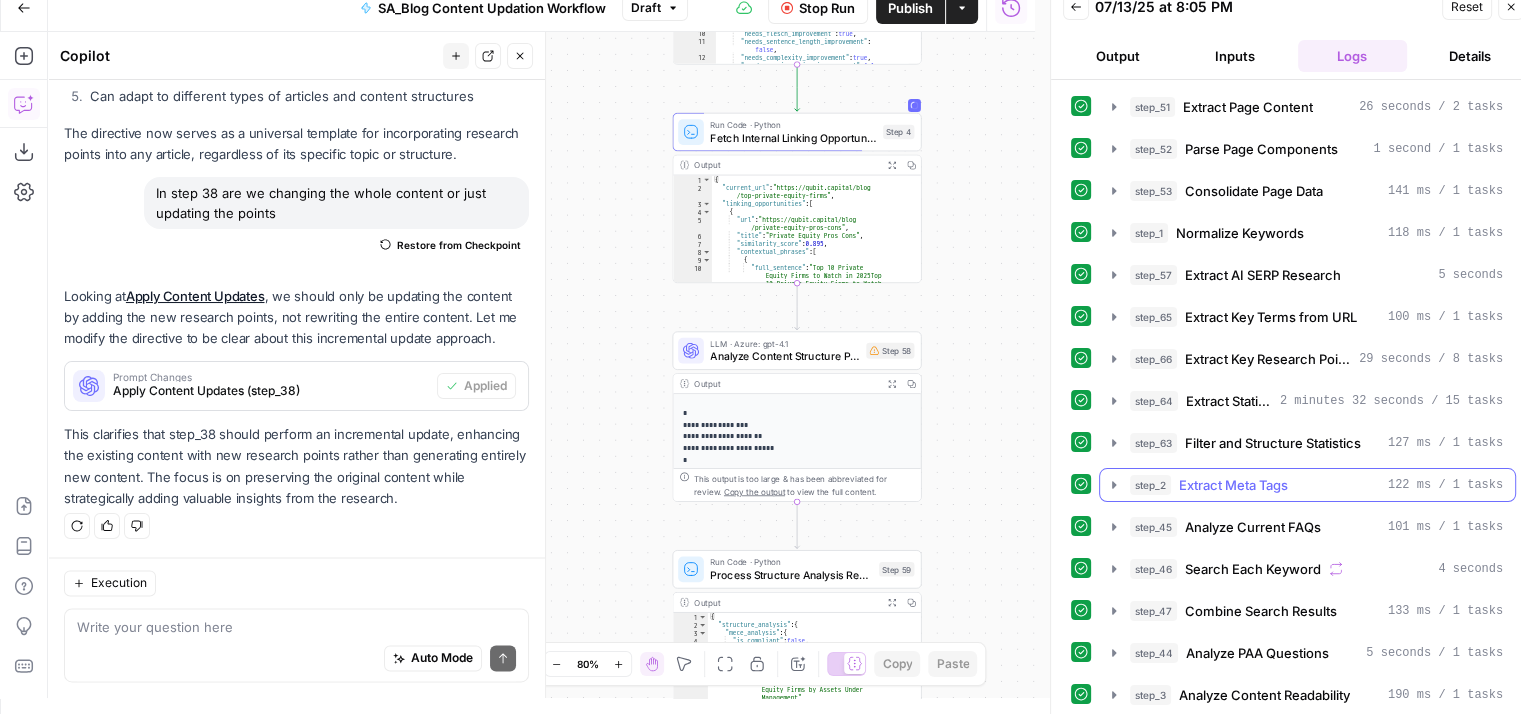 scroll, scrollTop: 36, scrollLeft: 0, axis: vertical 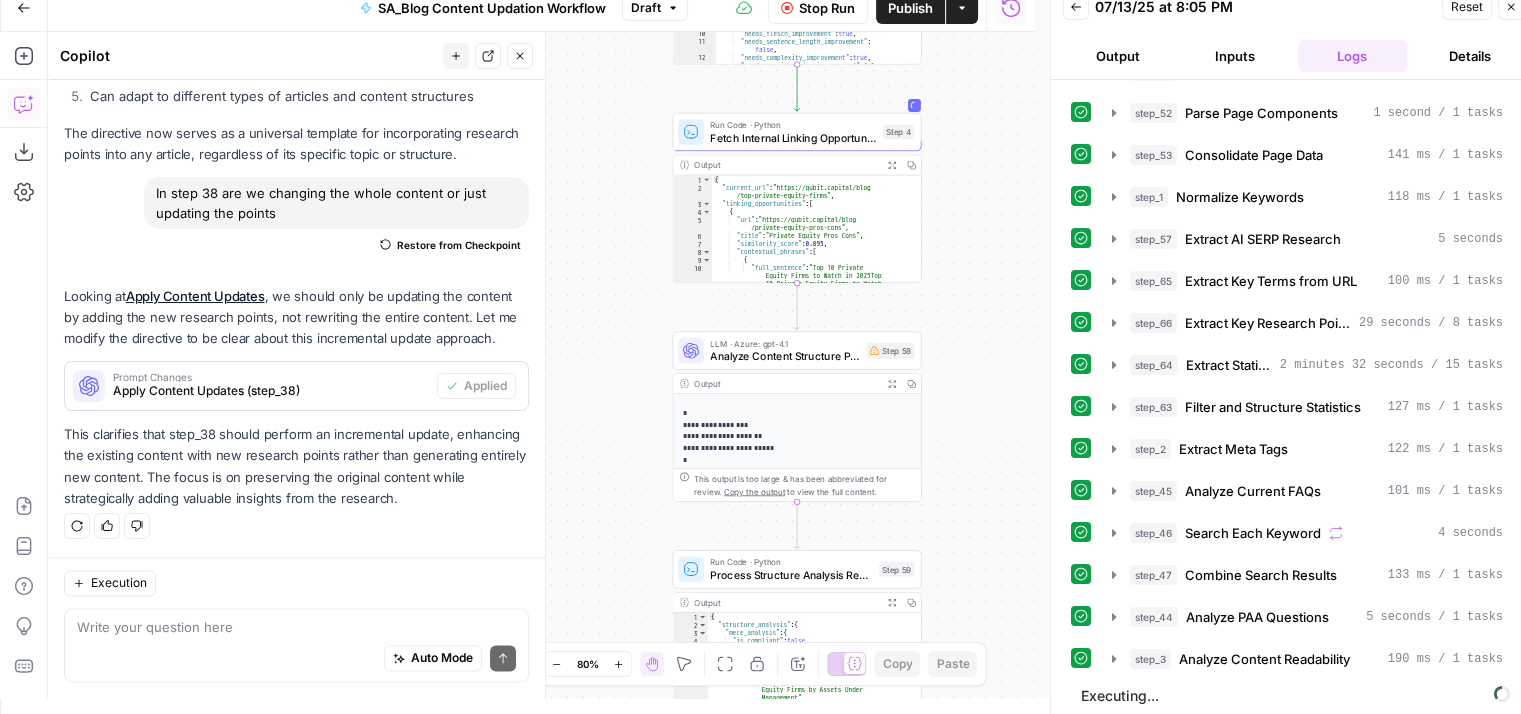 click on "Stop Run" at bounding box center (818, 8) 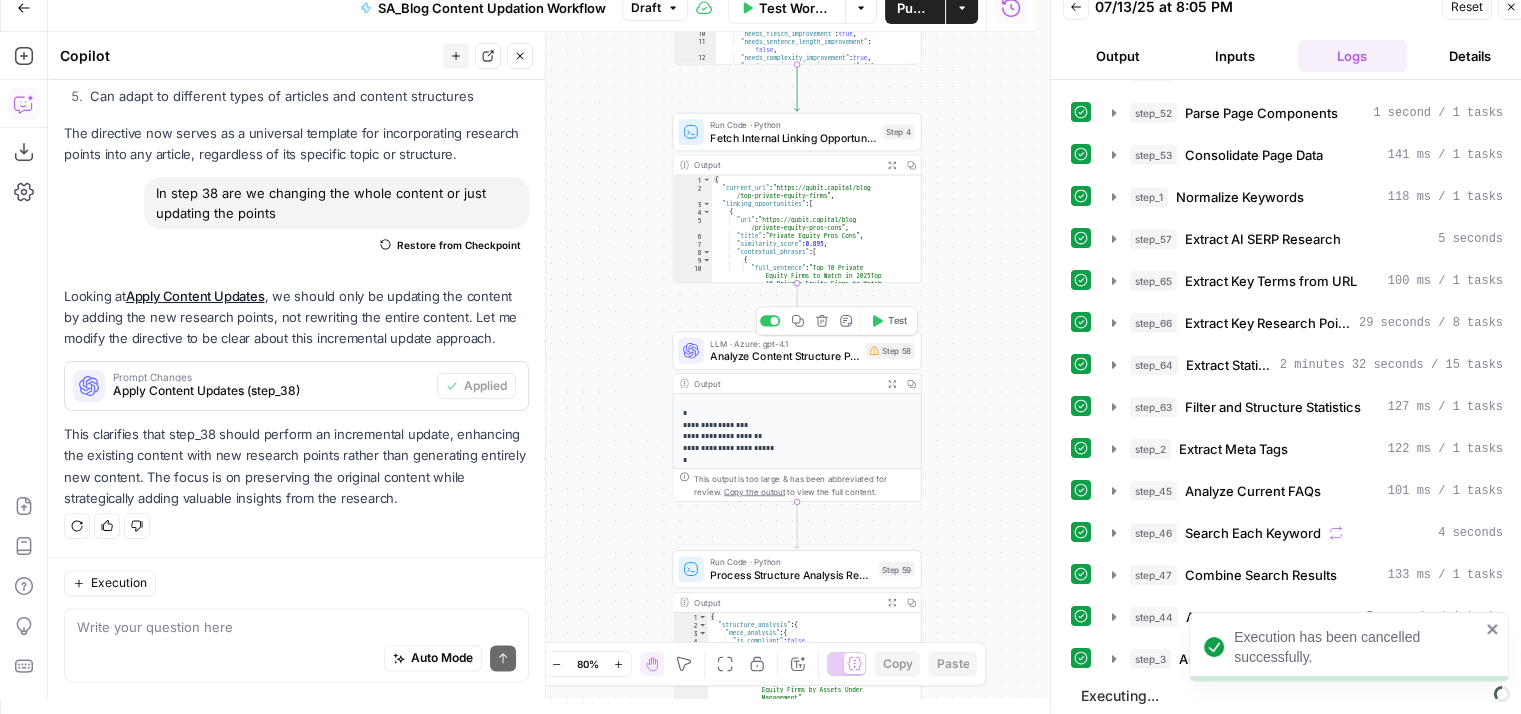 click on "Analyze Content Structure Principles" at bounding box center (785, 356) 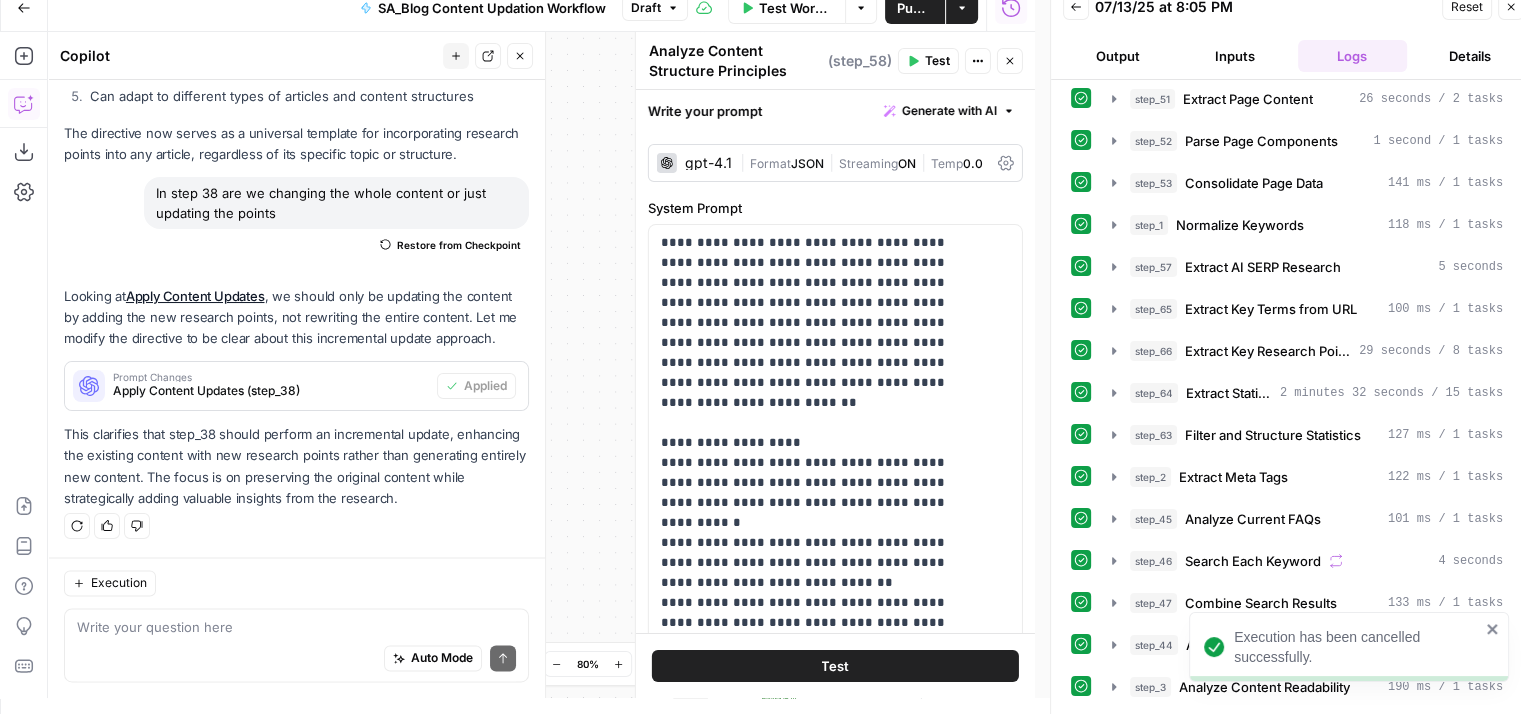scroll, scrollTop: 1, scrollLeft: 0, axis: vertical 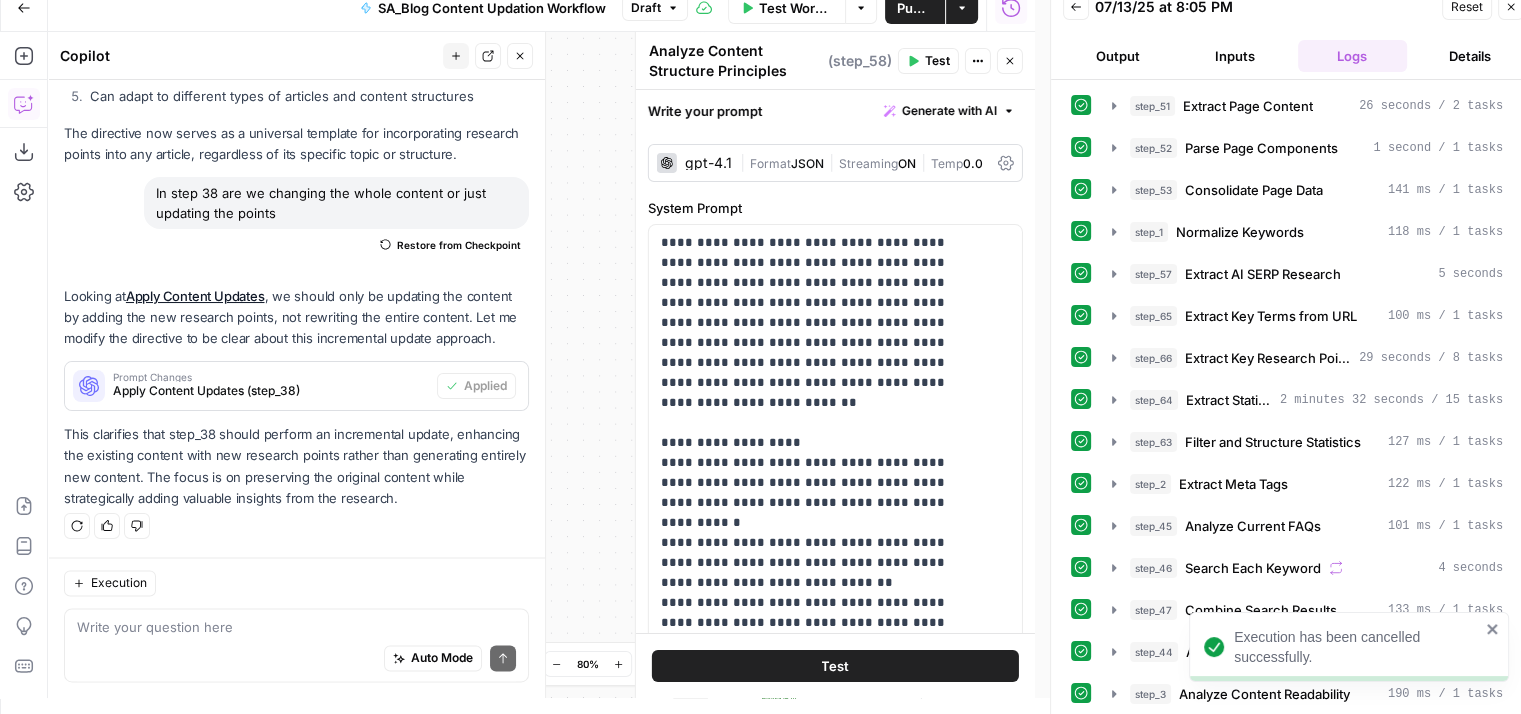 click on "Test" at bounding box center (928, 61) 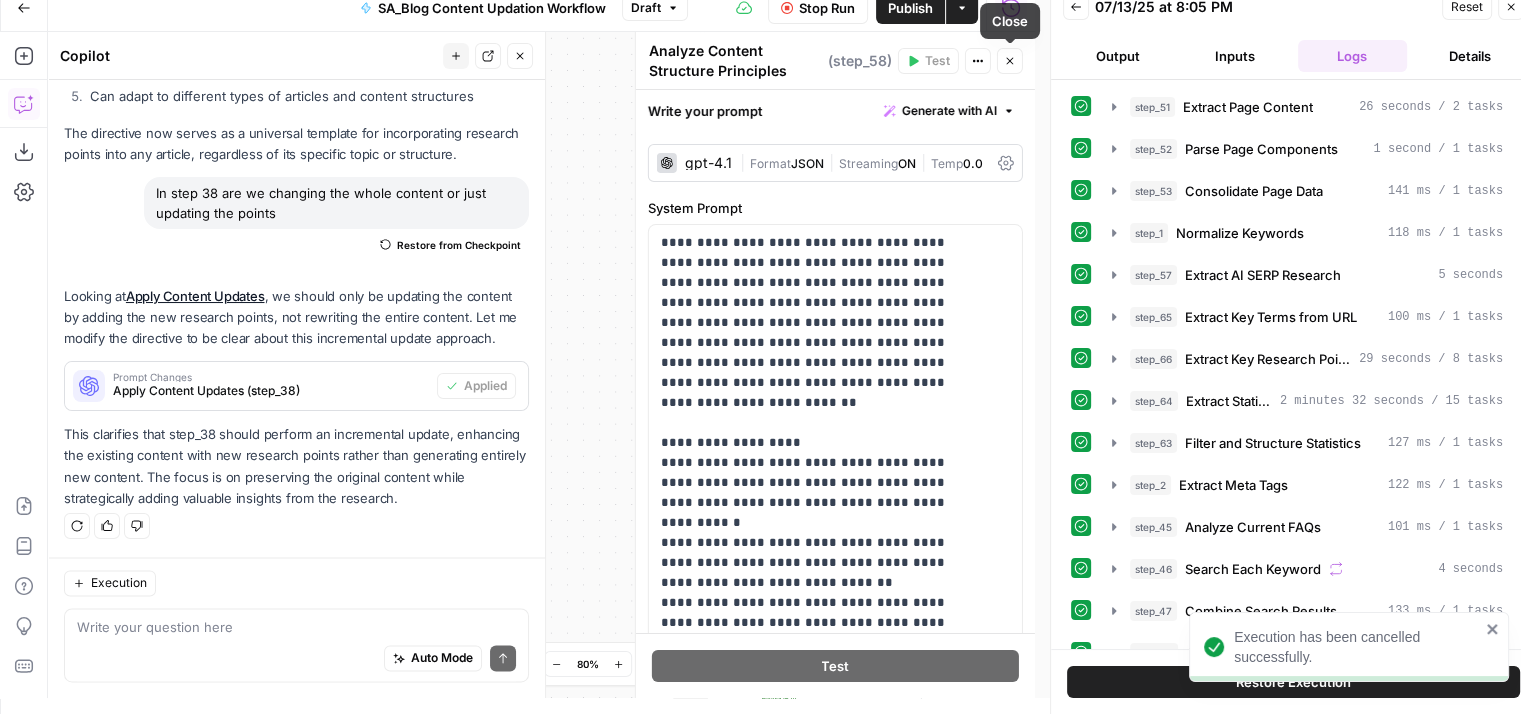 click 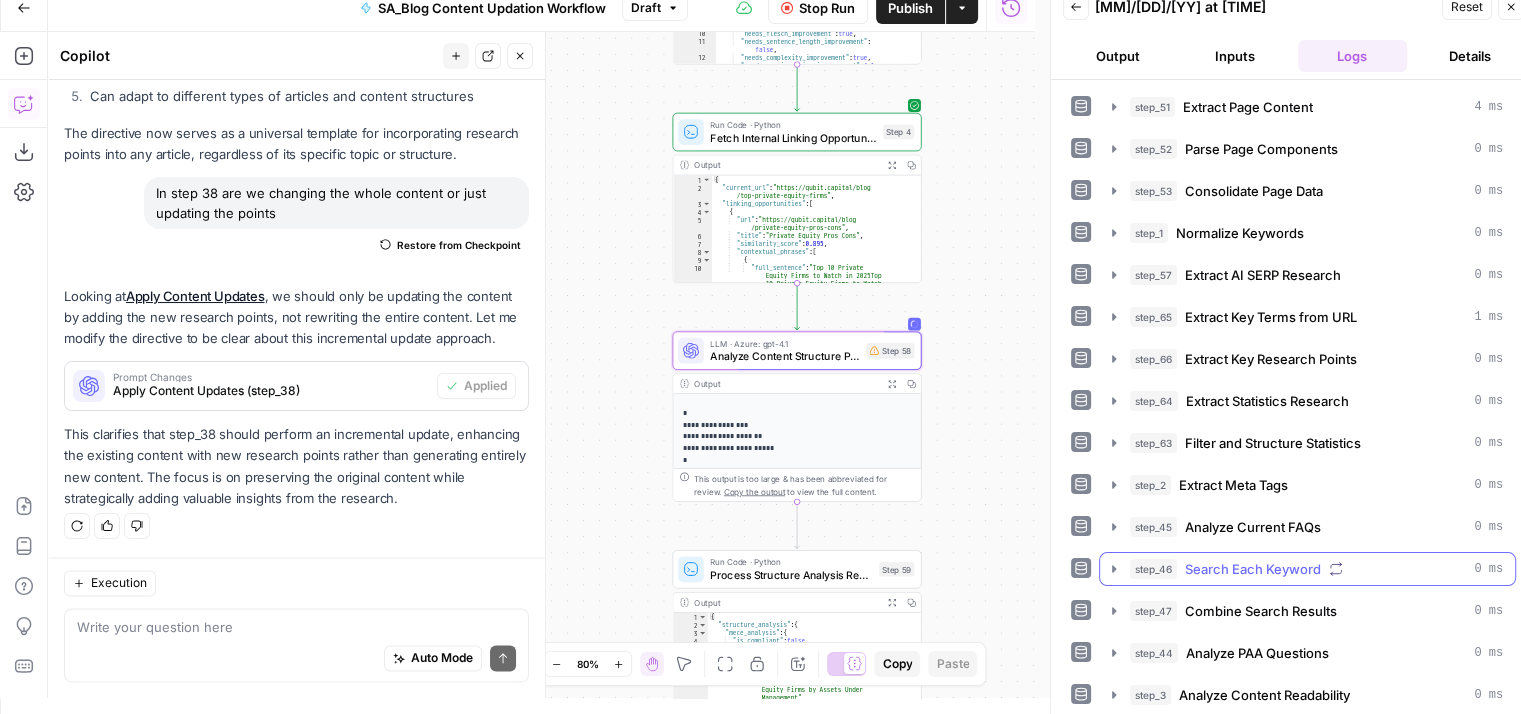 scroll, scrollTop: 78, scrollLeft: 0, axis: vertical 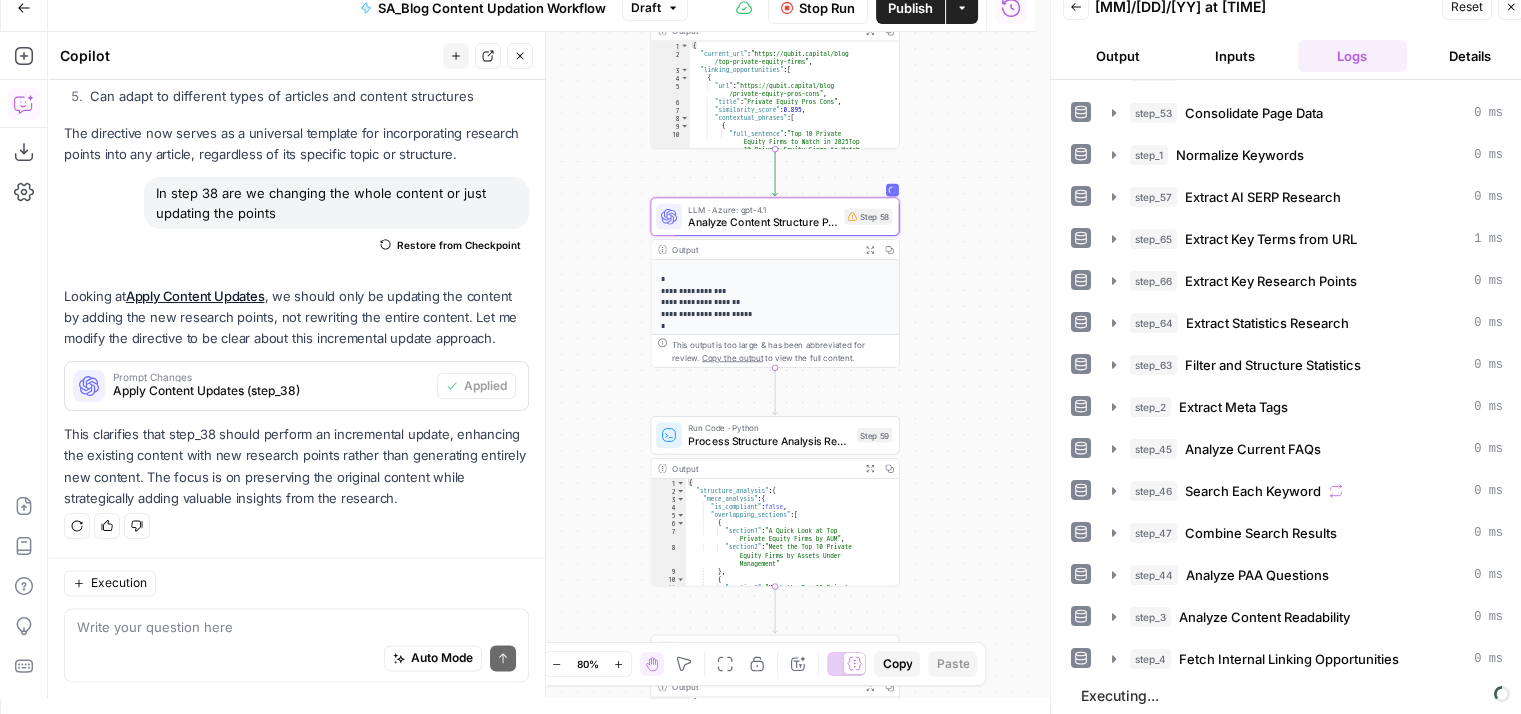drag, startPoint x: 1034, startPoint y: 475, endPoint x: 1010, endPoint y: 311, distance: 165.7468 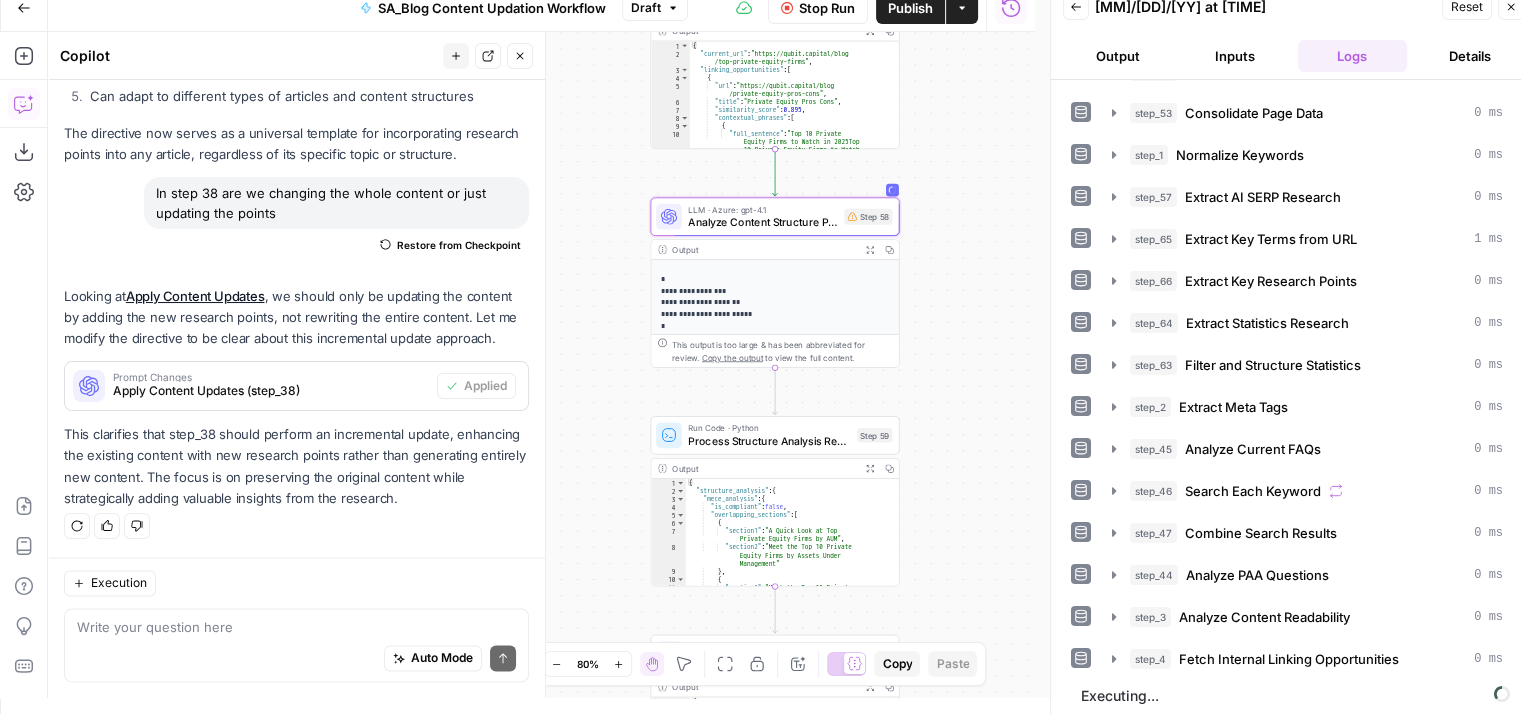 click on "Workflow Set Inputs Inputs Web Page Scrape Extract Page Content Step 51 Output Expand Output Copy This output is too large & has been abbreviated for review. Copy the output to view the full content. Run Code · Python Parse Page Components Step 52 Output Expand Output Copy 1 2 { "content" : "<body><h1>Top 10 Private Equity </h1><div><title><p >Top 10 Private Equity Firms to Watch in [YEAR]</p></title><section><div><div><div ><div><div><a href= \" https://[DOMAIN].capital \" >Home</a> / <a href= \" https://[DOMAIN].capital/blog/ \" >Blog</a> / <a href = \" https://[DOMAIN].capital/blog/category /investor-mapping-and-discovery \" >Investor Mapping and Discovery</a></div><h1>Top 10 Private Equity Firms You Should Know About in [YEAR]</h1><div><div><img alt= \"\" data-od -added-sizes= \"\" data-od-xpath= \" /HTML ::IMG]" at bounding box center [541, 365] 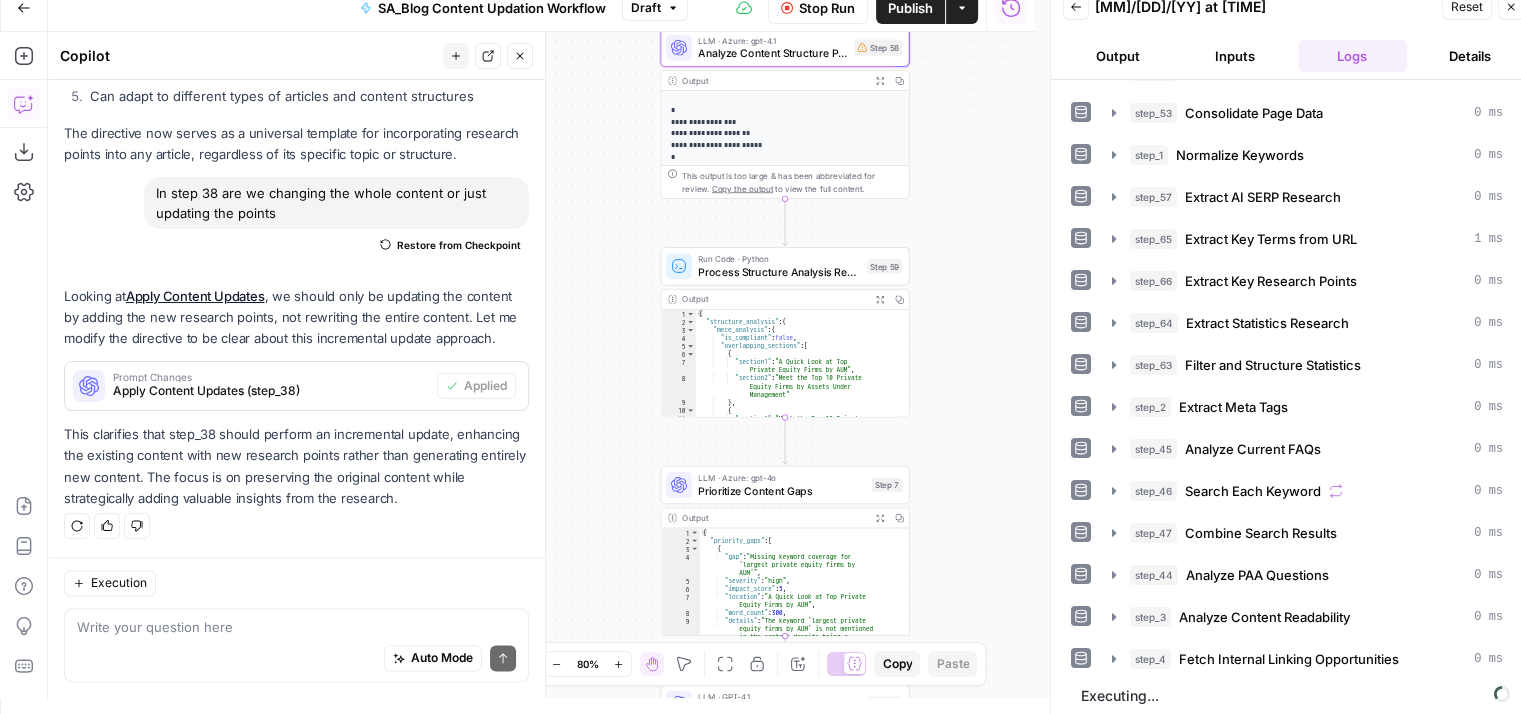 drag, startPoint x: 944, startPoint y: 425, endPoint x: 957, endPoint y: 275, distance: 150.56229 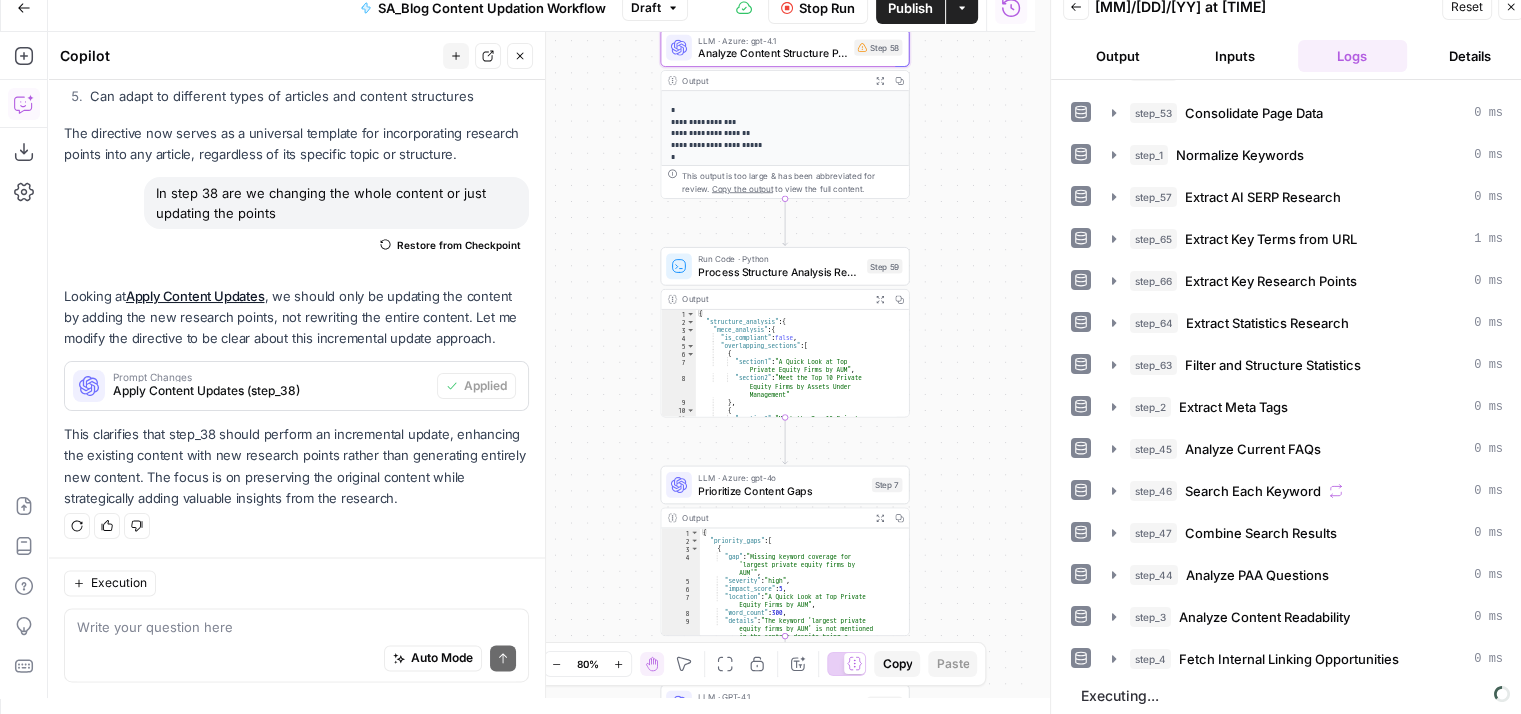 click on "Workflow Set Inputs Inputs Web Page Scrape Extract Page Content Step 51 Output Expand Output Copy This output is too large & has been abbreviated for review. Copy the output to view the full content. Run Code · Python Parse Page Components Step 52 Output Expand Output Copy 1 2 { "content" : "<body><h1>Top 10 Private Equity </h1><div><title><p >Top 10 Private Equity Firms to Watch in [YEAR]</p></title><section><div><div><div ><div><div><a href= \" https://[DOMAIN].capital \" >Home</a> / <a href= \" https://[DOMAIN].capital/blog/ \" >Blog</a> / <a href = \" https://[DOMAIN].capital/blog/category /investor-mapping-and-discovery \" >Investor Mapping and Discovery</a></div><h1>Top 10 Private Equity Firms You Should Know About in [YEAR]</h1><div><div><img alt= \"\" data-od -added-sizes= \"\" data-od-xpath= \" /HTML ::IMG]" at bounding box center [541, 365] 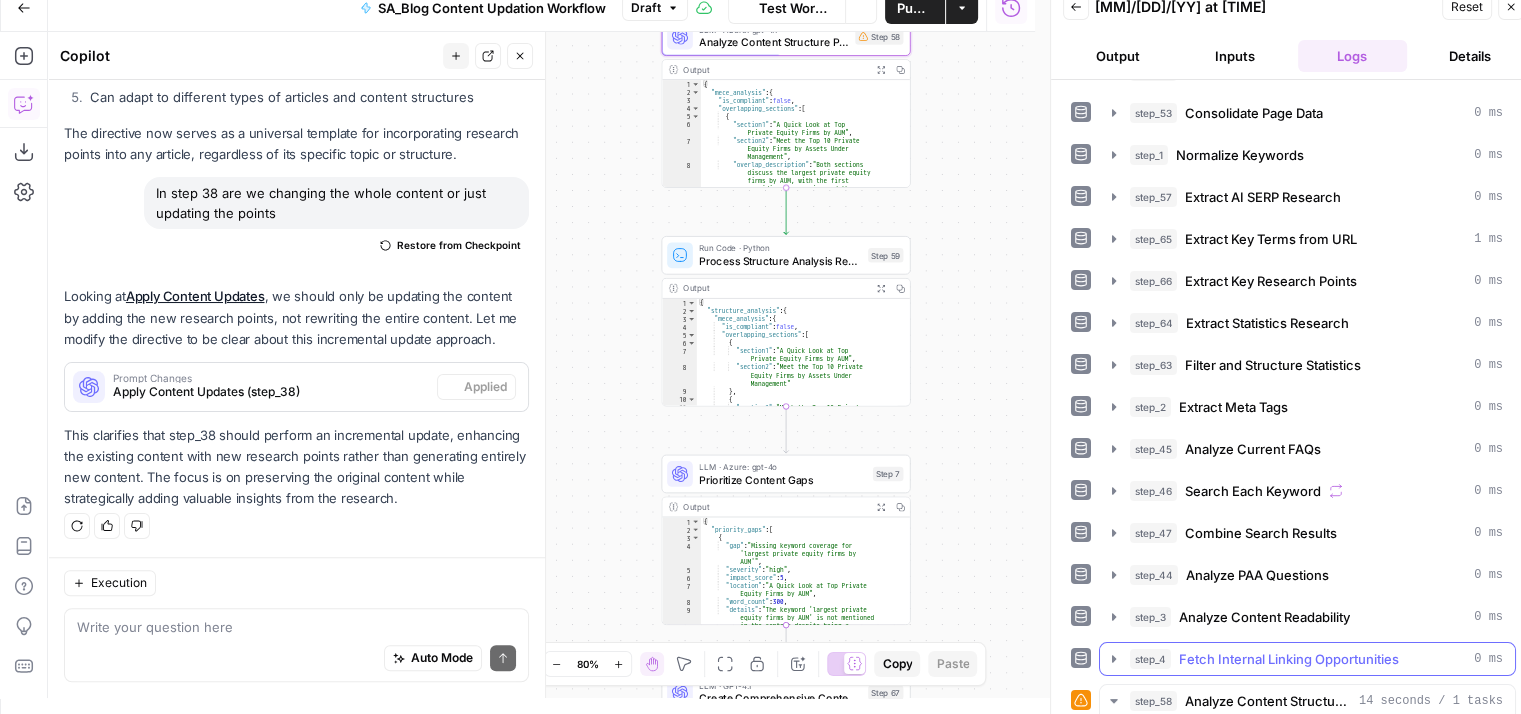 scroll, scrollTop: 1556, scrollLeft: 0, axis: vertical 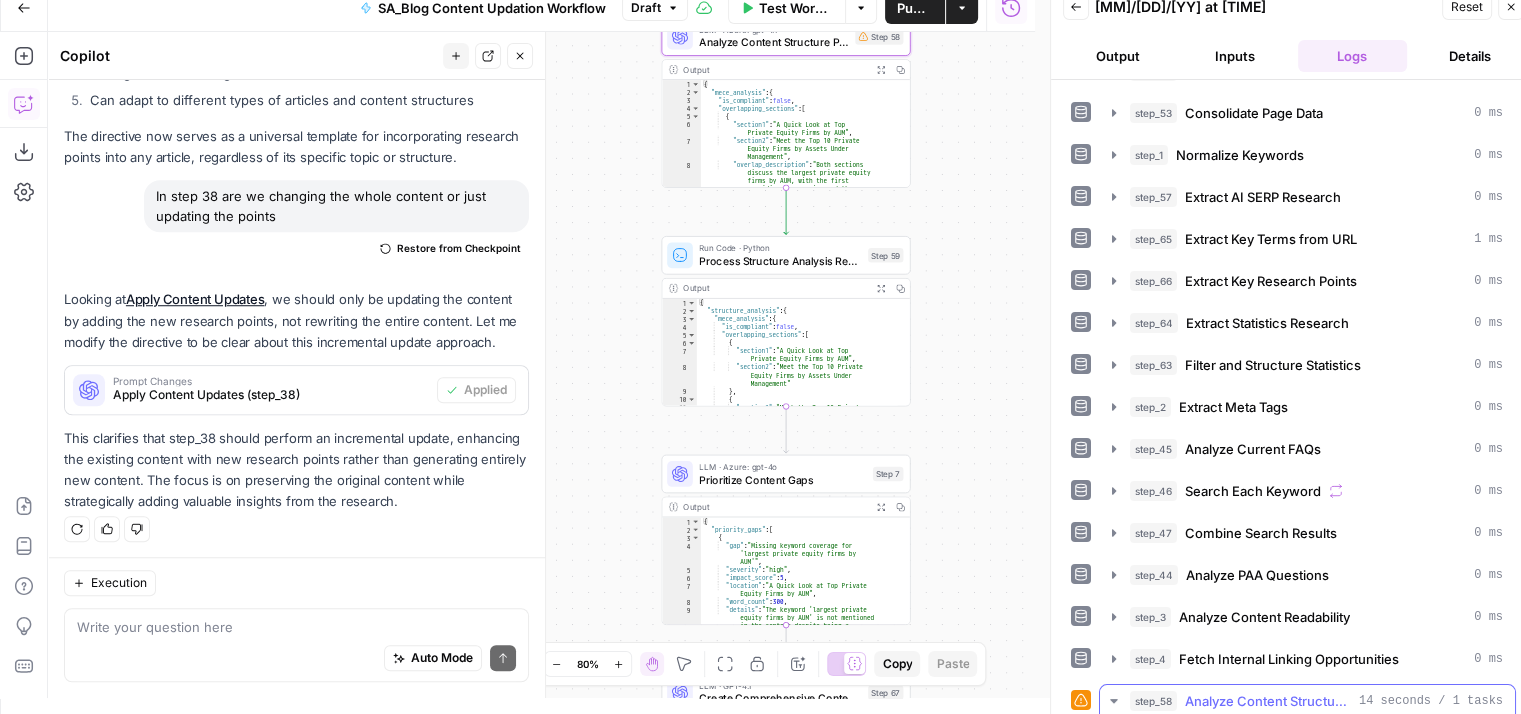 click on "Analyze Content Structure Principles" at bounding box center (1268, 701) 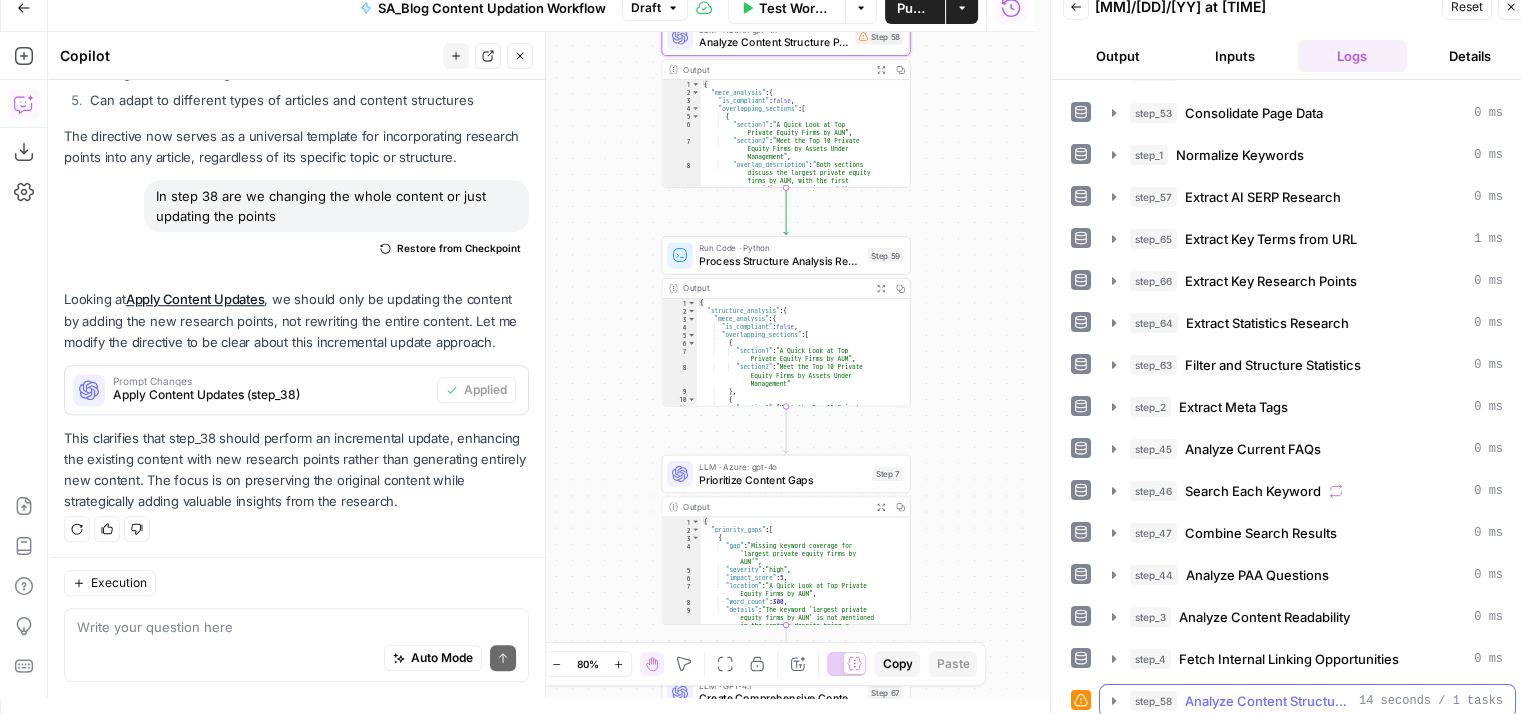 scroll, scrollTop: 84, scrollLeft: 0, axis: vertical 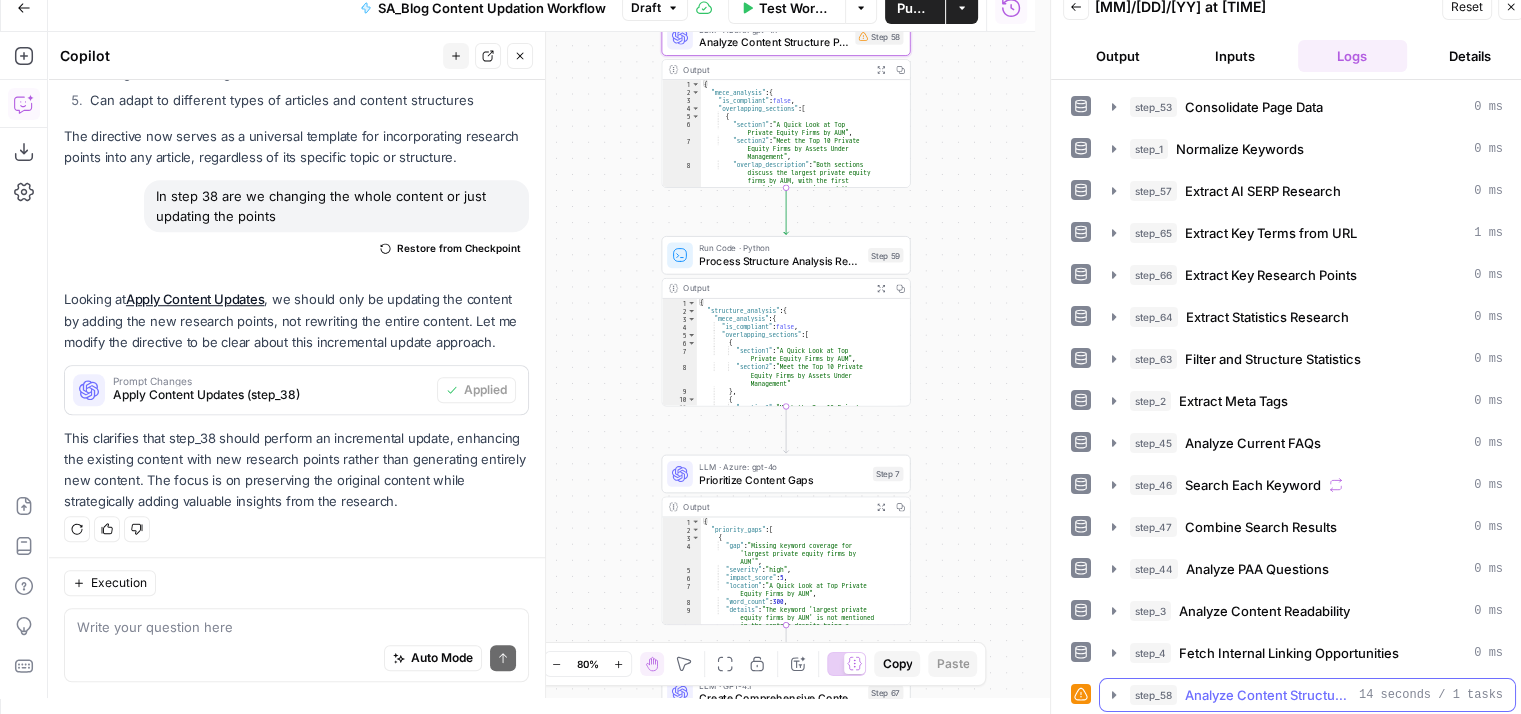 click on "Analyze Content Structure Principles" at bounding box center [1268, 695] 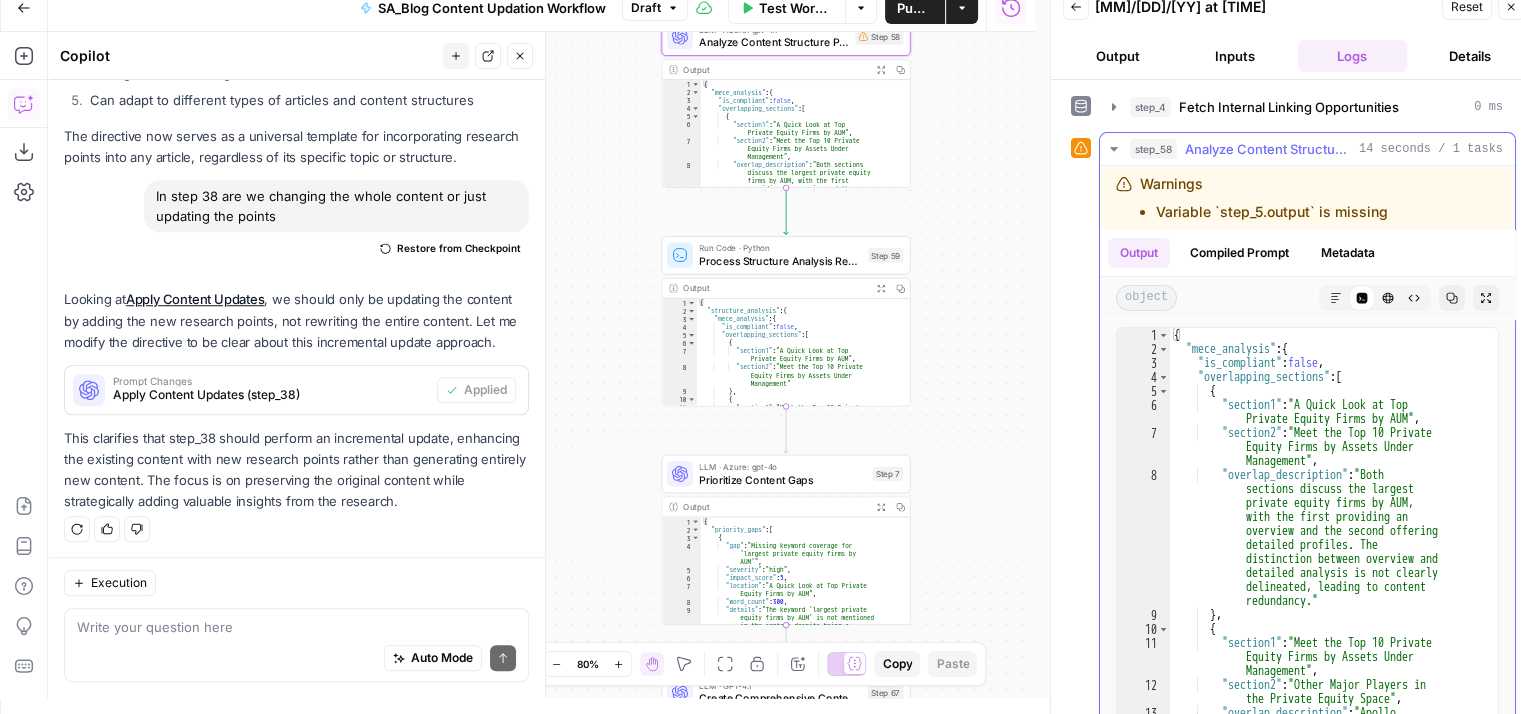 scroll, scrollTop: 632, scrollLeft: 0, axis: vertical 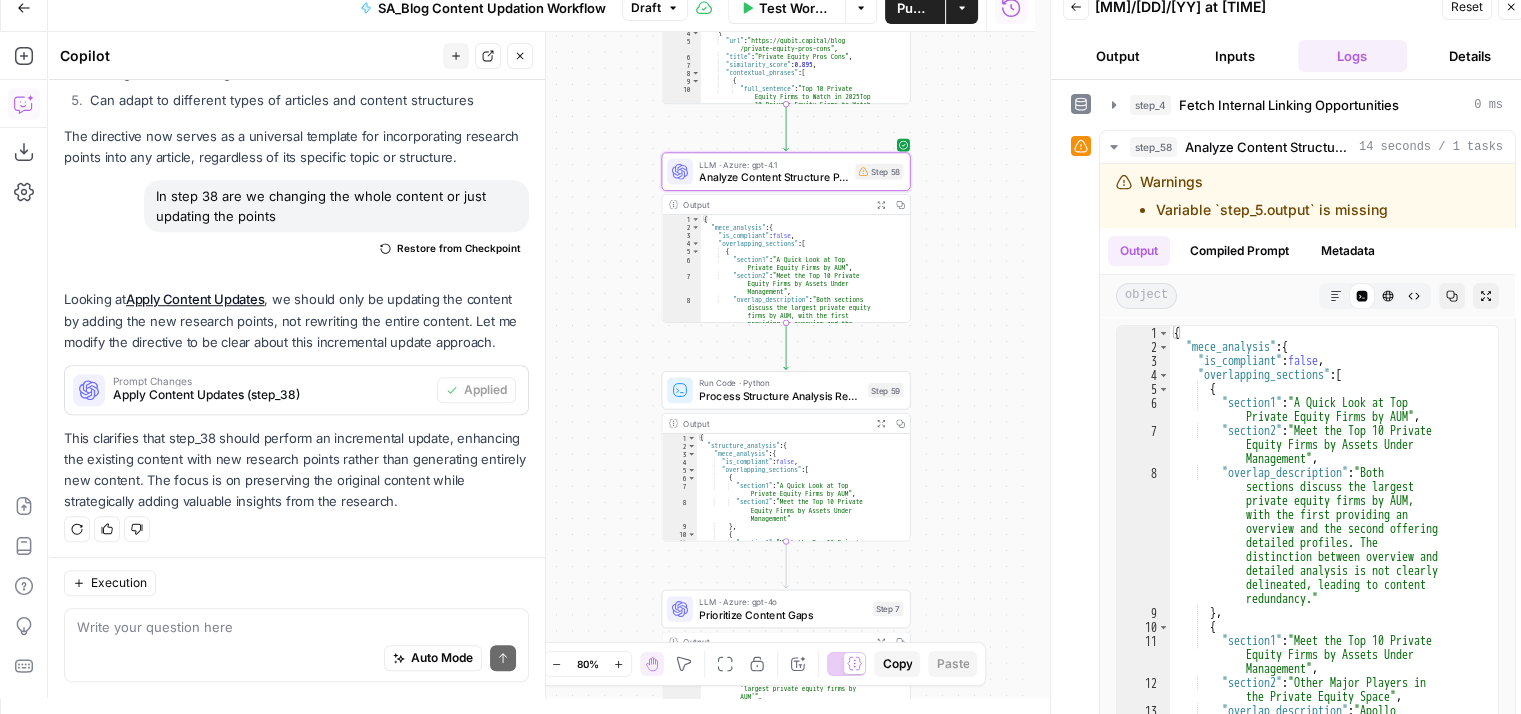 drag, startPoint x: 1002, startPoint y: 170, endPoint x: 1002, endPoint y: 311, distance: 141 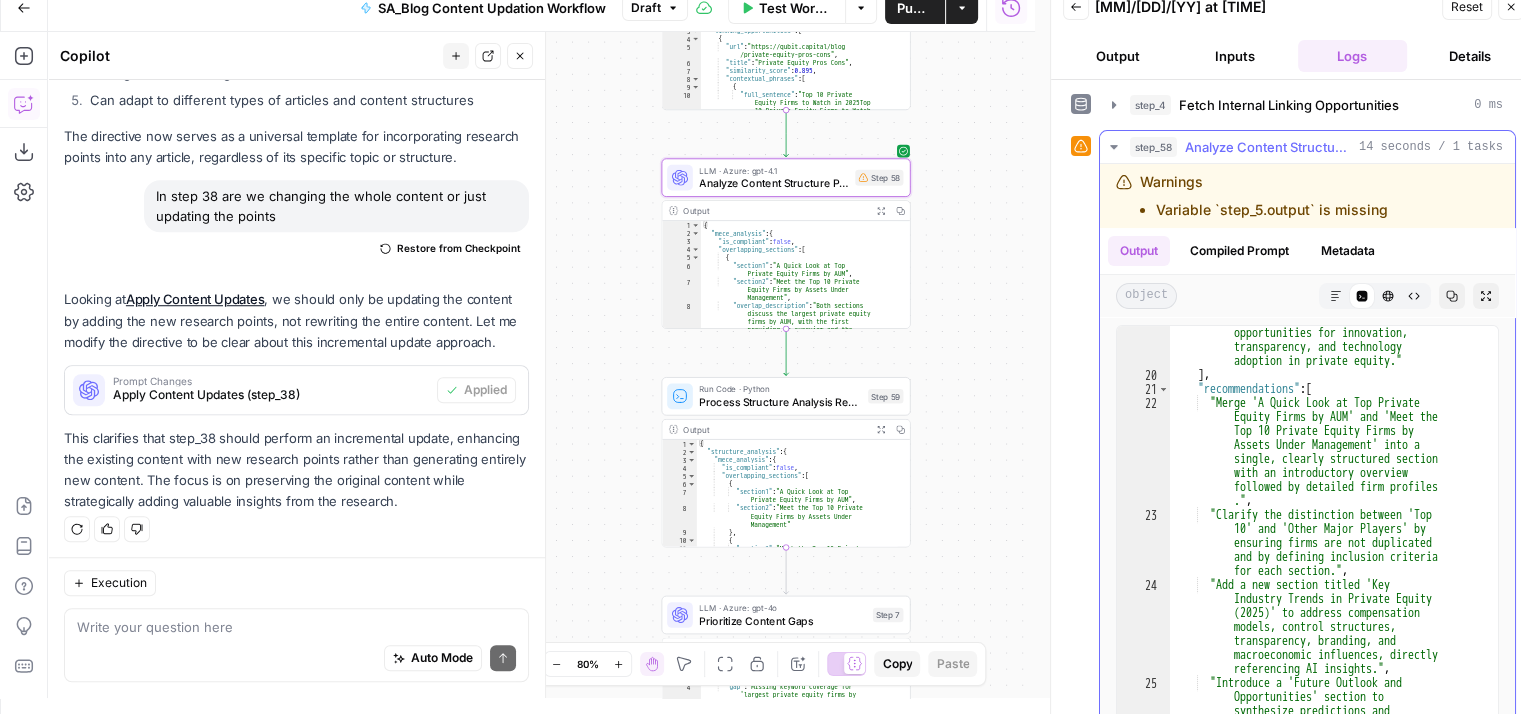 scroll, scrollTop: 736, scrollLeft: 0, axis: vertical 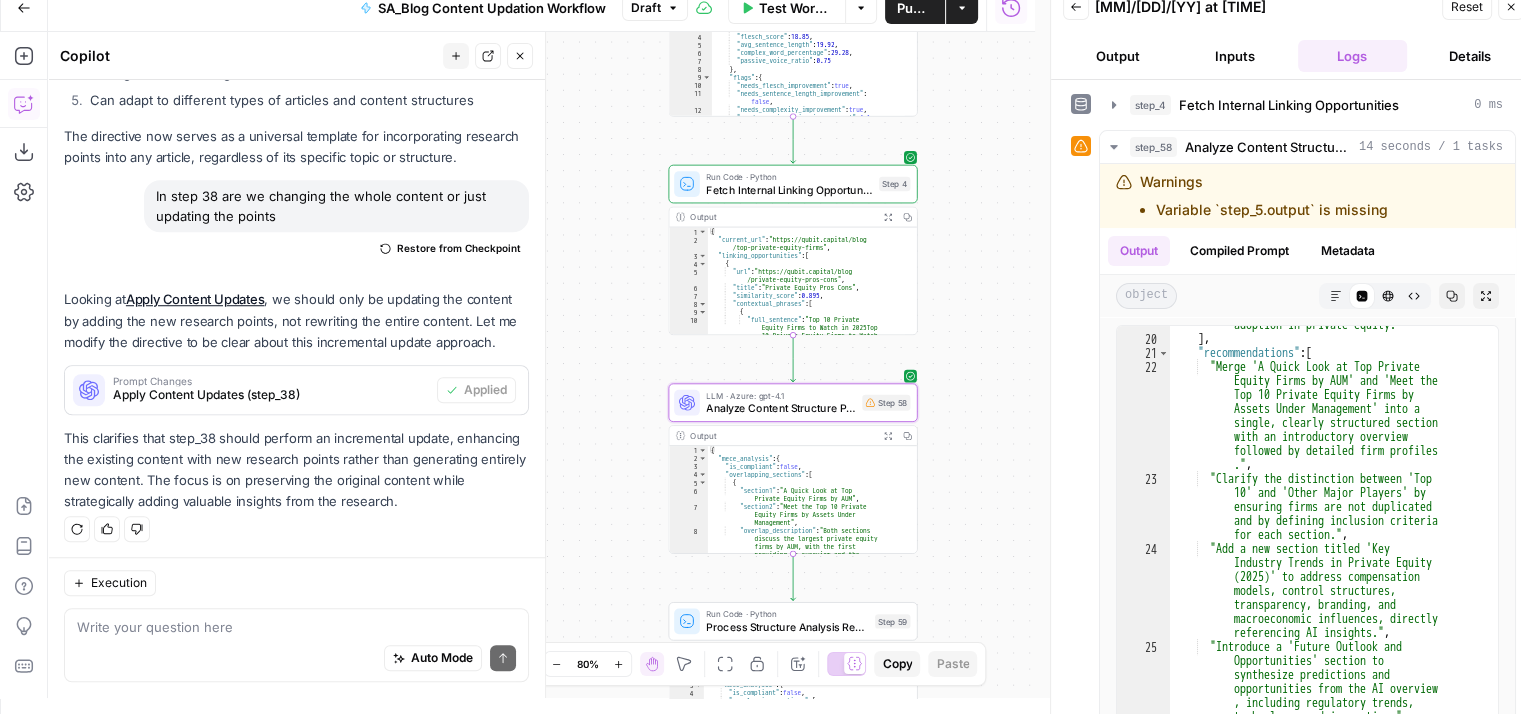 drag, startPoint x: 973, startPoint y: 224, endPoint x: 980, endPoint y: 463, distance: 239.1025 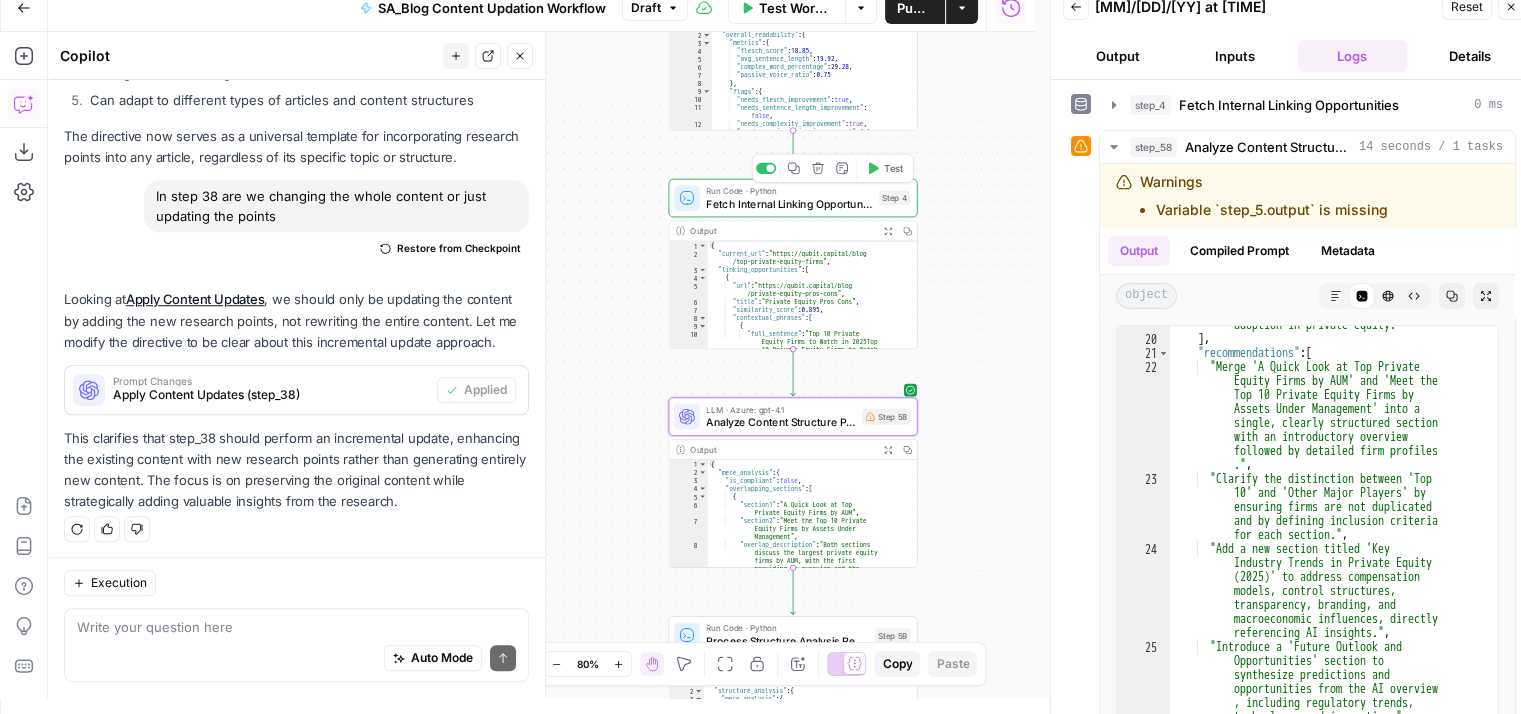 click on "Run Code · Python Fetch Internal Linking Opportunities Step 4 Copy step Delete step Add Note Test" at bounding box center [792, 197] 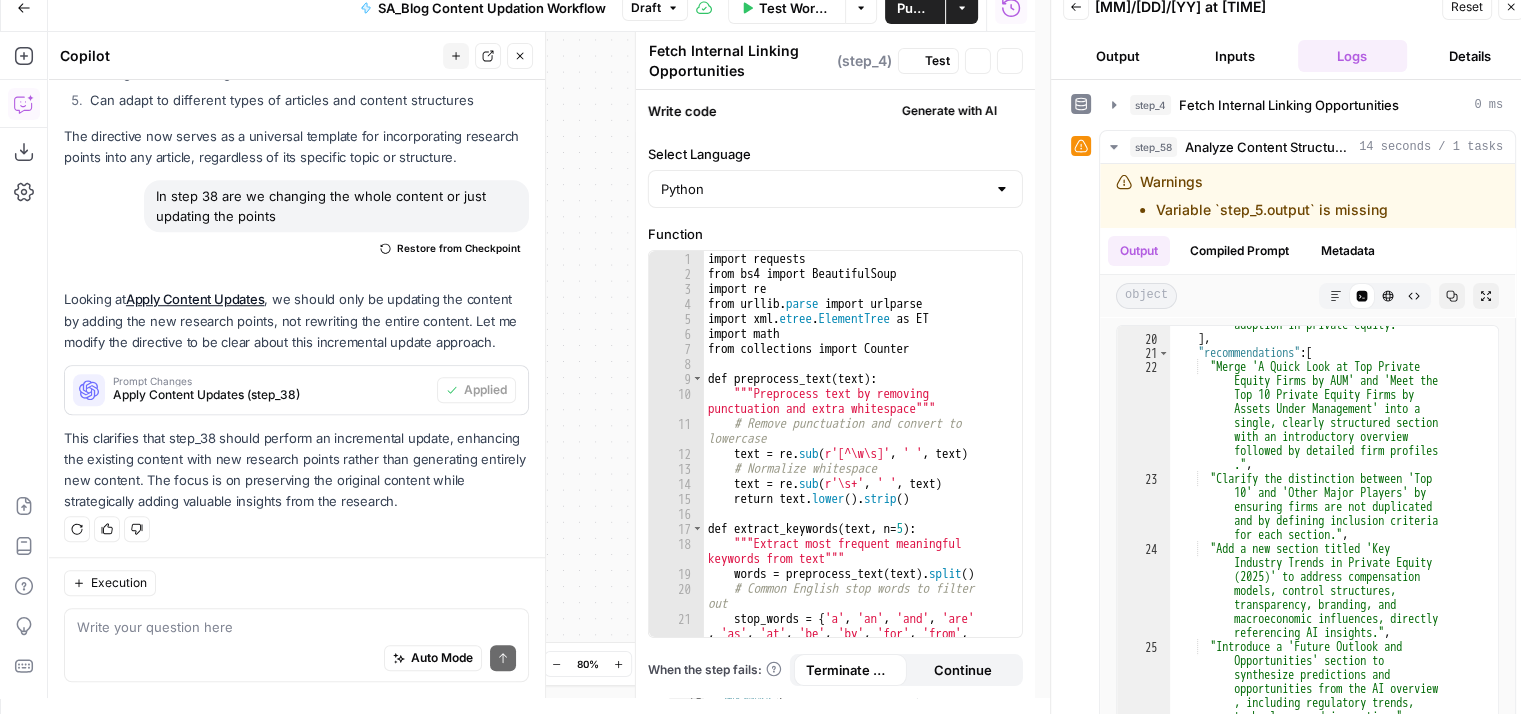 type on "**********" 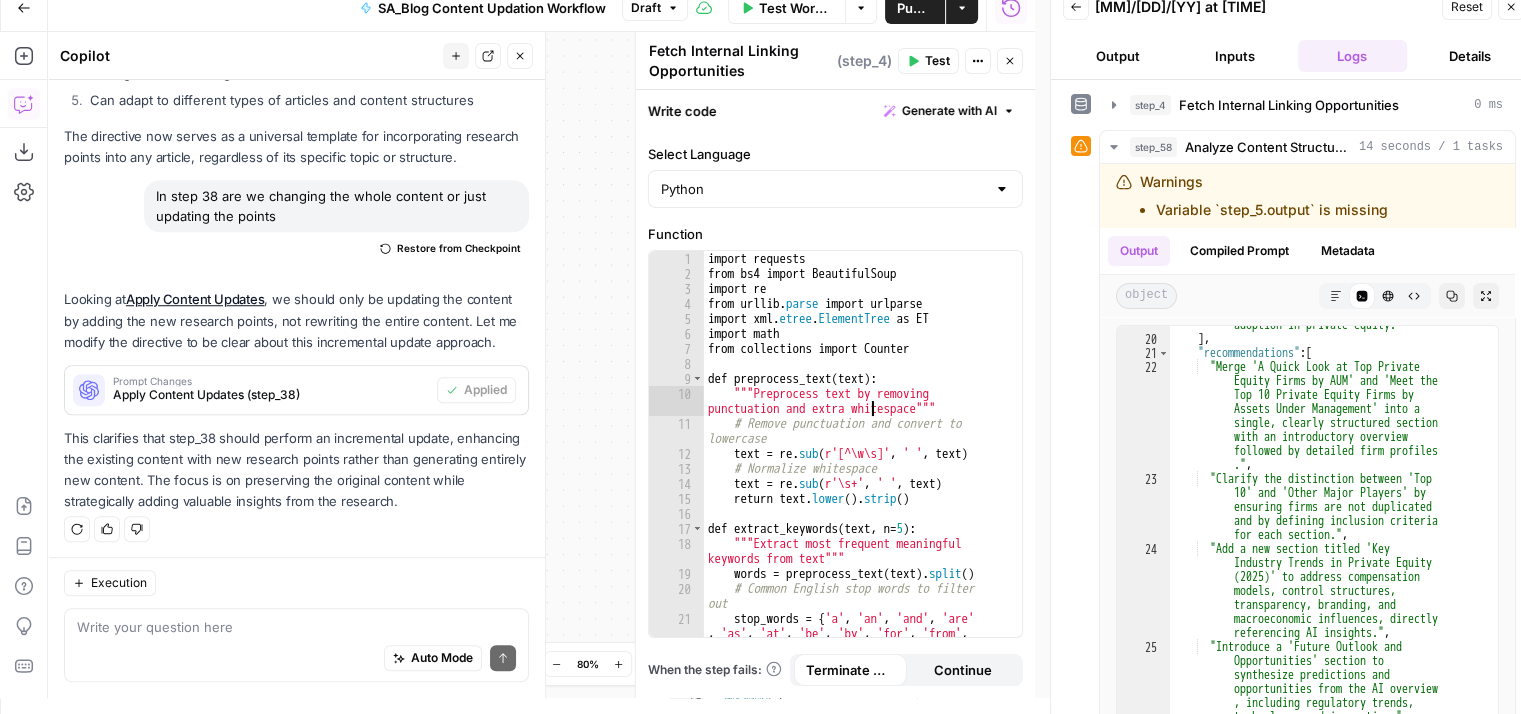 click on "import   requests from   bs4   import   BeautifulSoup import   re from   urllib . parse   import   urlparse import   xml . etree . ElementTree   as   ET import   math from   collections   import   Counter def   preprocess_text ( text ) :      """Preprocess text by removing  punctuation and extra whitespace"""      # Remove punctuation and convert to  lowercase      text   =   re . sub ( r'[^\w\s]' ,   ' ' ,   text )      # Normalize whitespace      text   =   re . sub ( r'\s+' ,   ' ' ,   text )      return   text . lower ( ) . strip ( ) def   extract_keywords ( text ,   n = 5 ) :      """Extract most frequent meaningful  keywords from text"""      words   =   preprocess_text ( text ) . split ( )      # Common English stop words to filter  out      stop_words   =   { 'a' ,   'an' ,   'and' ,   'are' ,   'as' ,   'at' ,   'be' ,   'by' ,   'for' ,   'from' ,   'has' ,   'he' ,   'in' ,   'is' ,   'it' ," at bounding box center [856, 475] 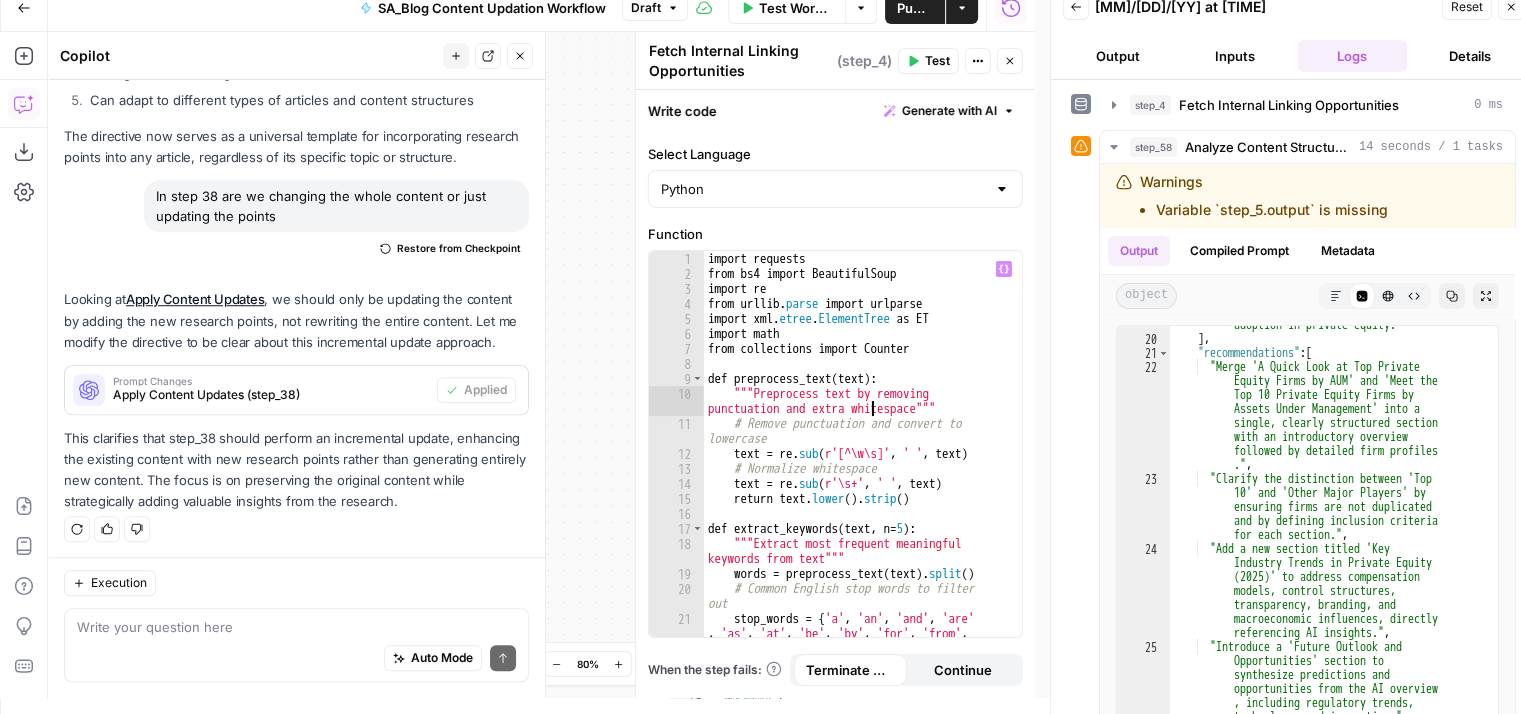 click on "Close" at bounding box center (1010, 61) 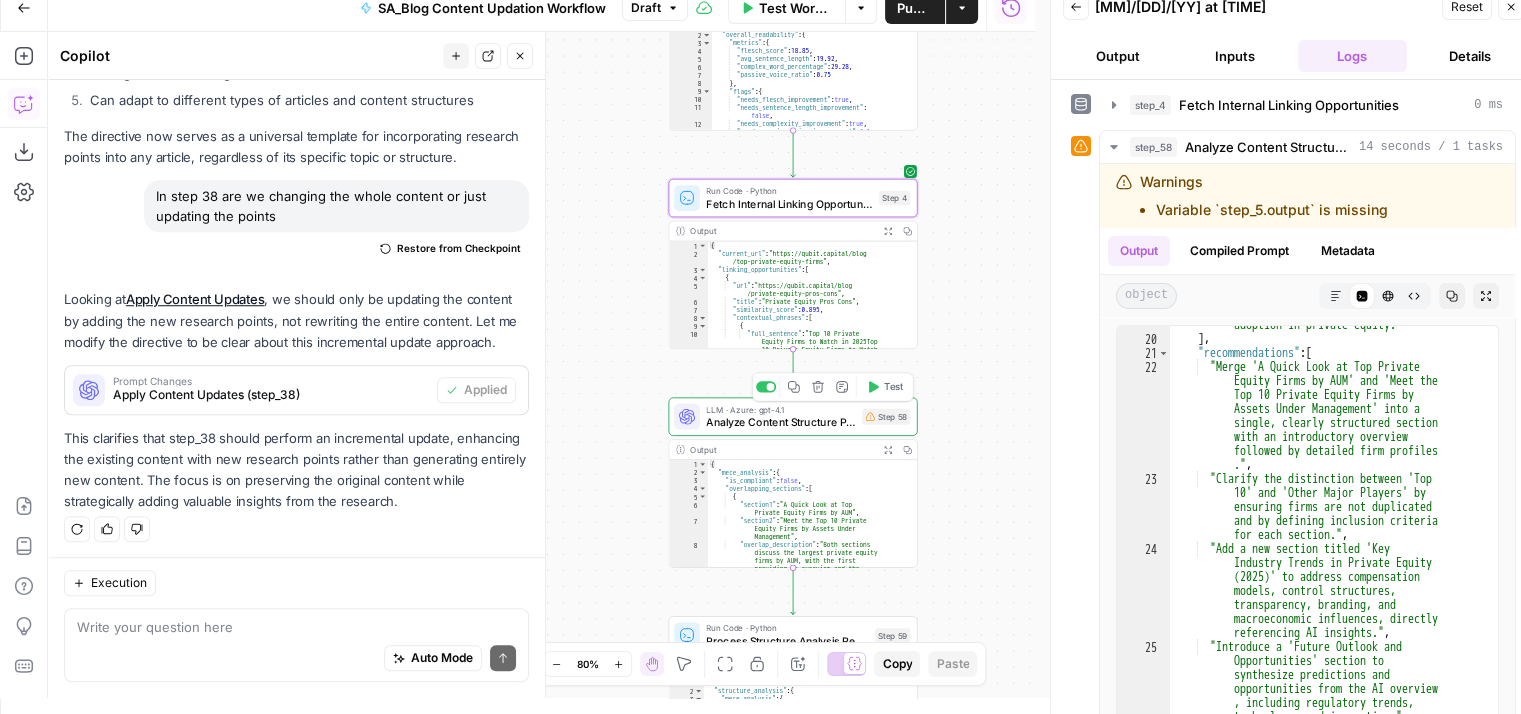 click on "Analyze Content Structure Principles" at bounding box center [781, 422] 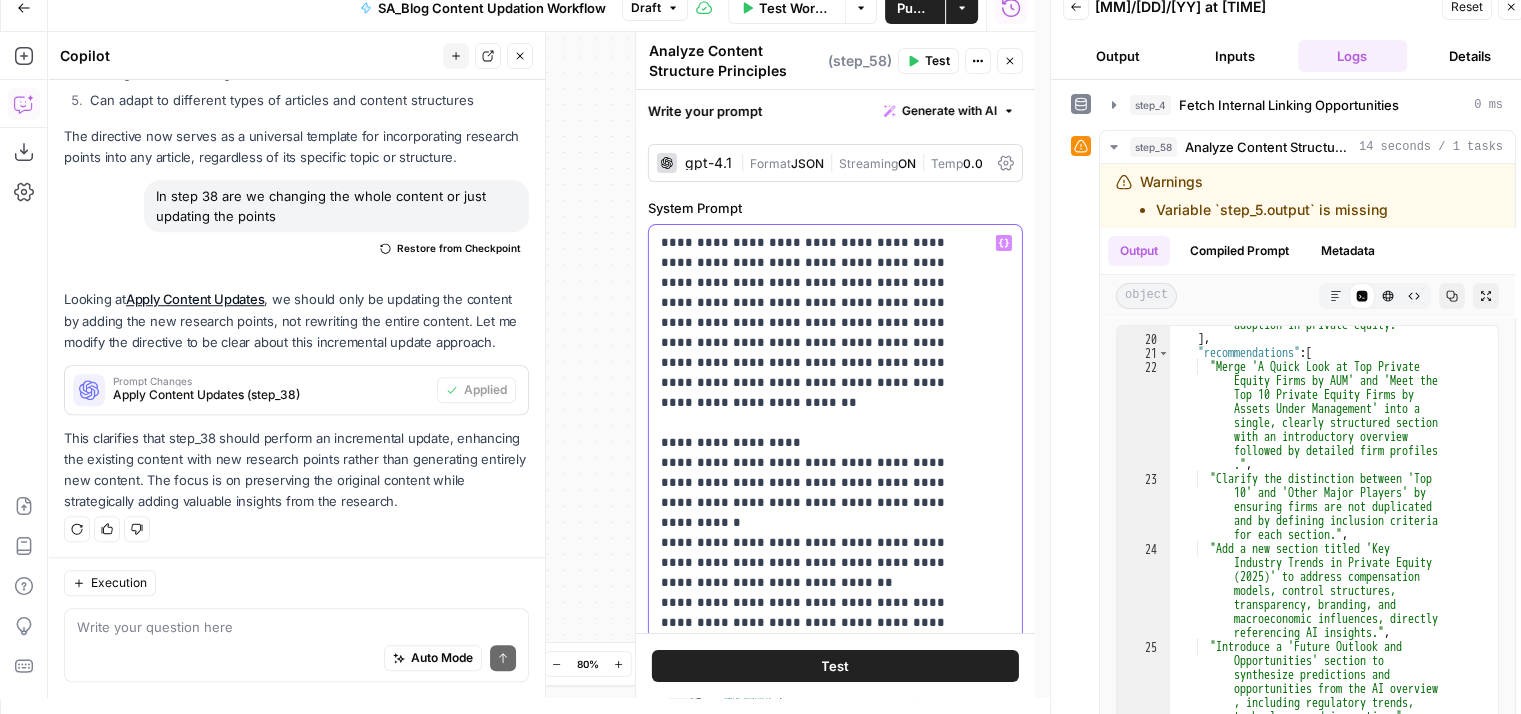 drag, startPoint x: 901, startPoint y: 380, endPoint x: 828, endPoint y: 226, distance: 170.42593 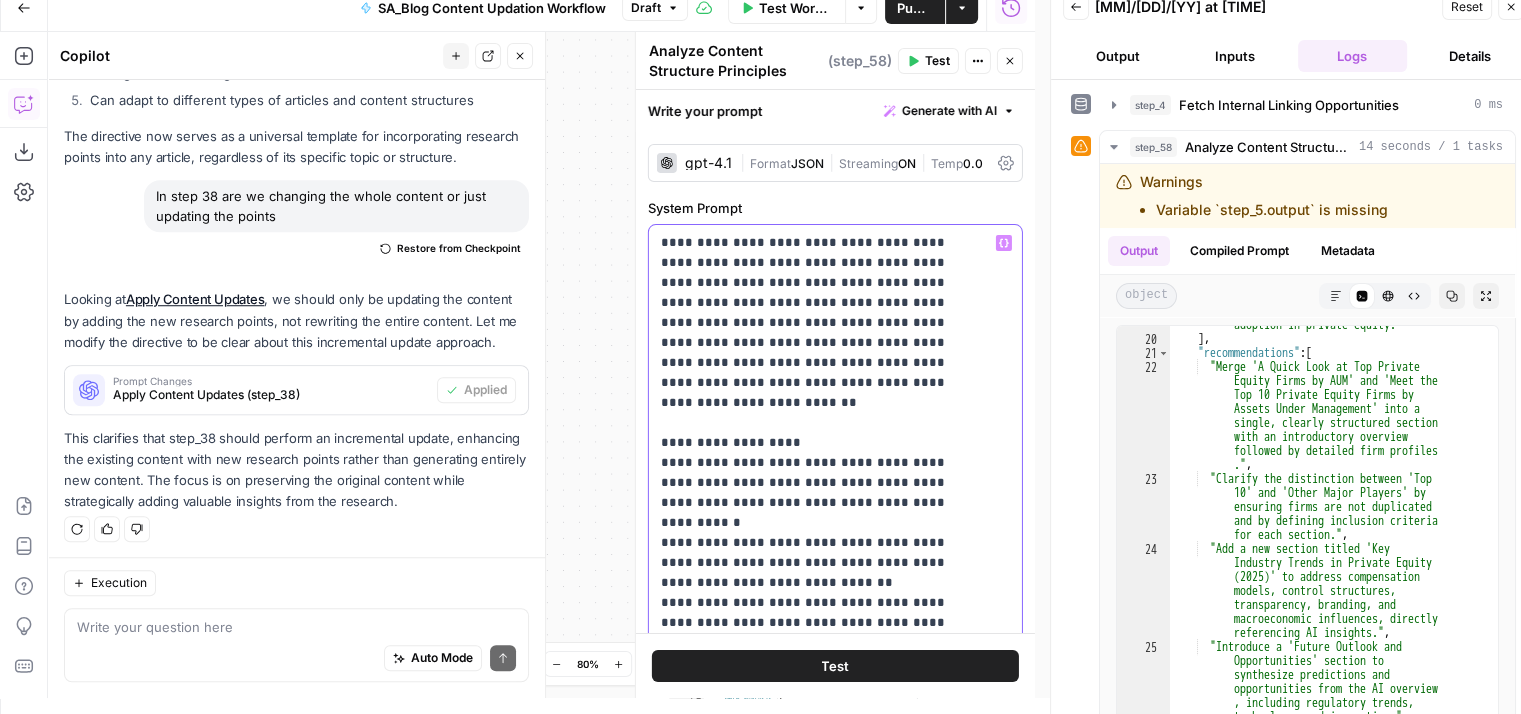 click on "**********" at bounding box center (835, 632) 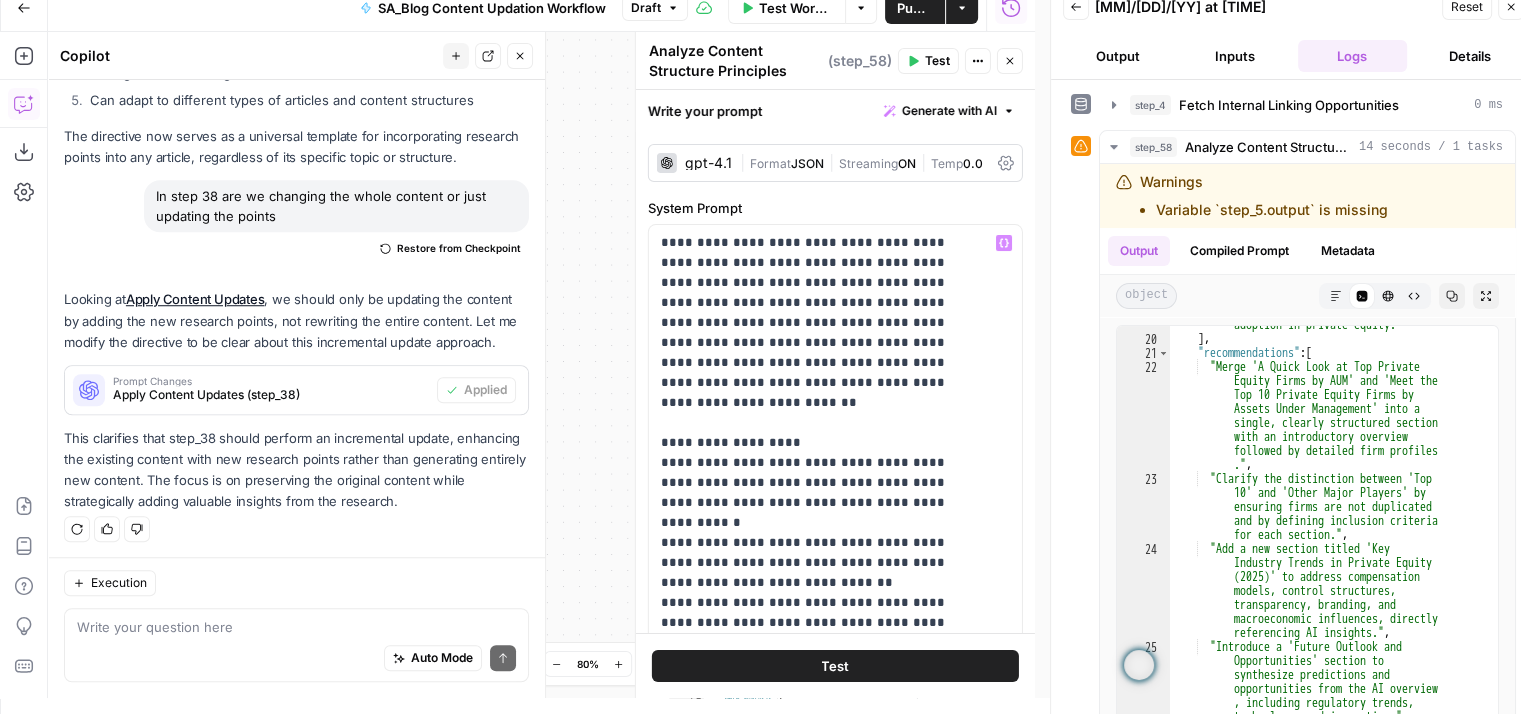 click on "Workflow Set Inputs Inputs Web Page Scrape Extract Page Content Step 51 Output Expand Output Copy This output is too large & has been abbreviated for review. Copy the output to view the full content. Run Code · Python Parse Page Components Step 52 Output Expand Output Copy 1 2 { "content" : "<body><h1>Top 10 Private Equity </h1><div><title><p >Top 10 Private Equity Firms to Watch in [YEAR]</p></title><section><div><div><div ><div><div><a href= \" https://[DOMAIN].capital \" >Home</a> / <a href= \" https://[DOMAIN].capital/blog/ \" >Blog</a> / <a href = \" https://[DOMAIN].capital/blog/category /investor-mapping-and-discovery \" >Investor Mapping and Discovery</a></div><h1>Top 10 Private Equity Firms You Should Know About in [YEAR]</h1><div><div><img alt= \"\" data-od -added-sizes= \"\" data-od-xpath= \" /HTML ::IMG]" at bounding box center [541, 365] 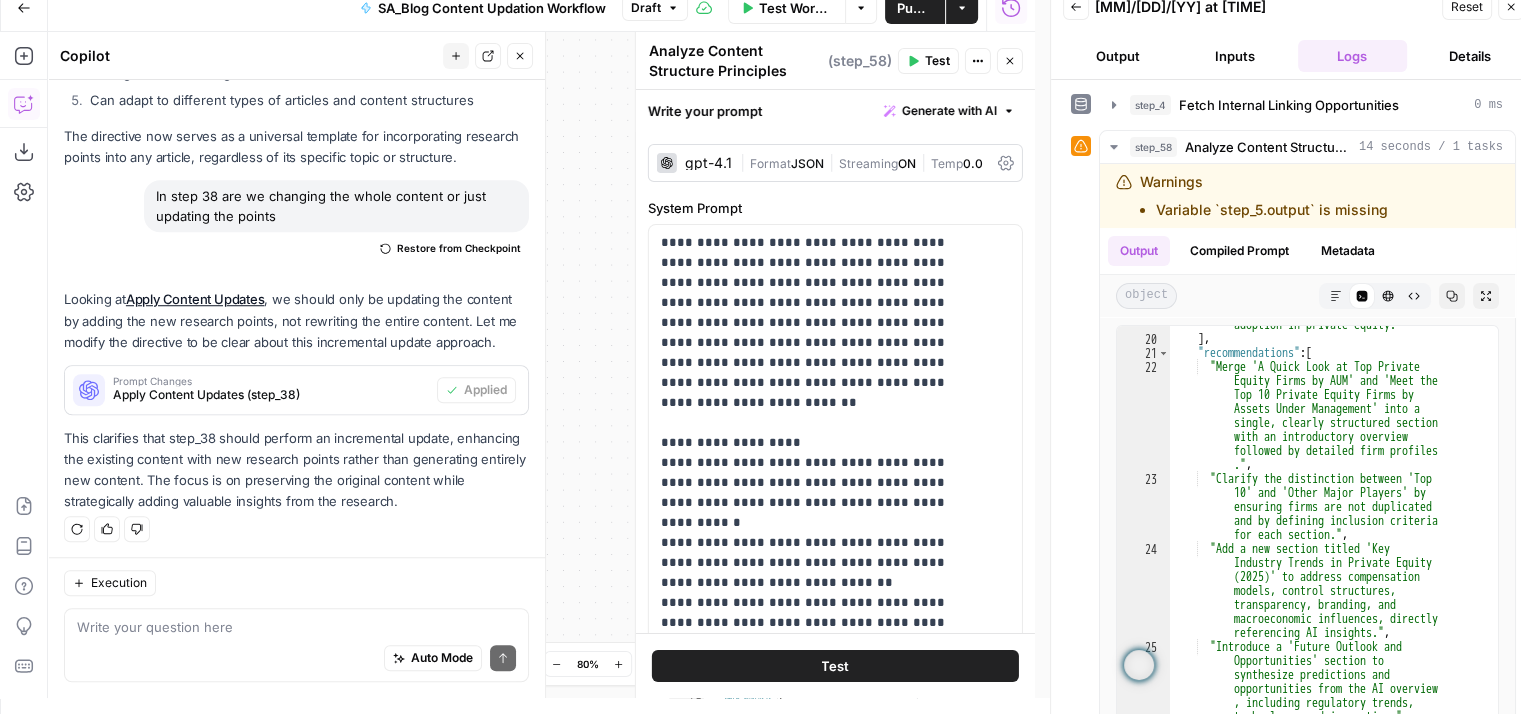 click 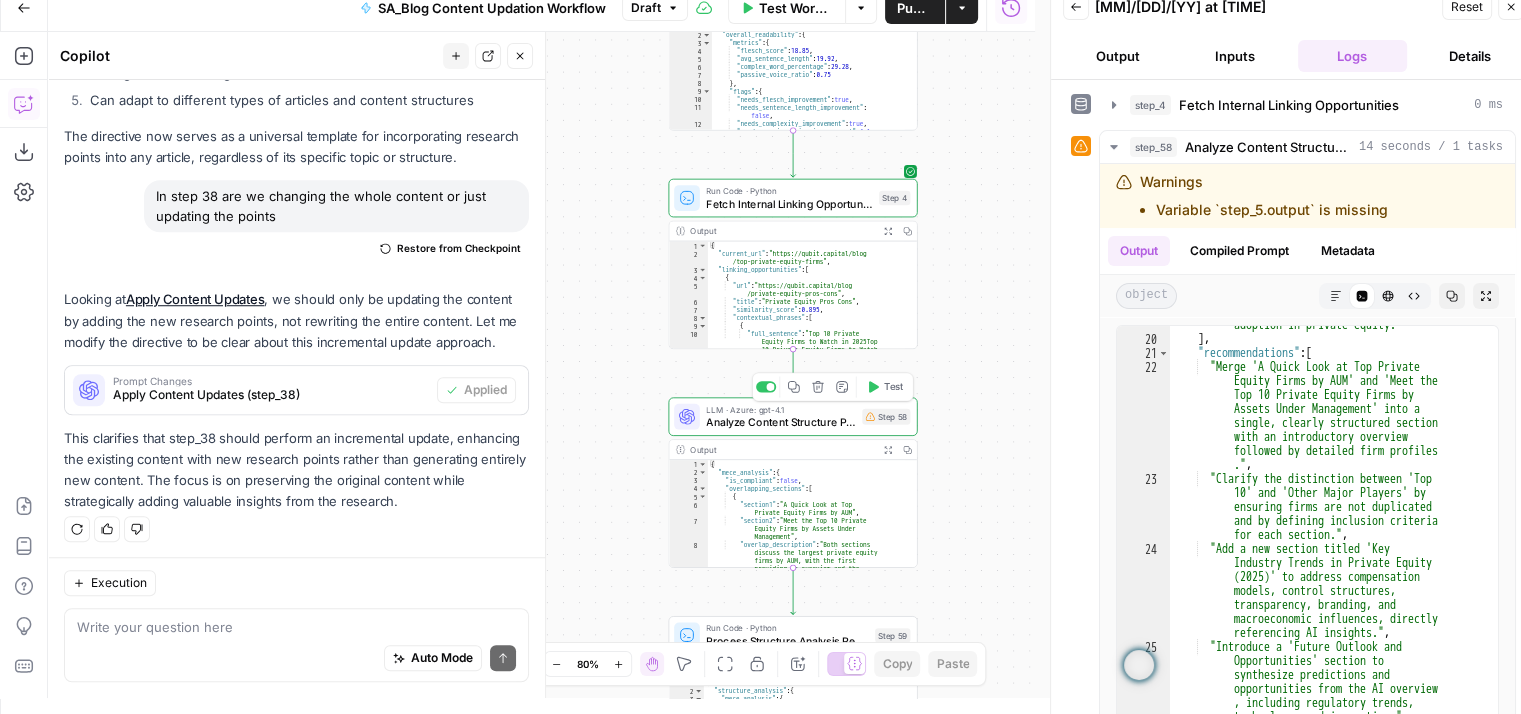 click on "Test" at bounding box center [893, 387] 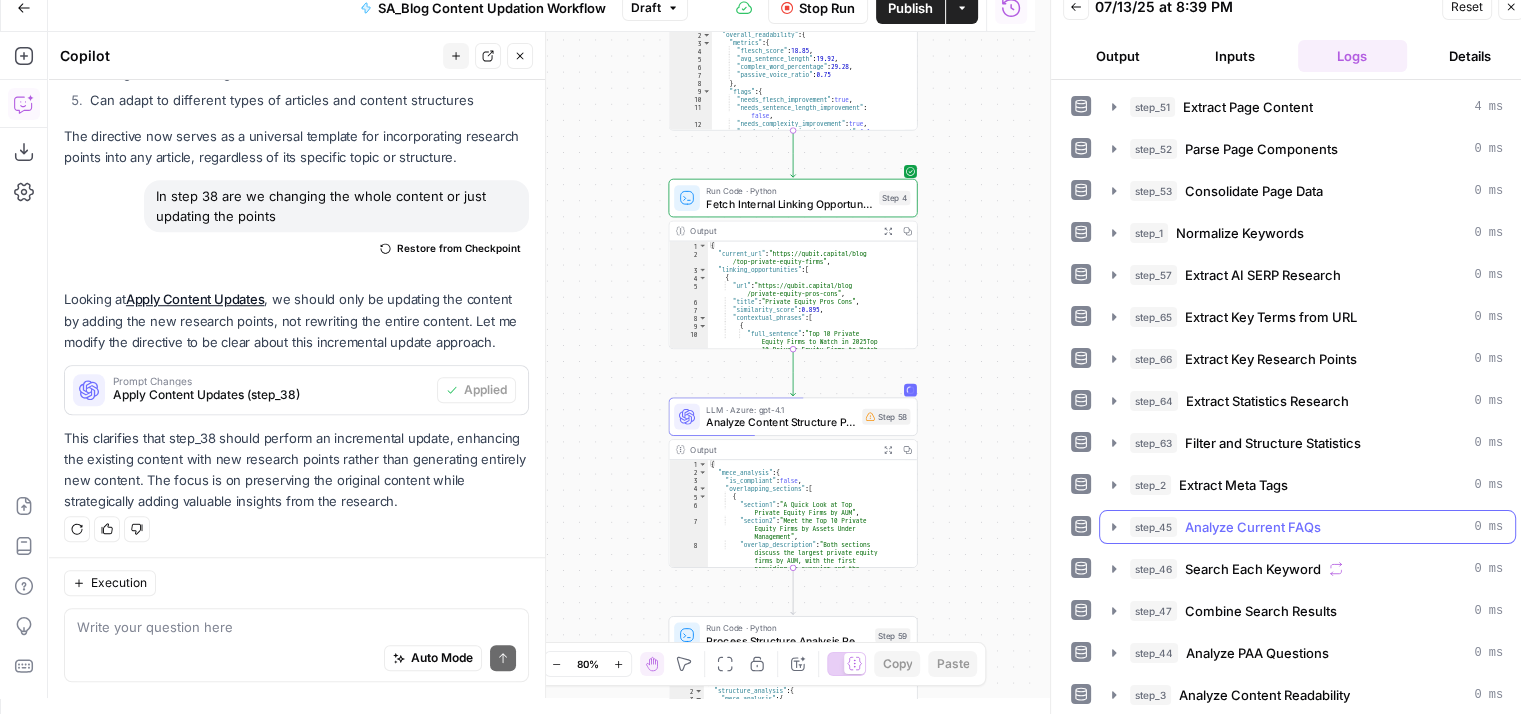 scroll, scrollTop: 78, scrollLeft: 0, axis: vertical 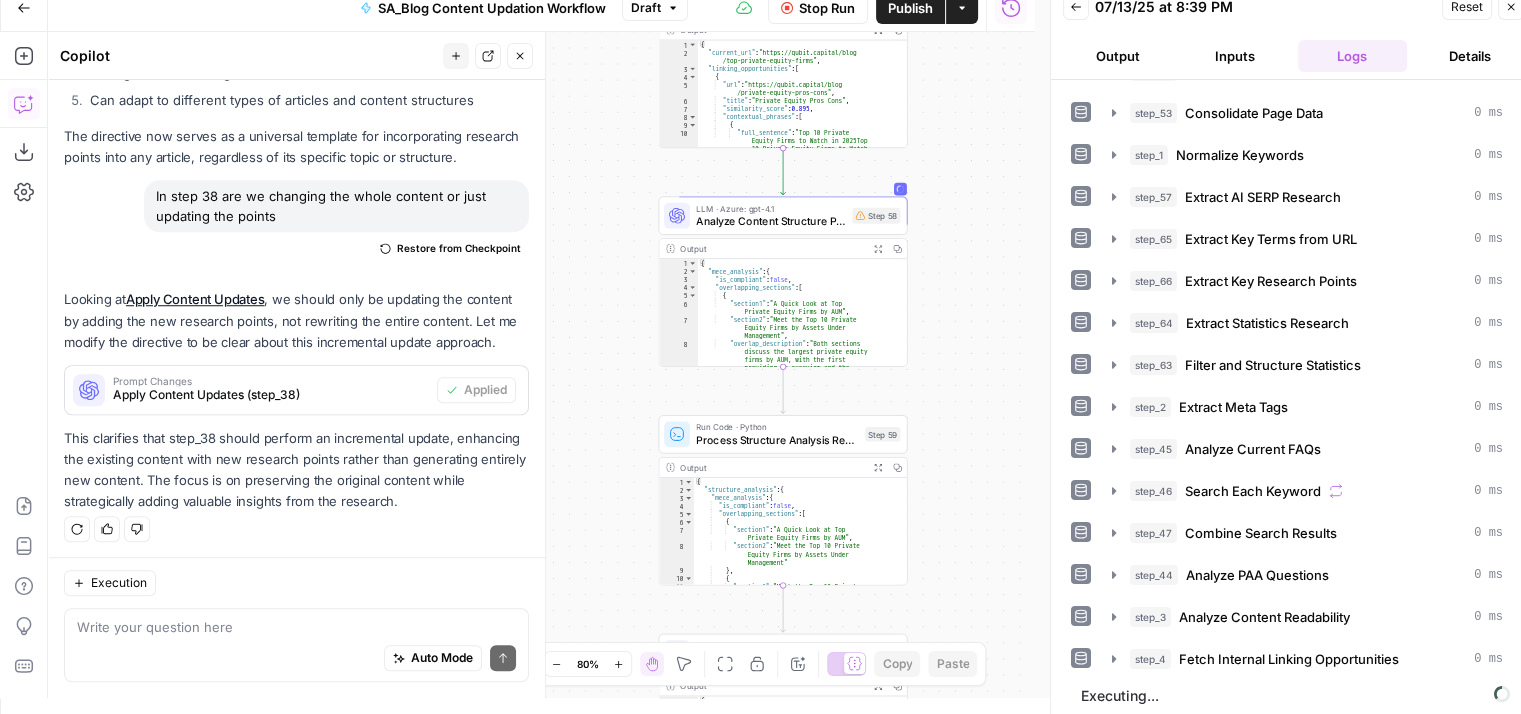 drag, startPoint x: 972, startPoint y: 566, endPoint x: 964, endPoint y: 313, distance: 253.12645 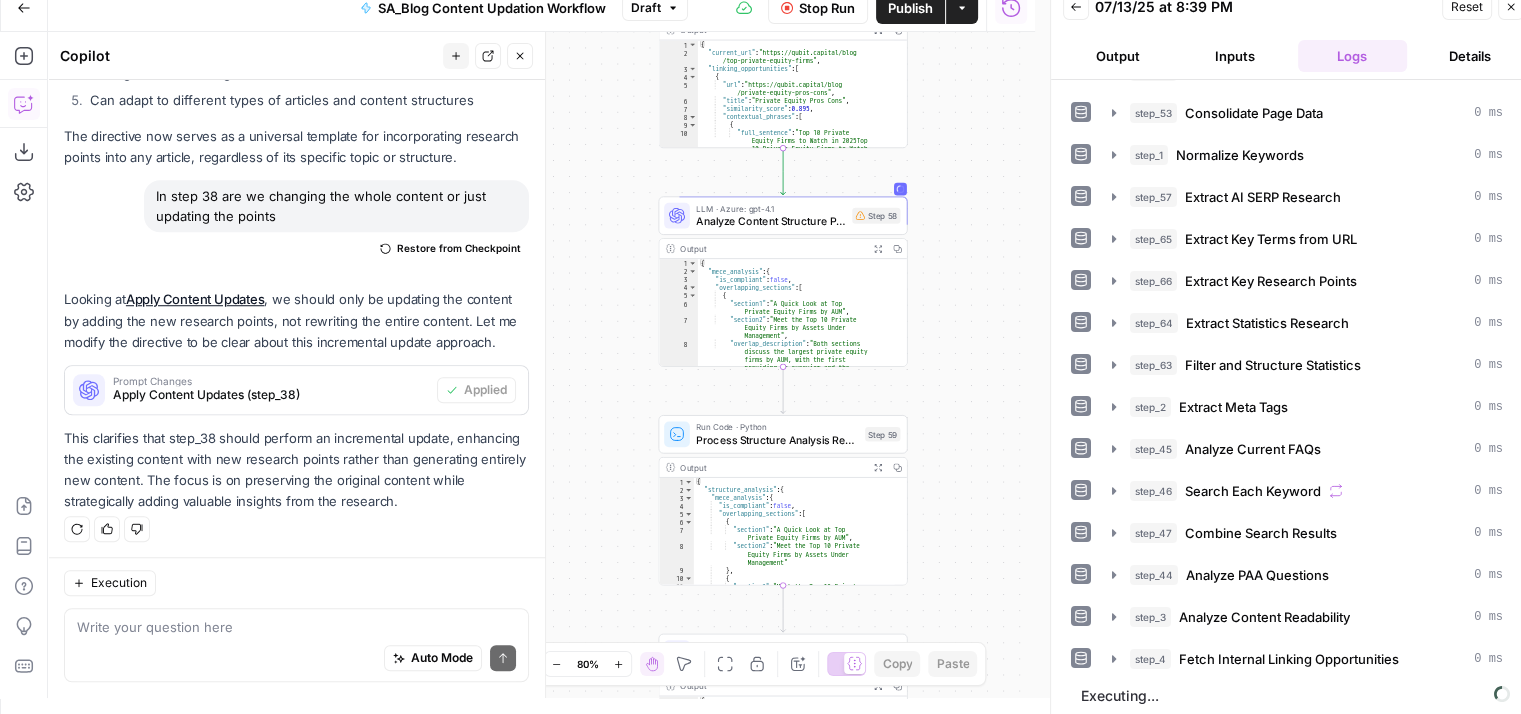 click on "Workflow Set Inputs Inputs Web Page Scrape Extract Page Content Step 51 Output Expand Output Copy This output is too large & has been abbreviated for review. Copy the output to view the full content. Run Code · Python Parse Page Components Step 52 Output Expand Output Copy 1 2 { "content" : "<body><h1>Top 10 Private Equity </h1><div><title><p >Top 10 Private Equity Firms to Watch in [YEAR]</p></title><section><div><div><div ><div><div><a href= \" https://[DOMAIN].capital \" >Home</a> / <a href= \" https://[DOMAIN].capital/blog/ \" >Blog</a> / <a href = \" https://[DOMAIN].capital/blog/category /investor-mapping-and-discovery \" >Investor Mapping and Discovery</a></div><h1>Top 10 Private Equity Firms You Should Know About in [YEAR]</h1><div><div><img alt= \"\" data-od -added-sizes= \"\" data-od-xpath= \" /HTML ::IMG]" at bounding box center [541, 365] 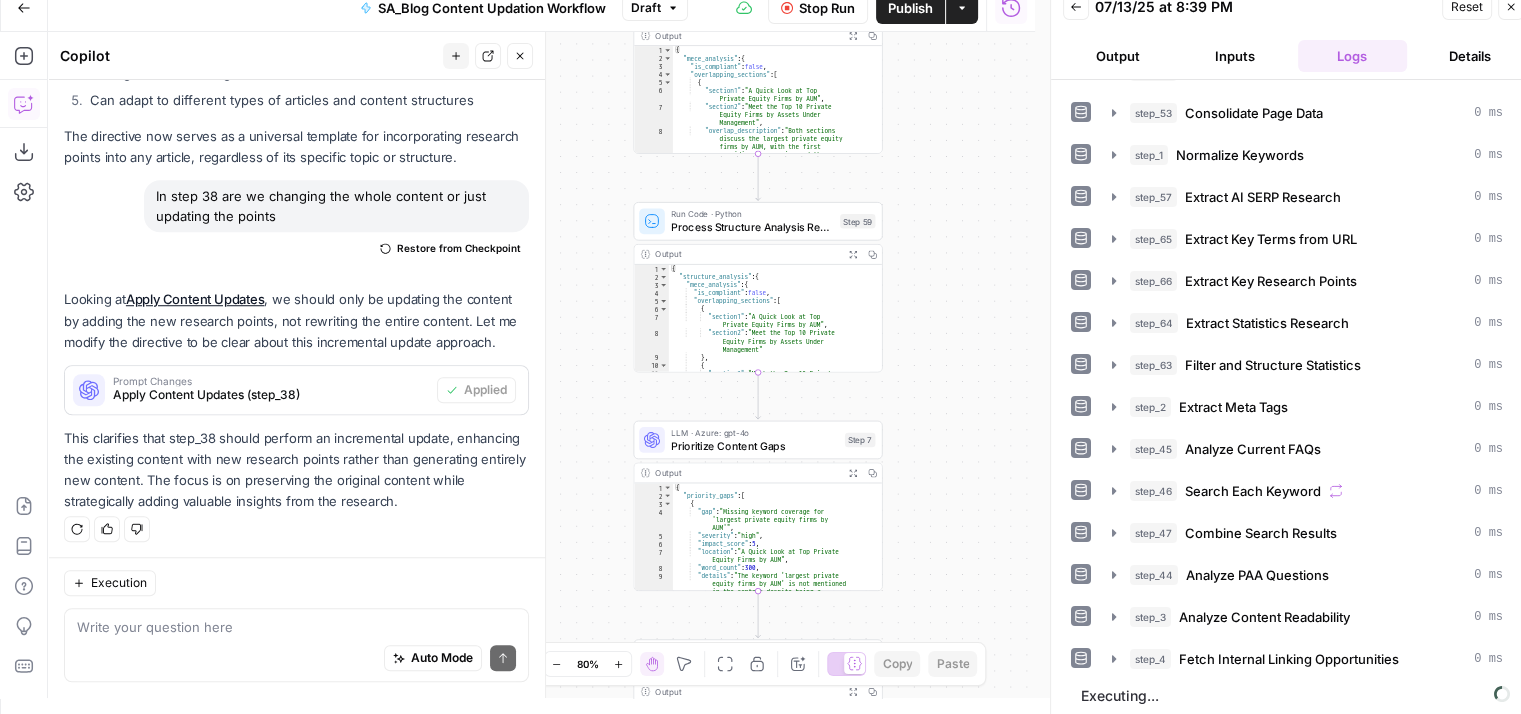 drag, startPoint x: 951, startPoint y: 401, endPoint x: 922, endPoint y: 235, distance: 168.5141 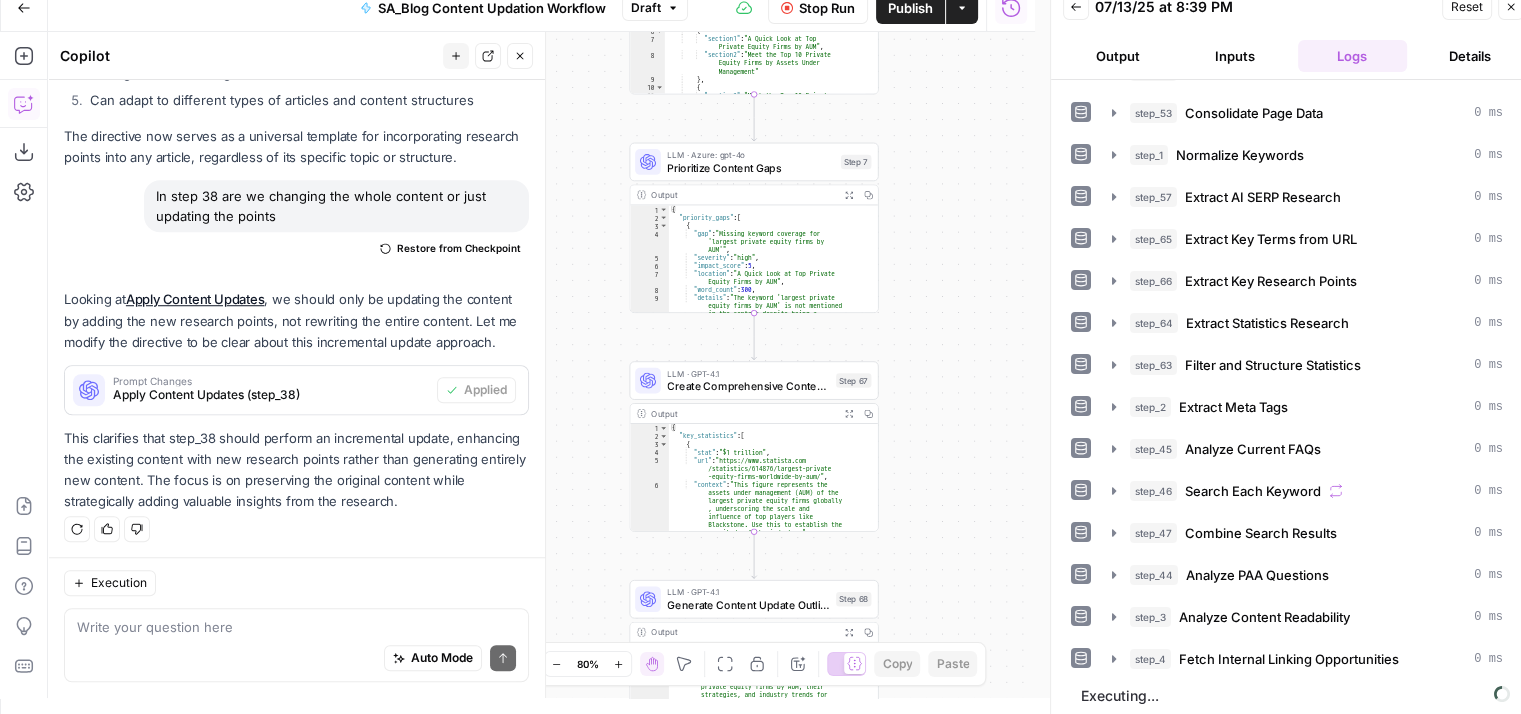 drag, startPoint x: 967, startPoint y: 431, endPoint x: 965, endPoint y: 158, distance: 273.00732 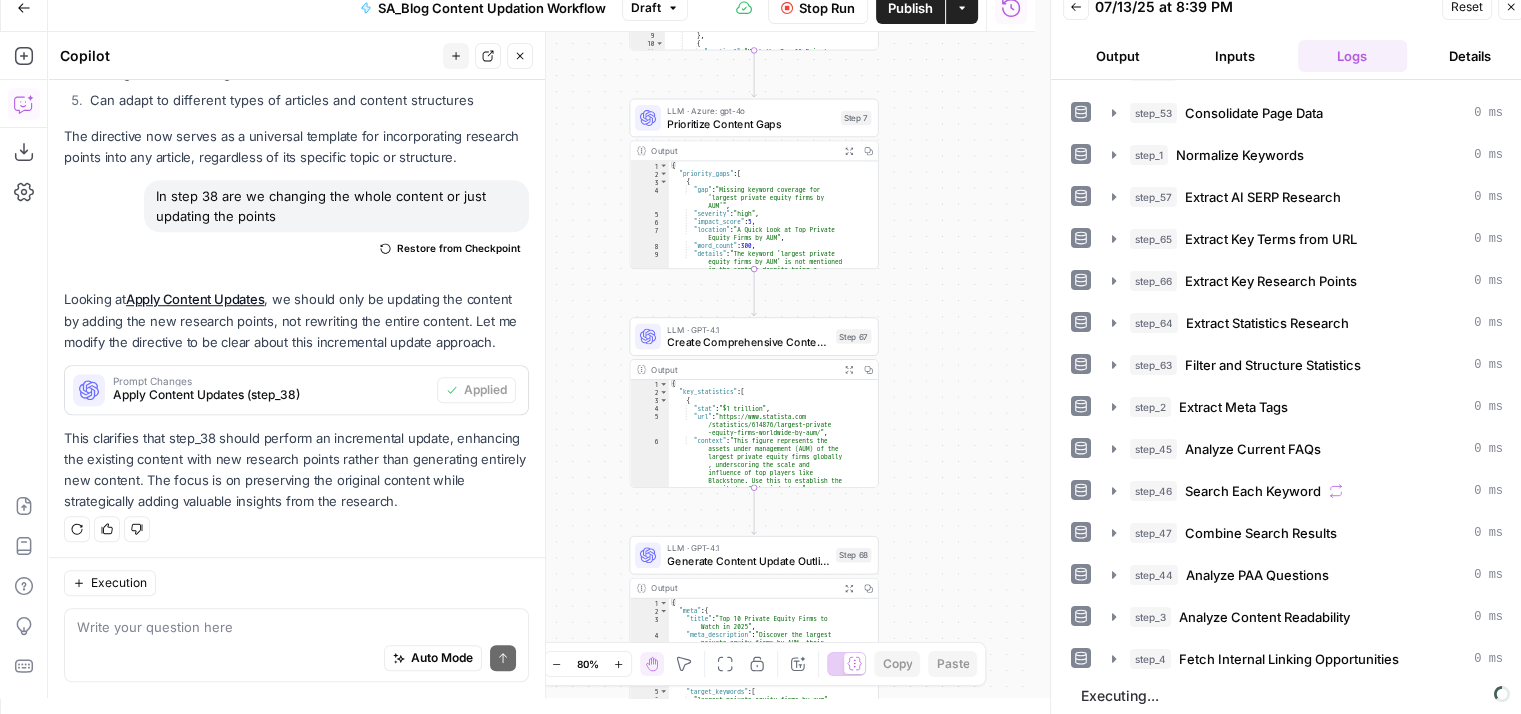 drag, startPoint x: 972, startPoint y: 304, endPoint x: 970, endPoint y: 92, distance: 212.00943 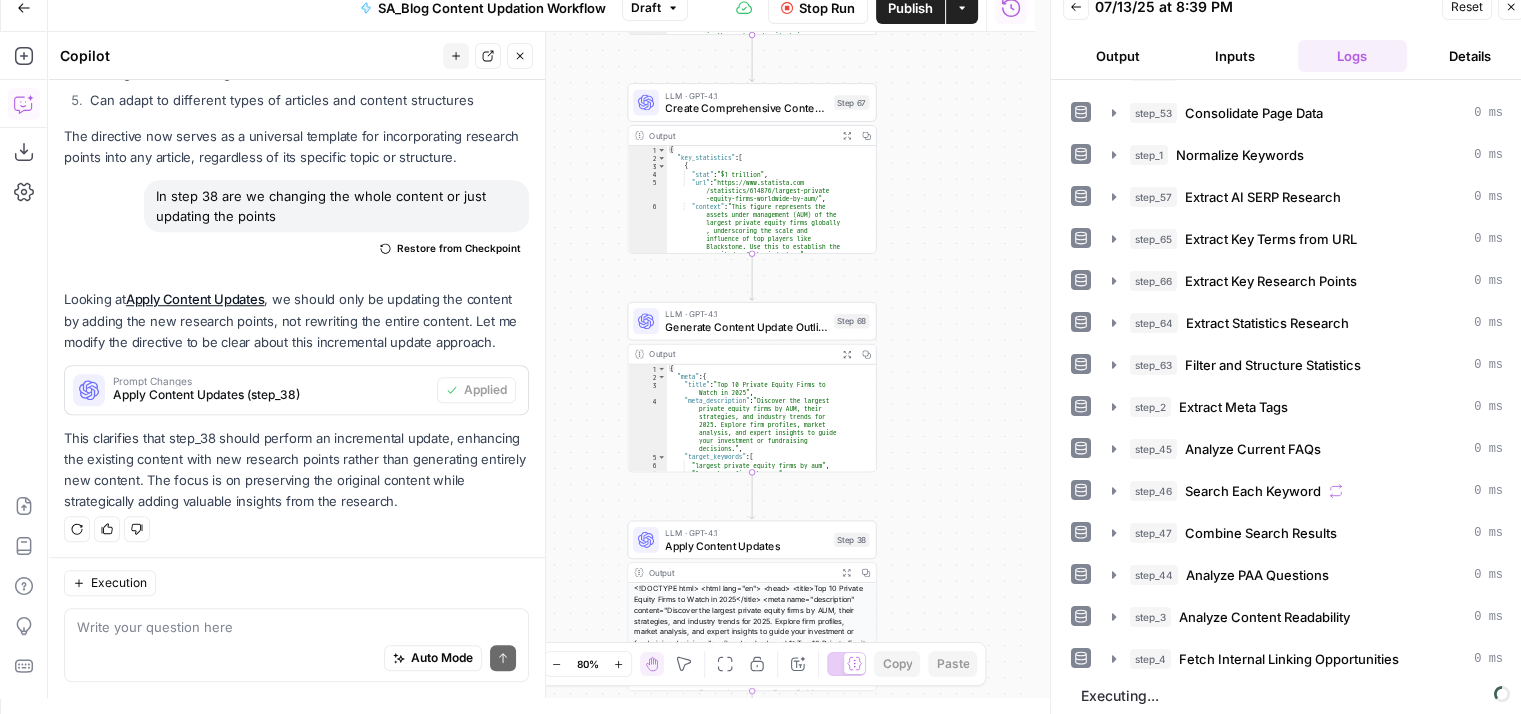 drag, startPoint x: 952, startPoint y: 304, endPoint x: 953, endPoint y: 193, distance: 111.0045 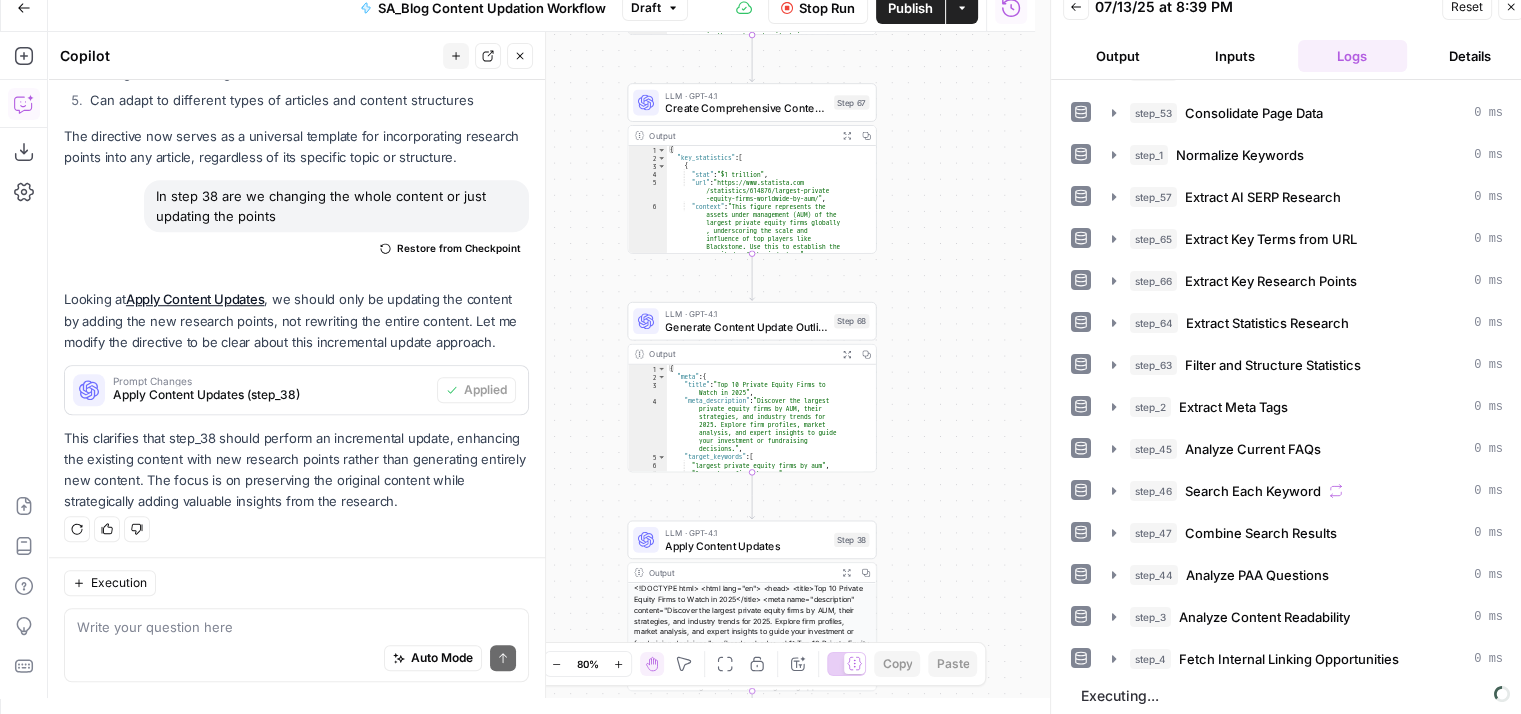 click on "Workflow Set Inputs Inputs Web Page Scrape Extract Page Content Step 51 Output Expand Output Copy This output is too large & has been abbreviated for review. Copy the output to view the full content. Run Code · Python Parse Page Components Step 52 Output Expand Output Copy 1 2 { "content" : "<body><h1>Top 10 Private Equity </h1><div><title><p >Top 10 Private Equity Firms to Watch in [YEAR]</p></title><section><div><div><div ><div><div><a href= \" https://[DOMAIN].capital \" >Home</a> / <a href= \" https://[DOMAIN].capital/blog/ \" >Blog</a> / <a href = \" https://[DOMAIN].capital/blog/category /investor-mapping-and-discovery \" >Investor Mapping and Discovery</a></div><h1>Top 10 Private Equity Firms You Should Know About in [YEAR]</h1><div><div><img alt= \"\" data-od -added-sizes= \"\" data-od-xpath= \" /HTML ::IMG]" at bounding box center (541, 365) 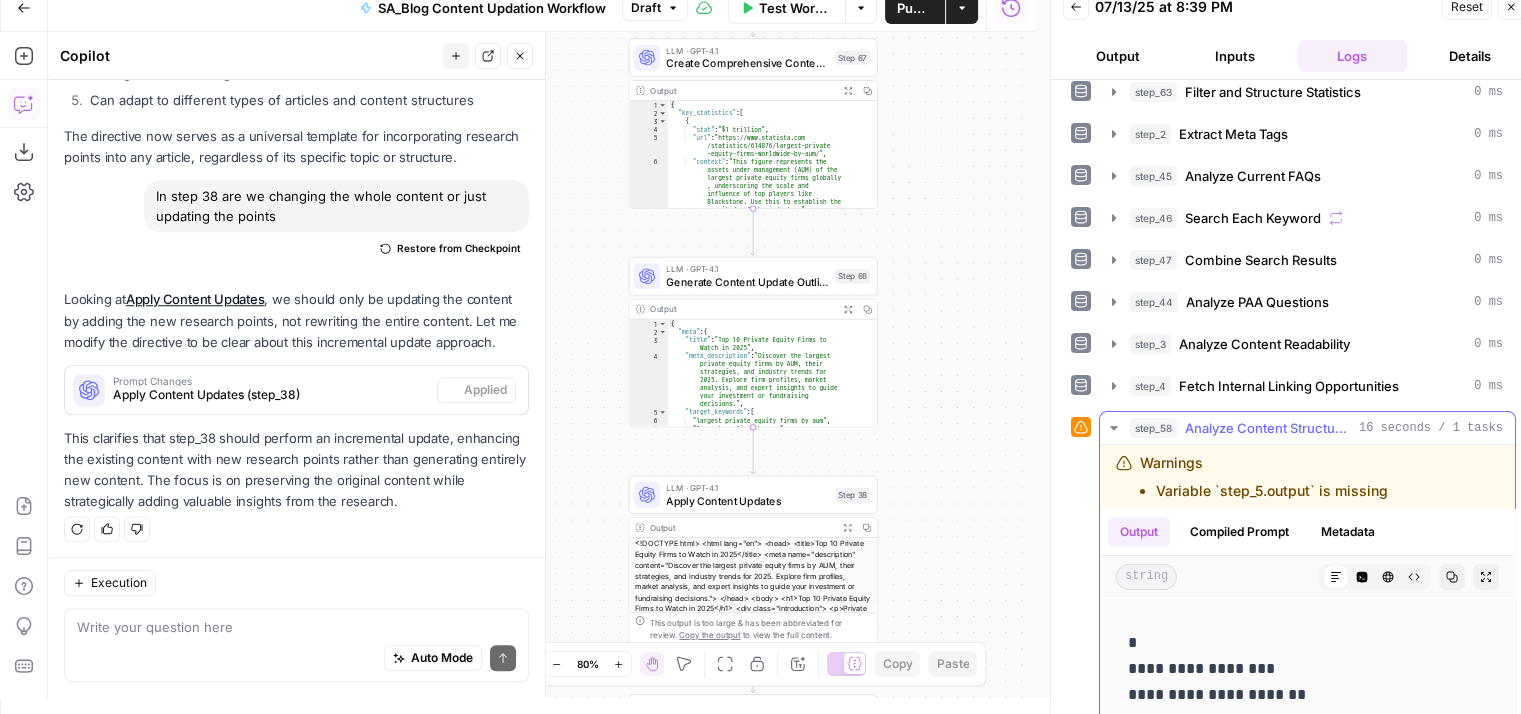 scroll, scrollTop: 520, scrollLeft: 0, axis: vertical 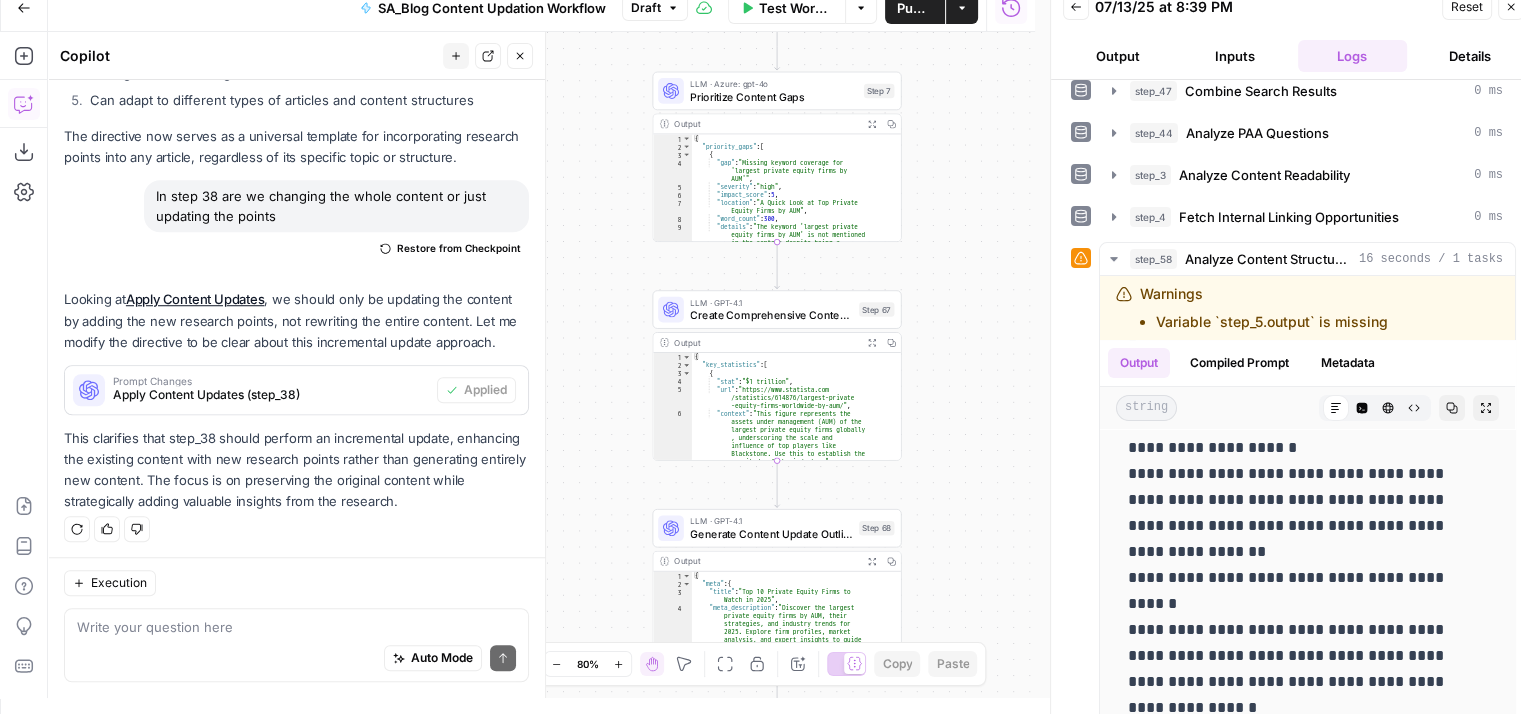 drag, startPoint x: 957, startPoint y: 201, endPoint x: 984, endPoint y: 565, distance: 365 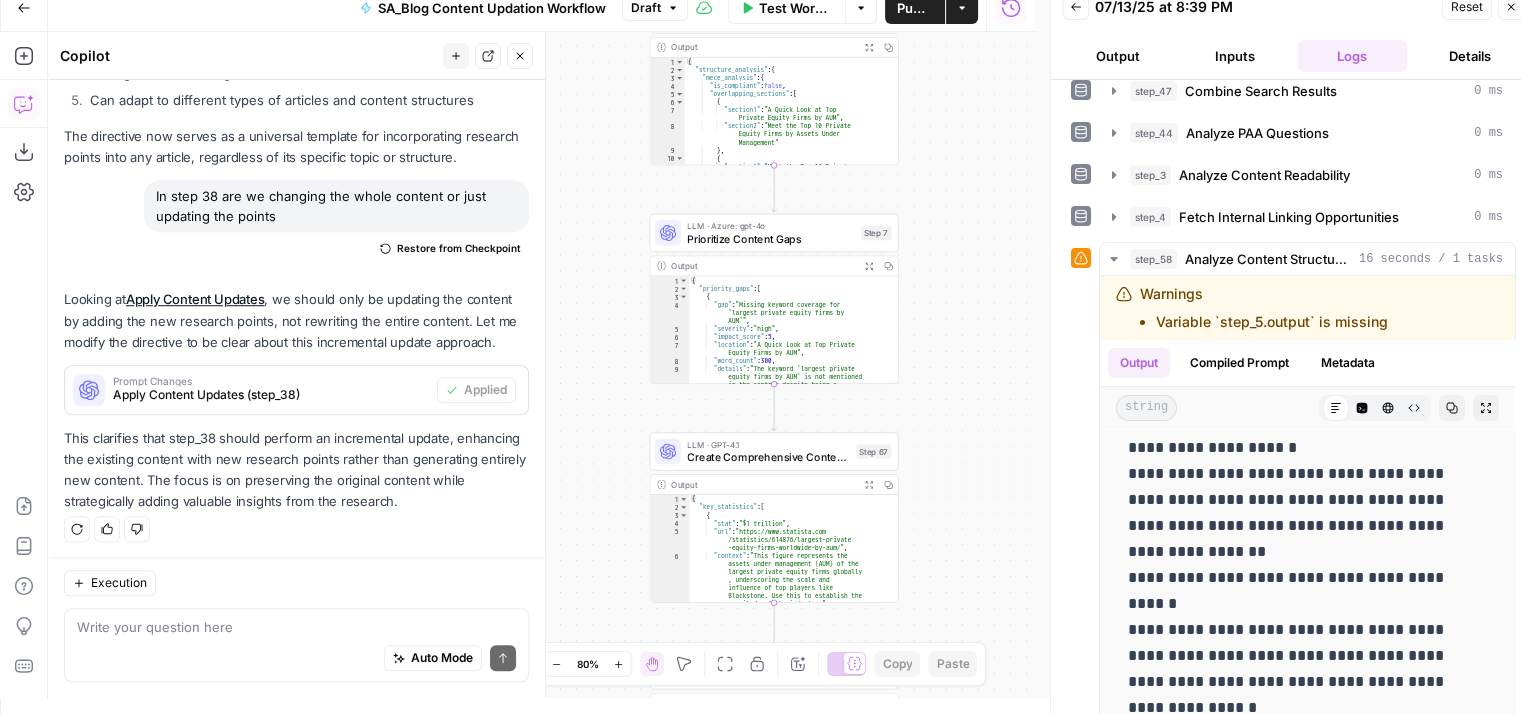 drag, startPoint x: 967, startPoint y: 264, endPoint x: 960, endPoint y: 296, distance: 32.75668 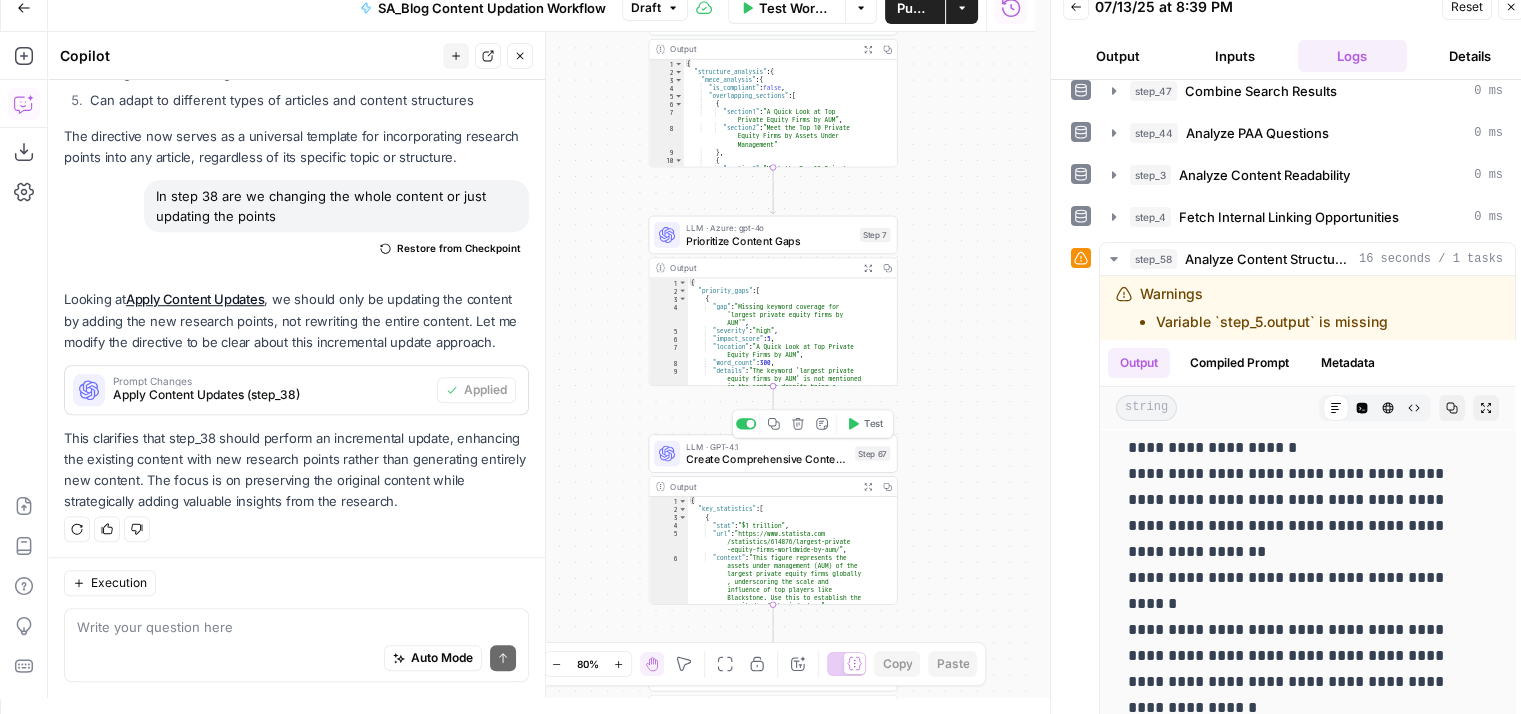 click on "Test" at bounding box center [873, 424] 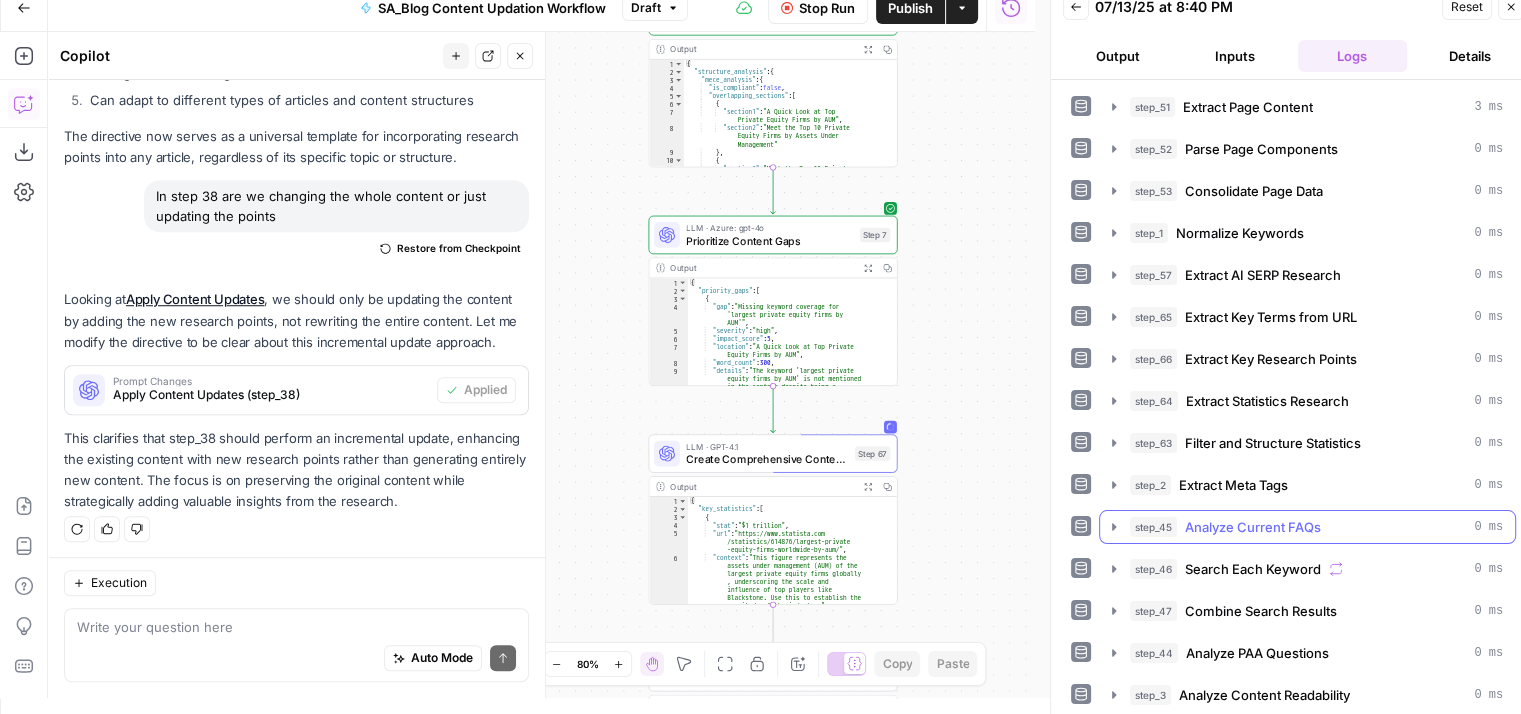 scroll, scrollTop: 203, scrollLeft: 0, axis: vertical 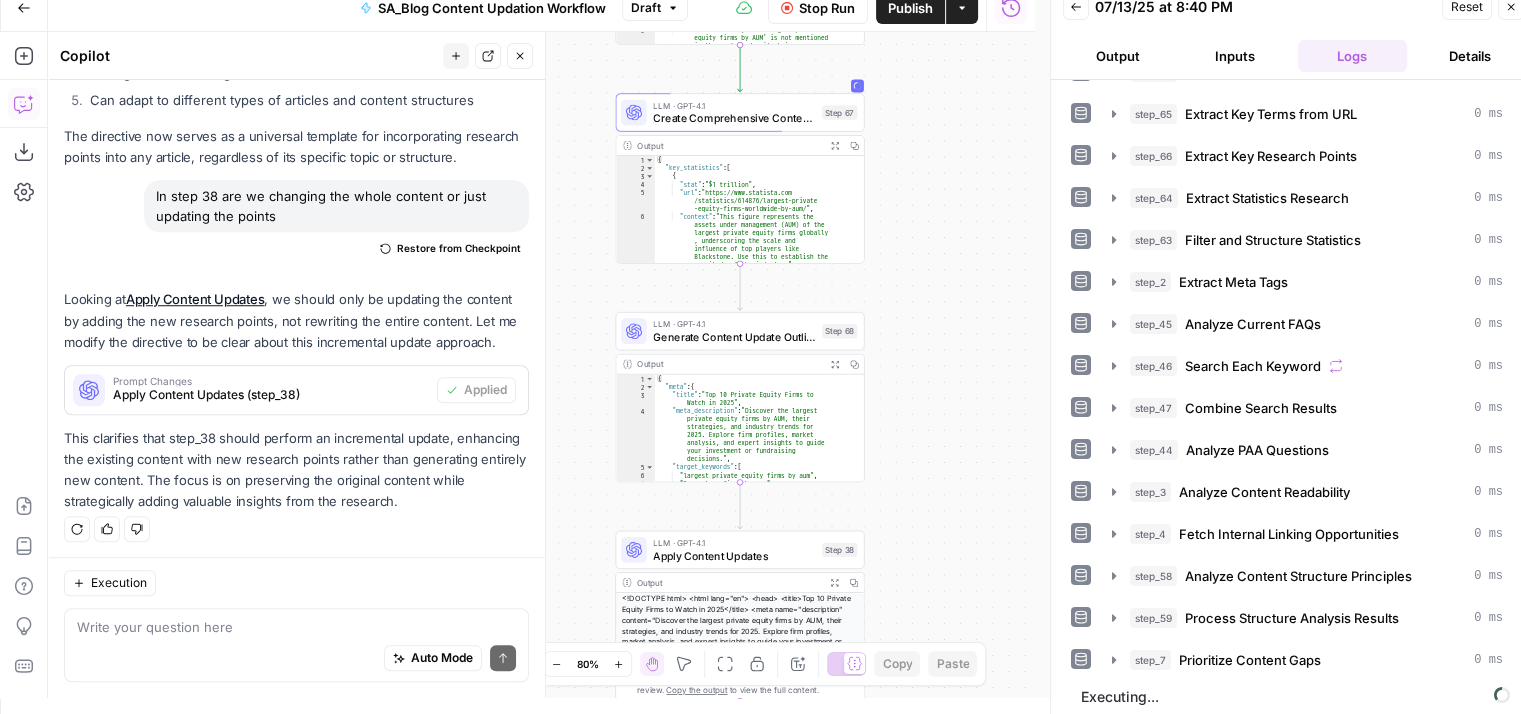 drag, startPoint x: 961, startPoint y: 360, endPoint x: 930, endPoint y: 21, distance: 340.41446 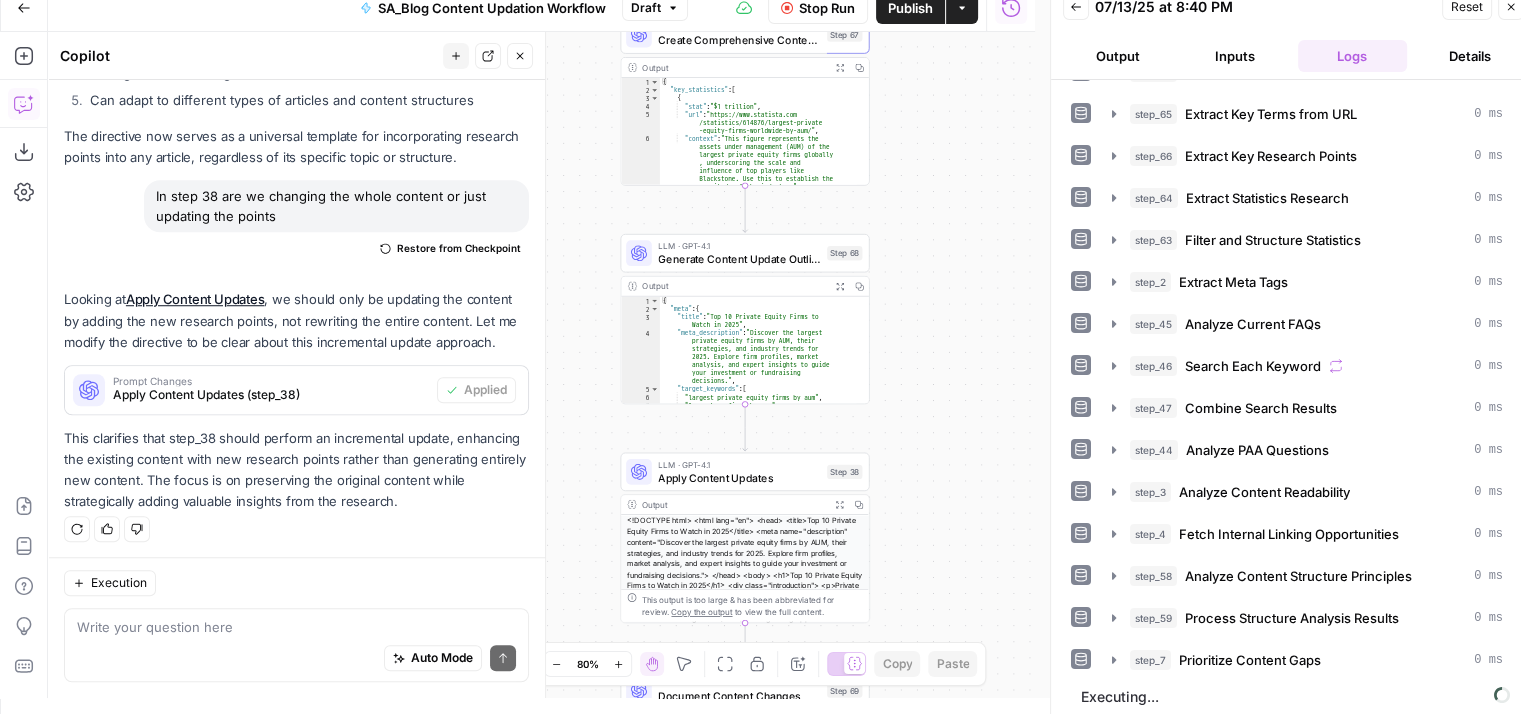 drag, startPoint x: 980, startPoint y: 382, endPoint x: 983, endPoint y: 300, distance: 82.05486 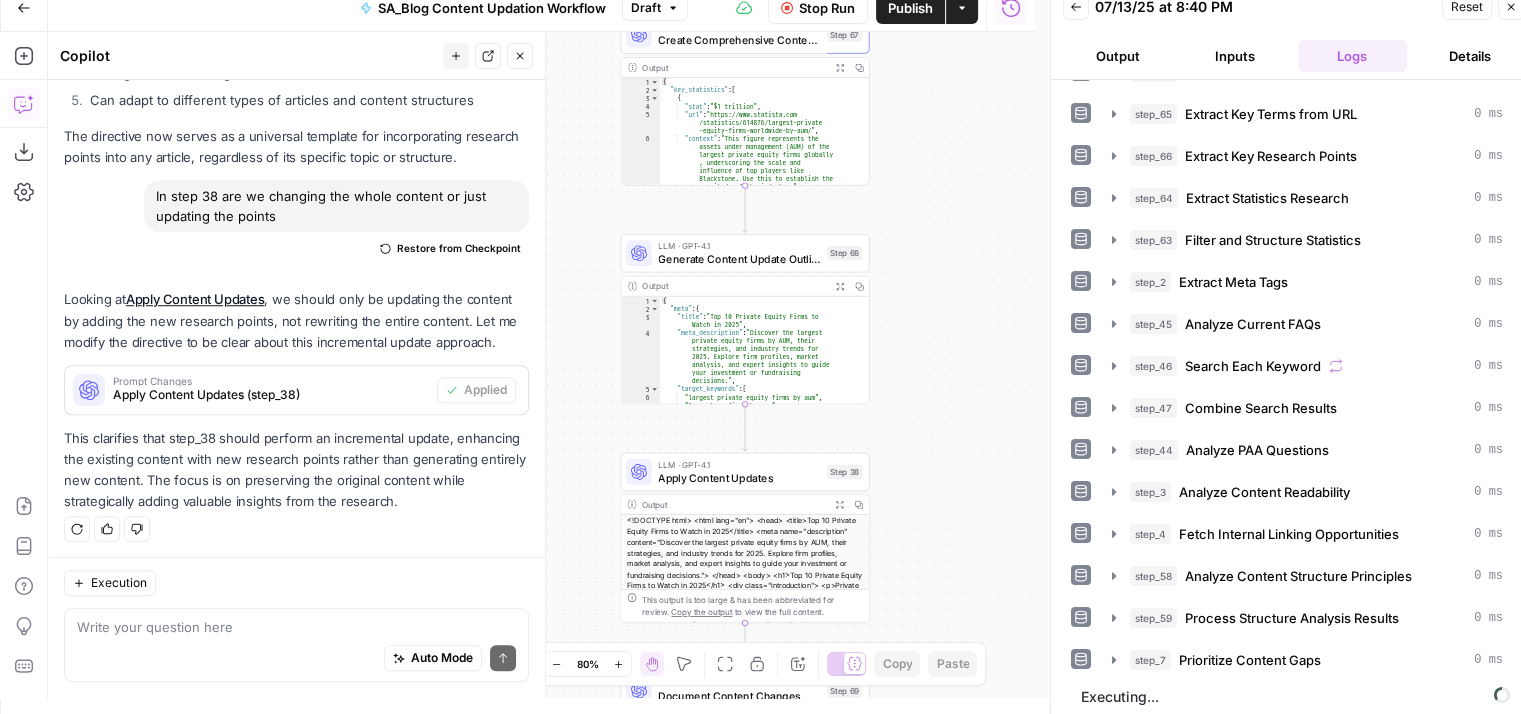 click on "Workflow Set Inputs Inputs Web Page Scrape Extract Page Content Step 51 Output Expand Output Copy This output is too large & has been abbreviated for review. Copy the output to view the full content. Run Code · Python Parse Page Components Step 52 Output Expand Output Copy 1 2 { "content" : "<body><h1>Top 10 Private Equity </h1><div><title><p >Top 10 Private Equity Firms to Watch in [YEAR]</p></title><section><div><div><div ><div><div><a href= \" https://[DOMAIN].capital \" >Home</a> / <a href= \" https://[DOMAIN].capital/blog/ \" >Blog</a> / <a href = \" https://[DOMAIN].capital/blog/category /investor-mapping-and-discovery \" >Investor Mapping and Discovery</a></div><h1>Top 10 Private Equity Firms You Should Know About in [YEAR]</h1><div><div><img alt= \"\" data-od -added-sizes= \"\" data-od-xpath= \" /HTML ::IMG]" at bounding box center (541, 365) 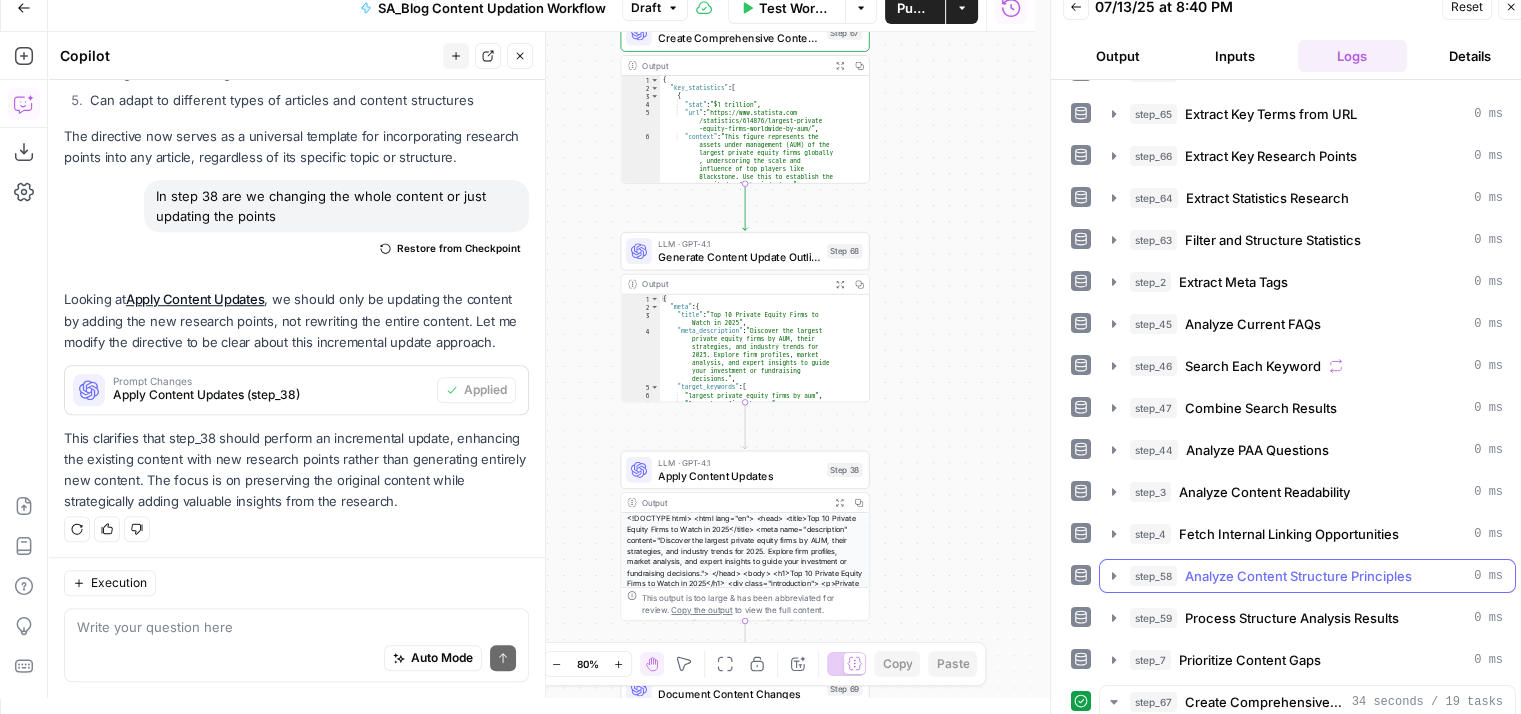 scroll, scrollTop: 519, scrollLeft: 0, axis: vertical 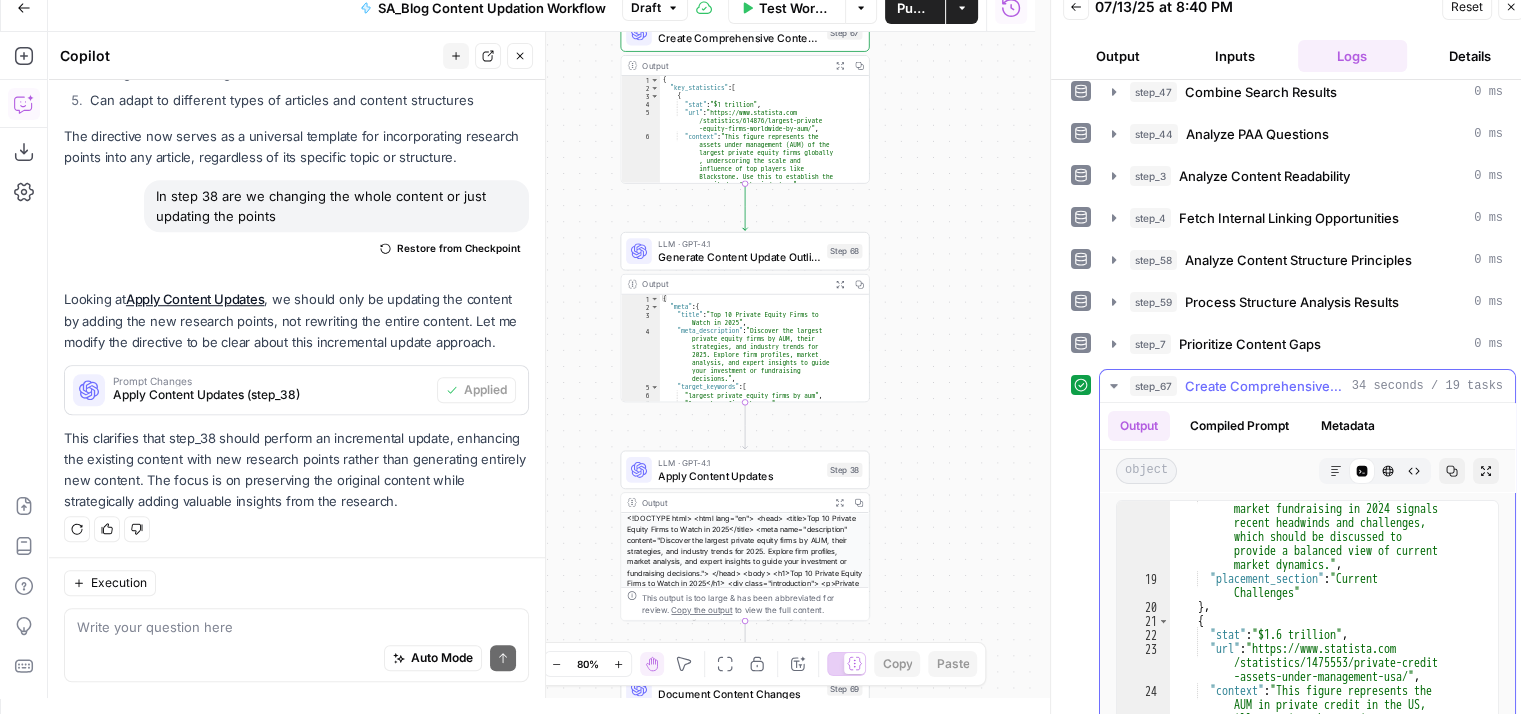 click on "Create Comprehensive Content Brief" at bounding box center (1264, 386) 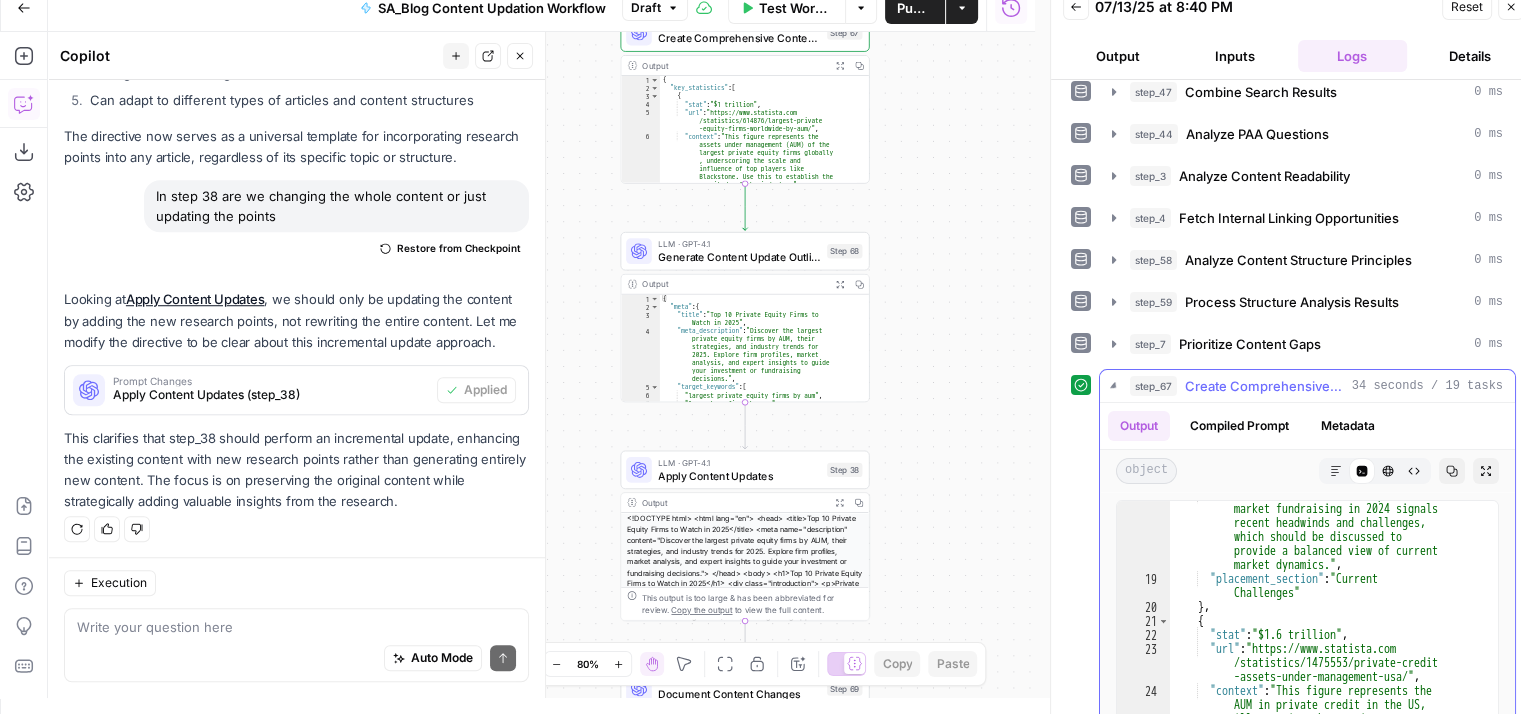 scroll, scrollTop: 209, scrollLeft: 0, axis: vertical 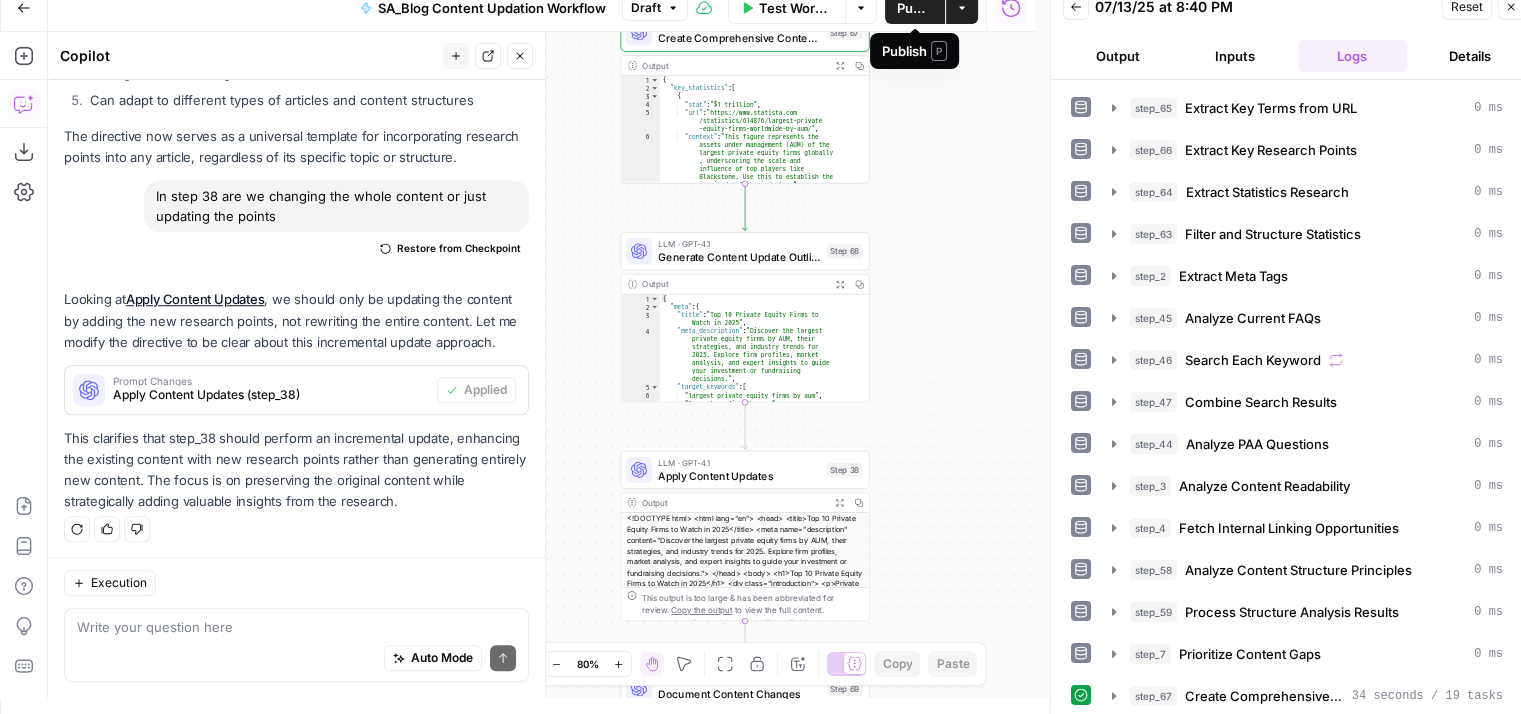 click on "Publish" at bounding box center [915, 8] 